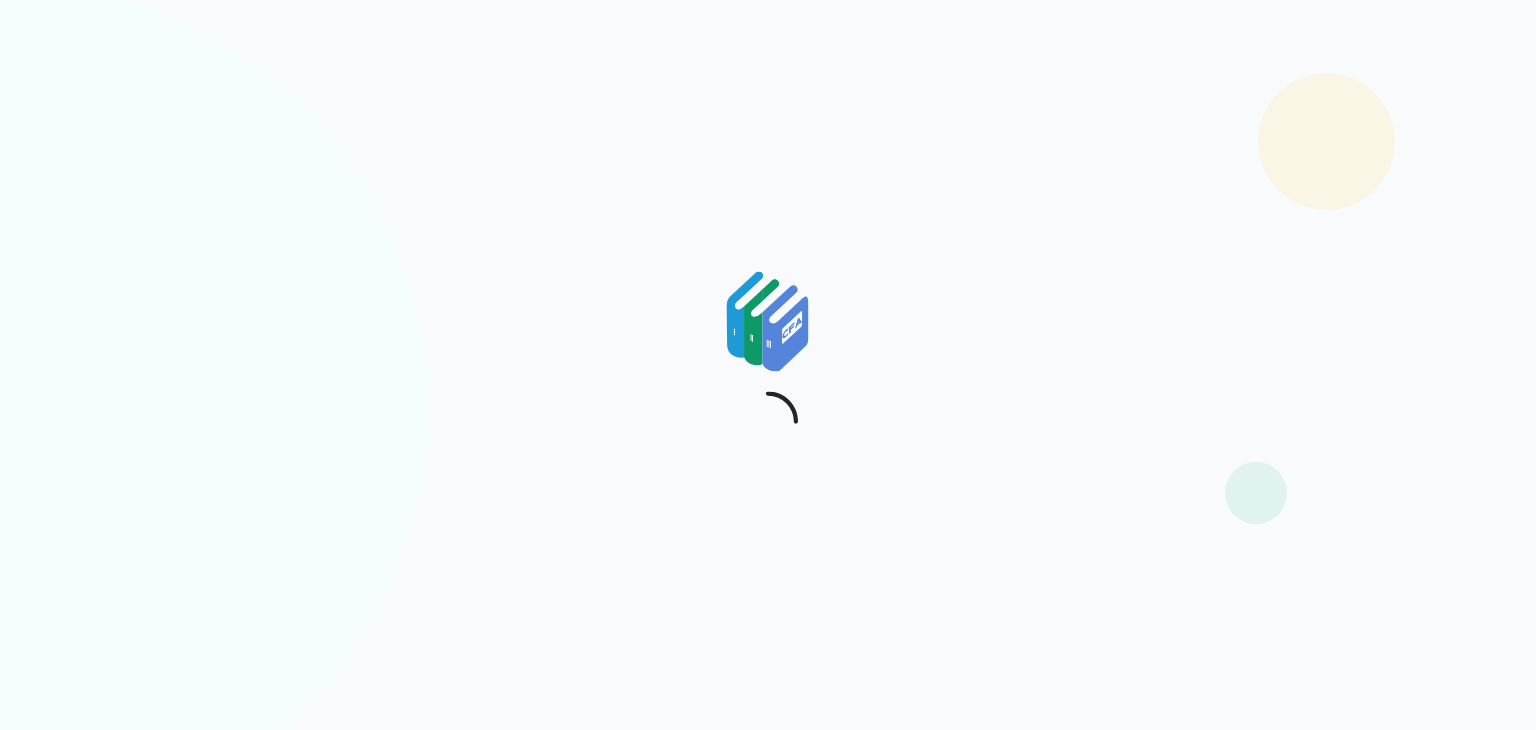 scroll, scrollTop: 0, scrollLeft: 0, axis: both 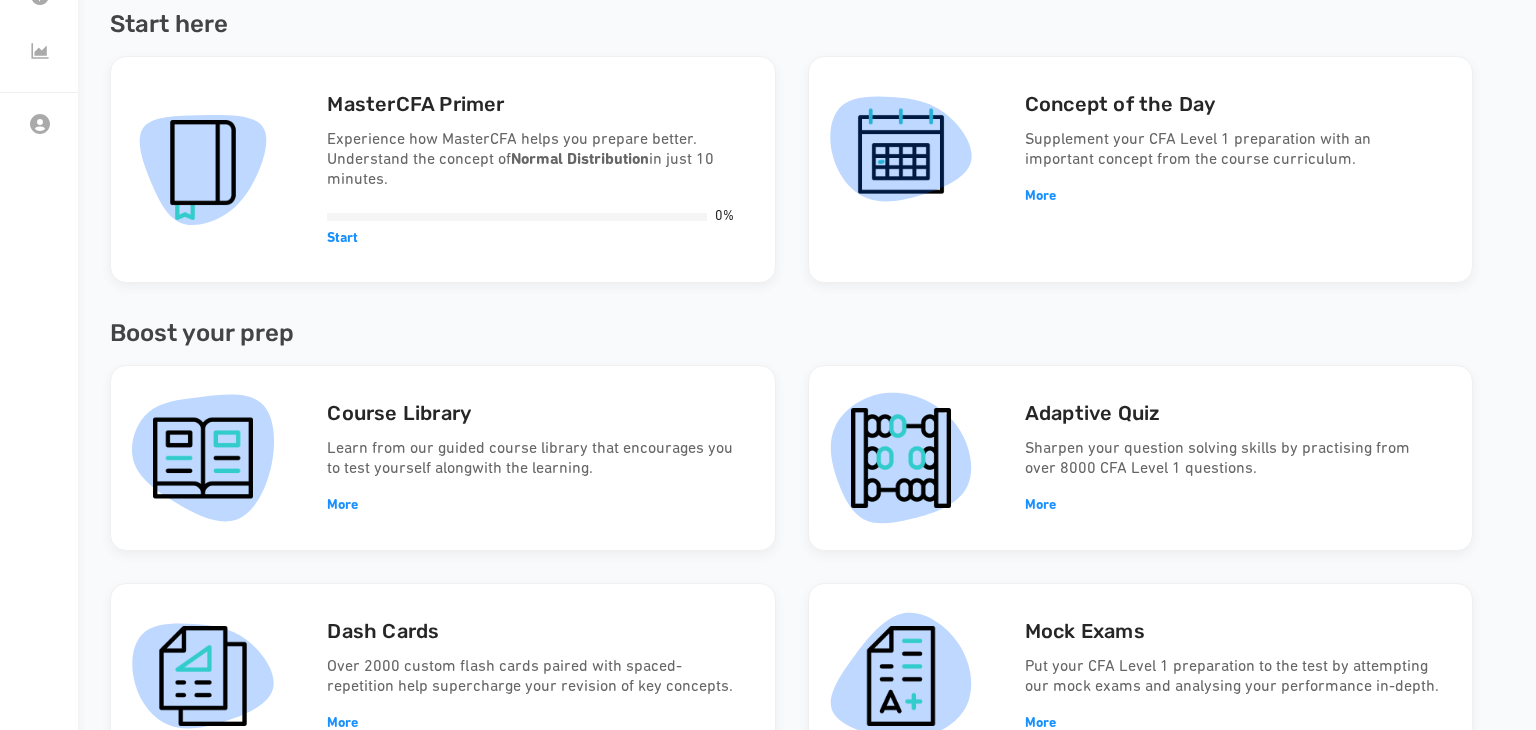 click at bounding box center [203, 170] 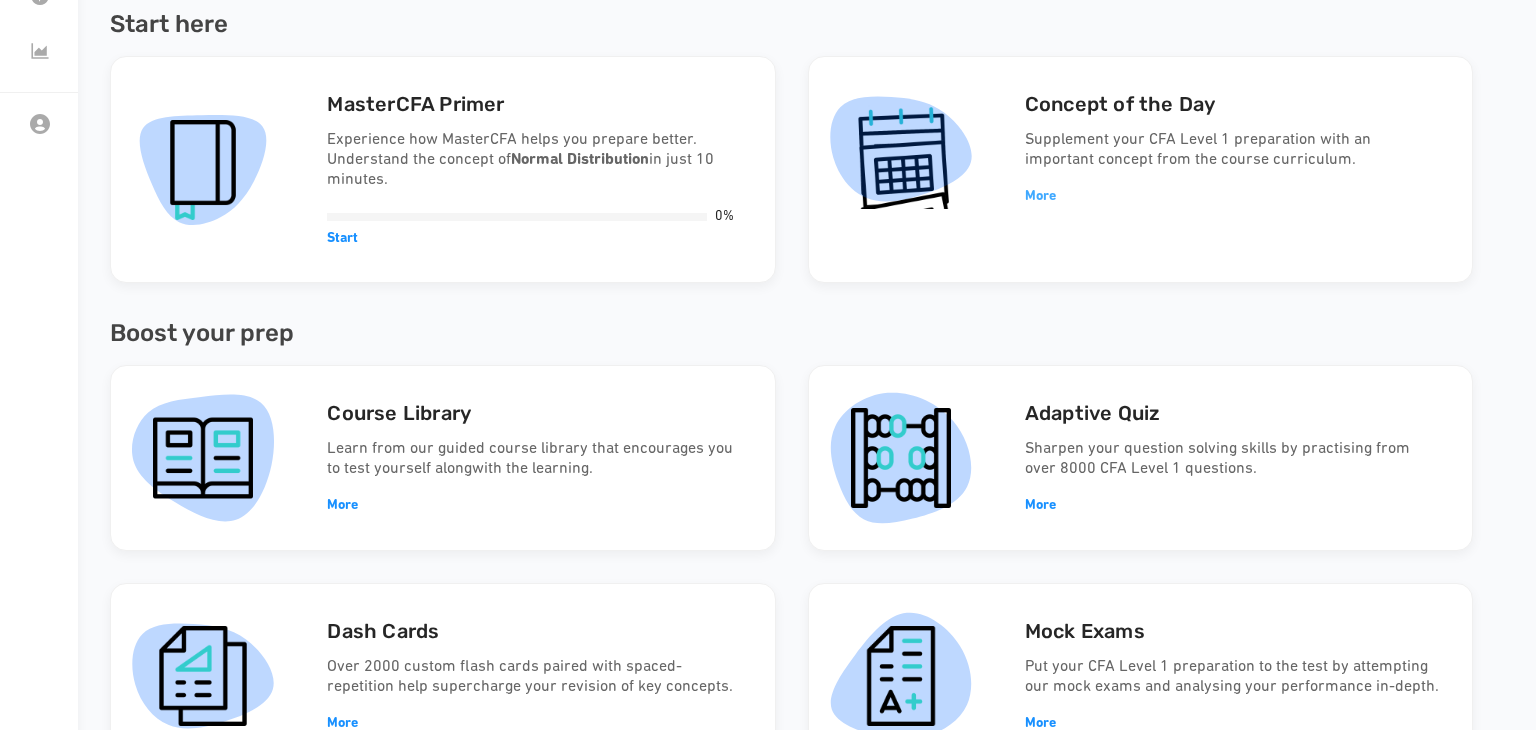 click on "More" at bounding box center (1040, 196) 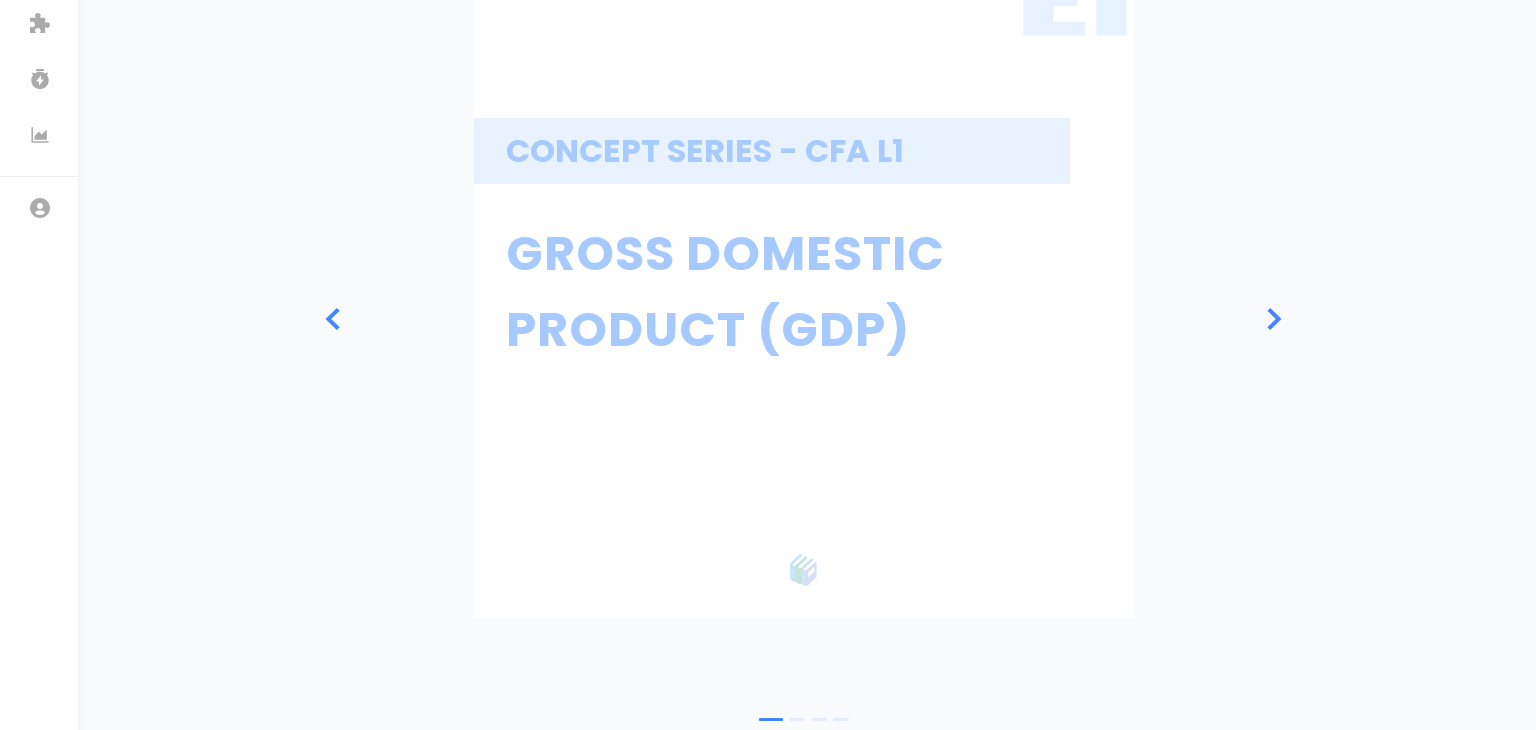 scroll, scrollTop: 324, scrollLeft: 0, axis: vertical 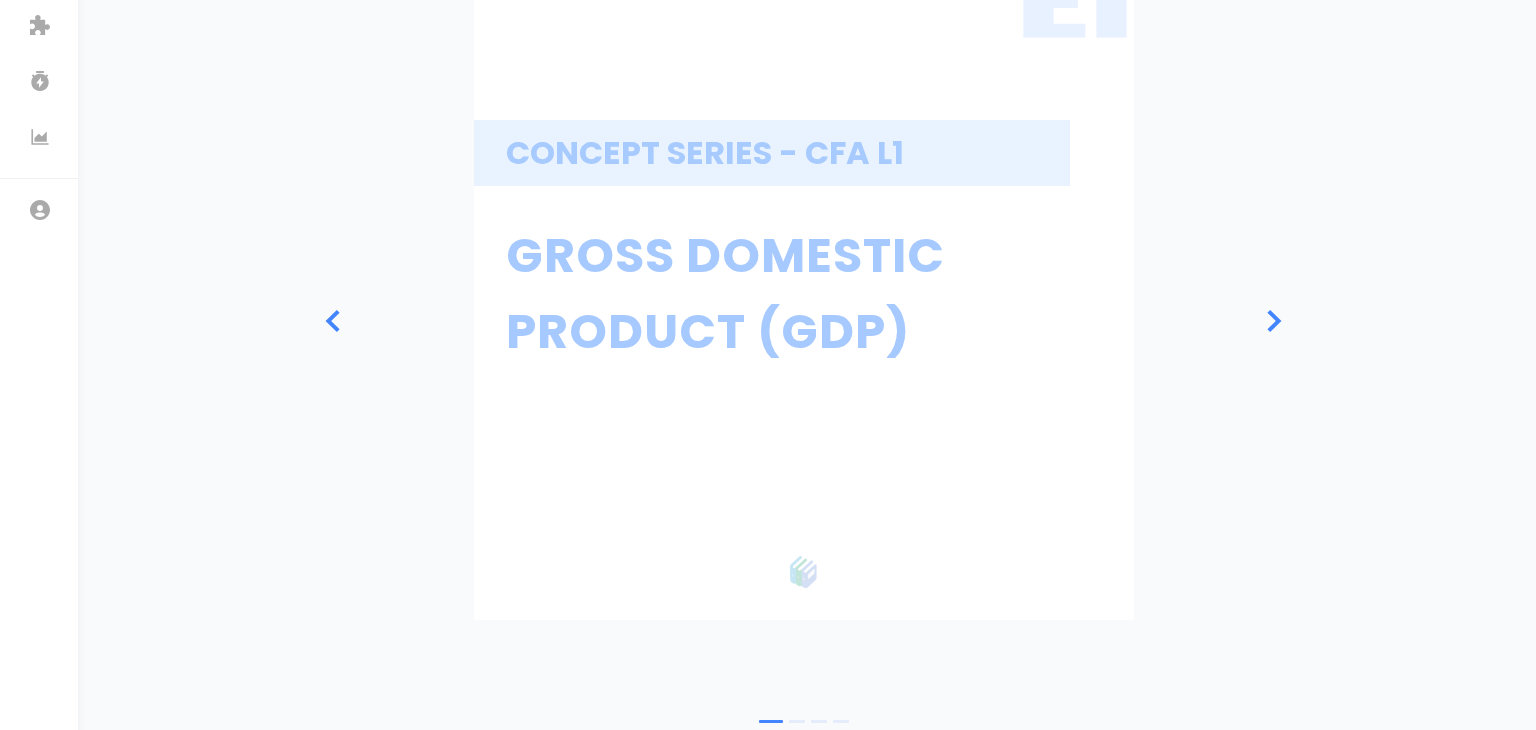 click on "EI CONCEPT SERIES - CFA L1 Gross Domestic Product (GDP) EI DEFINITION Gross domestic product (GDP) is the total monetary or market value of all the finished goods and services produced within a country’s borders in a specific time period. As a broad measure of overall domestic production, it functions as a comprehensive scorecard of a given country’s economic health. EI FORMULA G D P = C+I+G+(X-M) GDP  =Gross Domestic Product  C =Consumer spending on final goods and services  I = Gross private domestic investment , which includes business investment in capital goods(e.g. plant and equipment ) and changes in inventory (inventory investment)  G = Government spending on final goods and services  X = Exports  M = Imports EI SUMMARY Gross domestic product (GDP) is the monetary value of all finished goods and services made within a country during a specific period.  GDP provides an economic snapshot of a country, used to estimate the size of an economy and growth rate.  1 2 3 4" at bounding box center [803, 328] 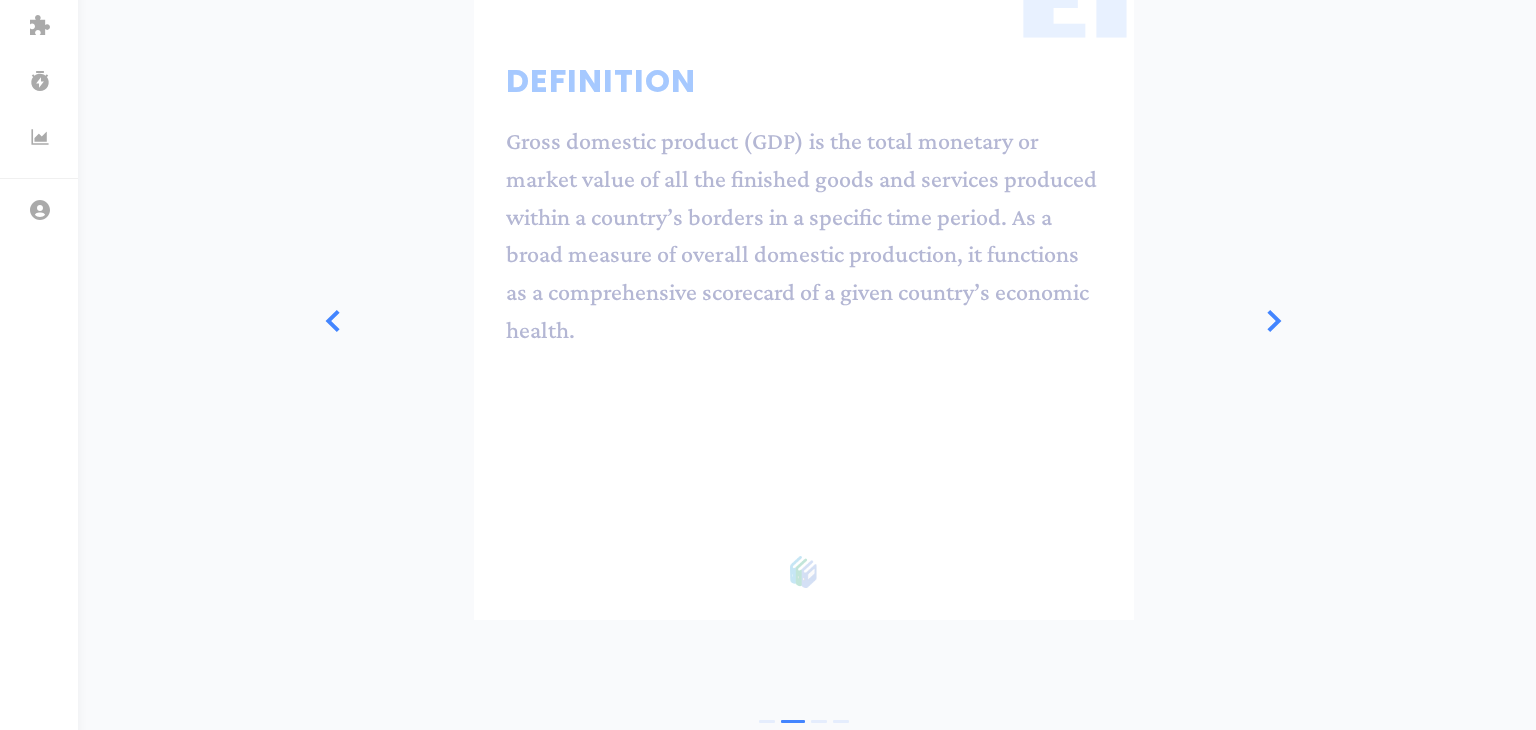 click at bounding box center [1274, 320] 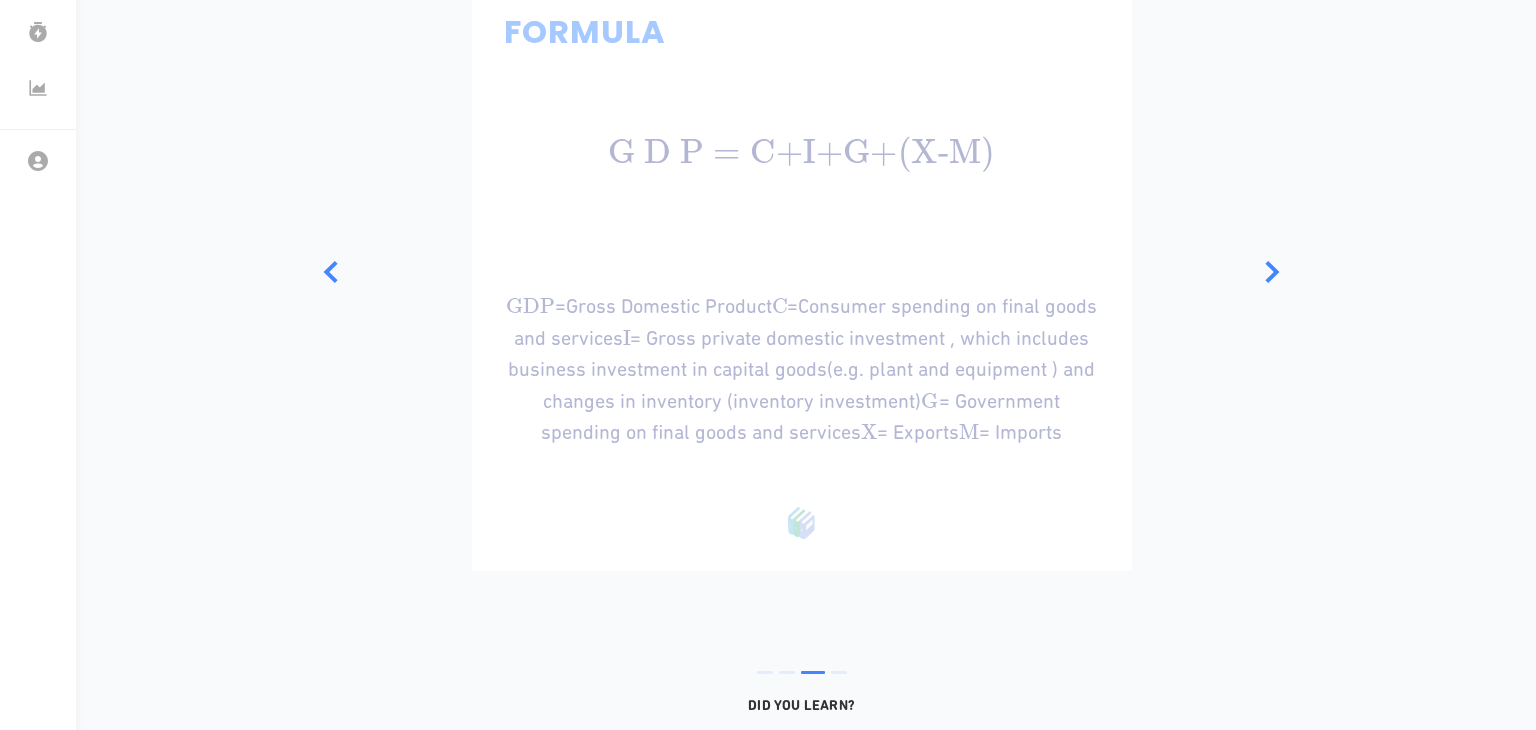 scroll, scrollTop: 511, scrollLeft: 9, axis: both 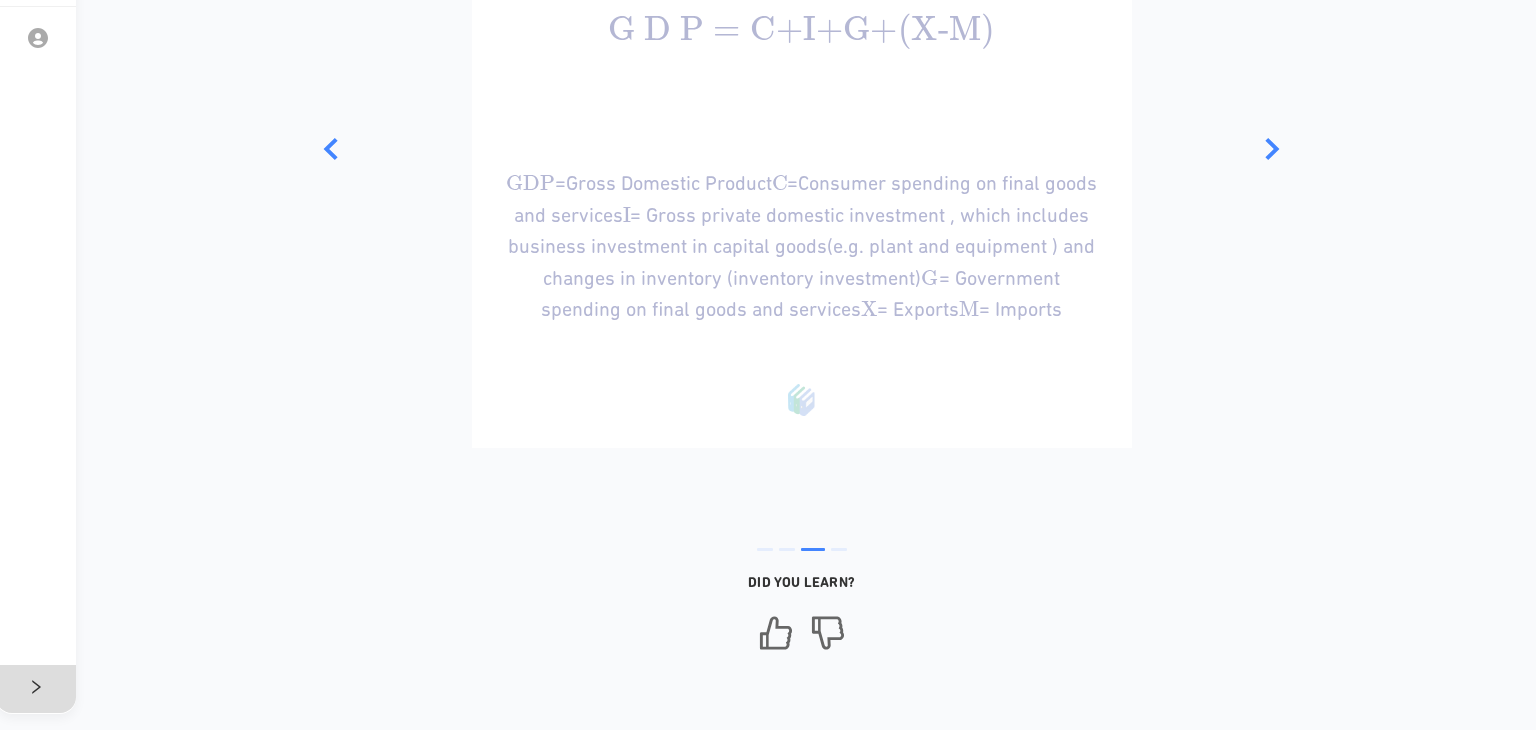 click at bounding box center (776, 633) 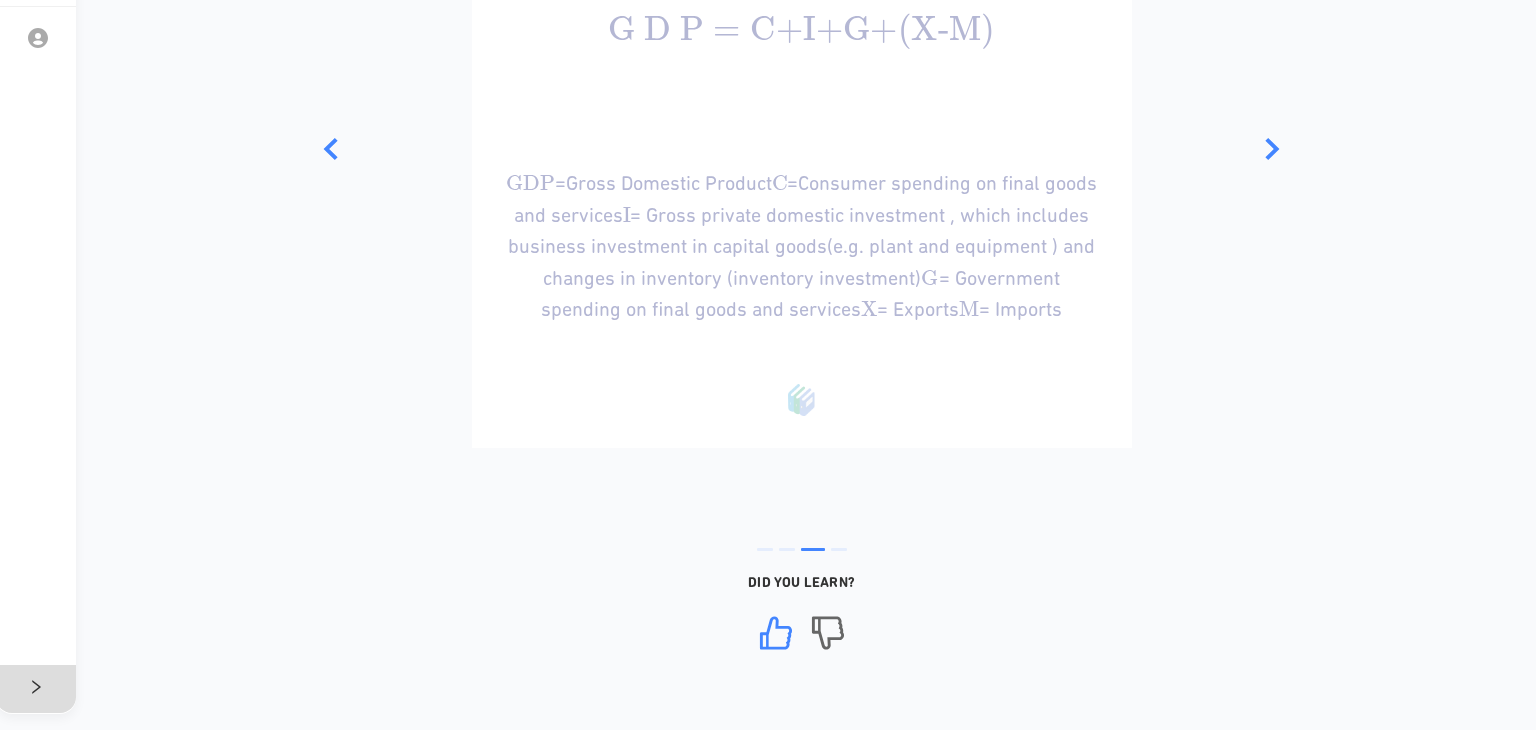 click at bounding box center [1272, 148] 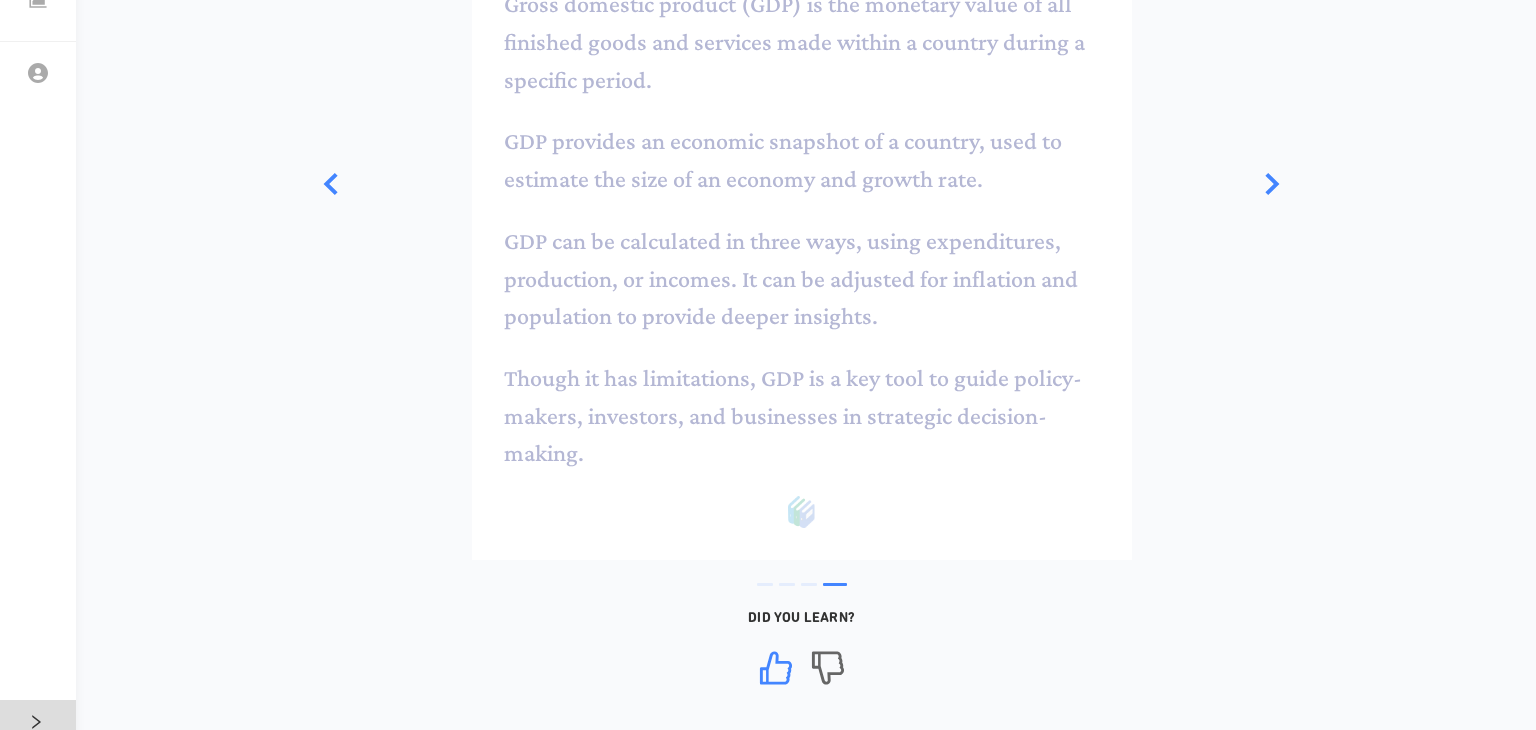 scroll, scrollTop: 0, scrollLeft: 9, axis: horizontal 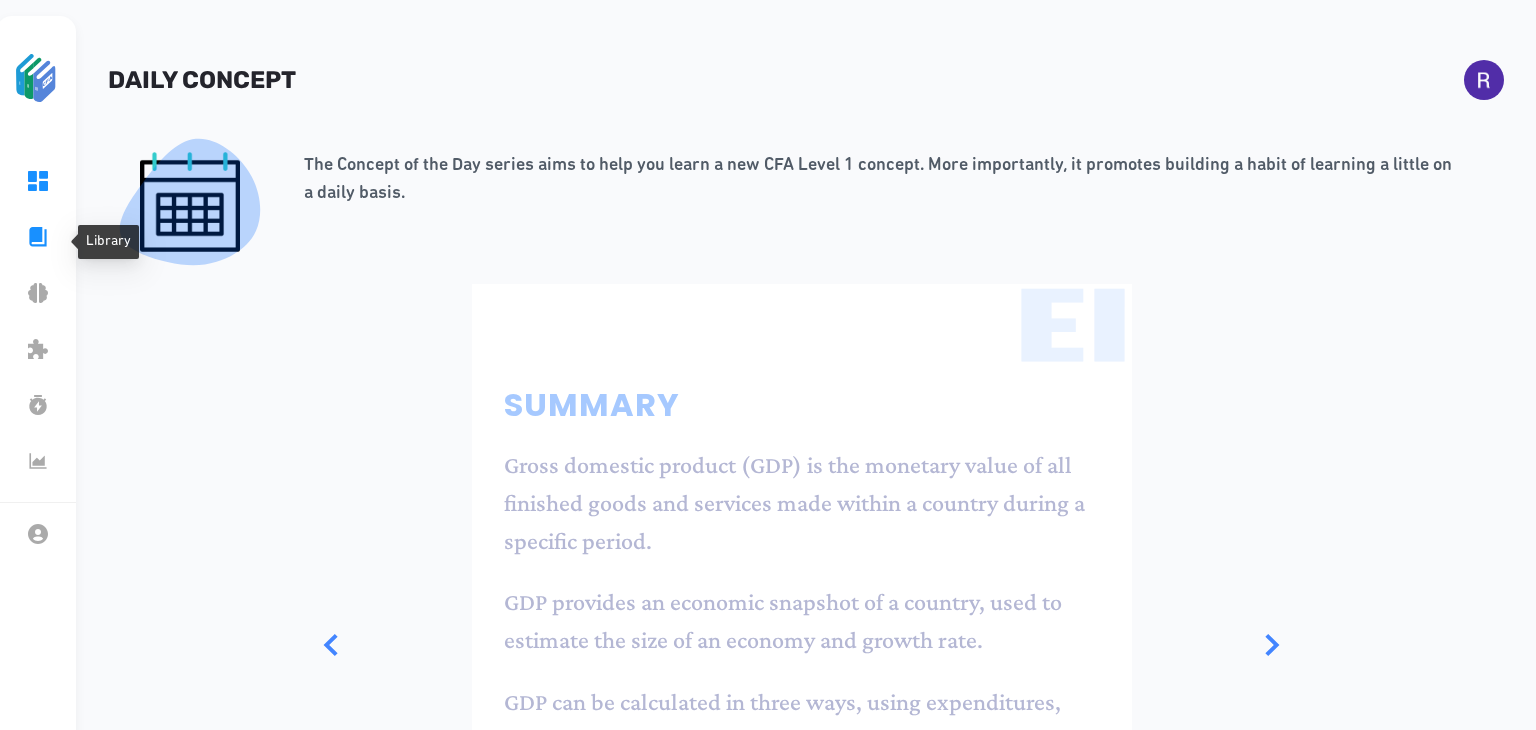 click on "Library" at bounding box center [74, 241] 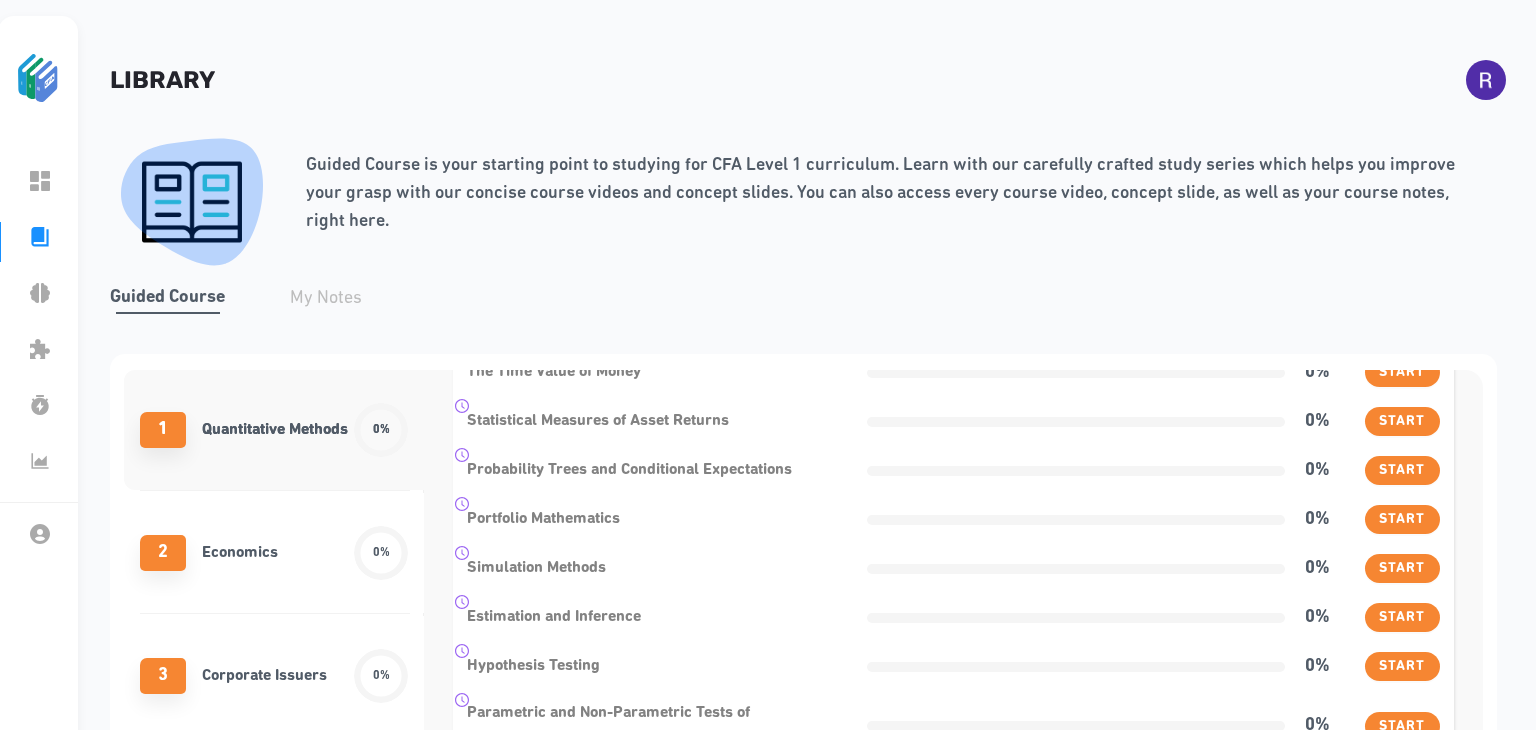 scroll, scrollTop: 180, scrollLeft: 0, axis: vertical 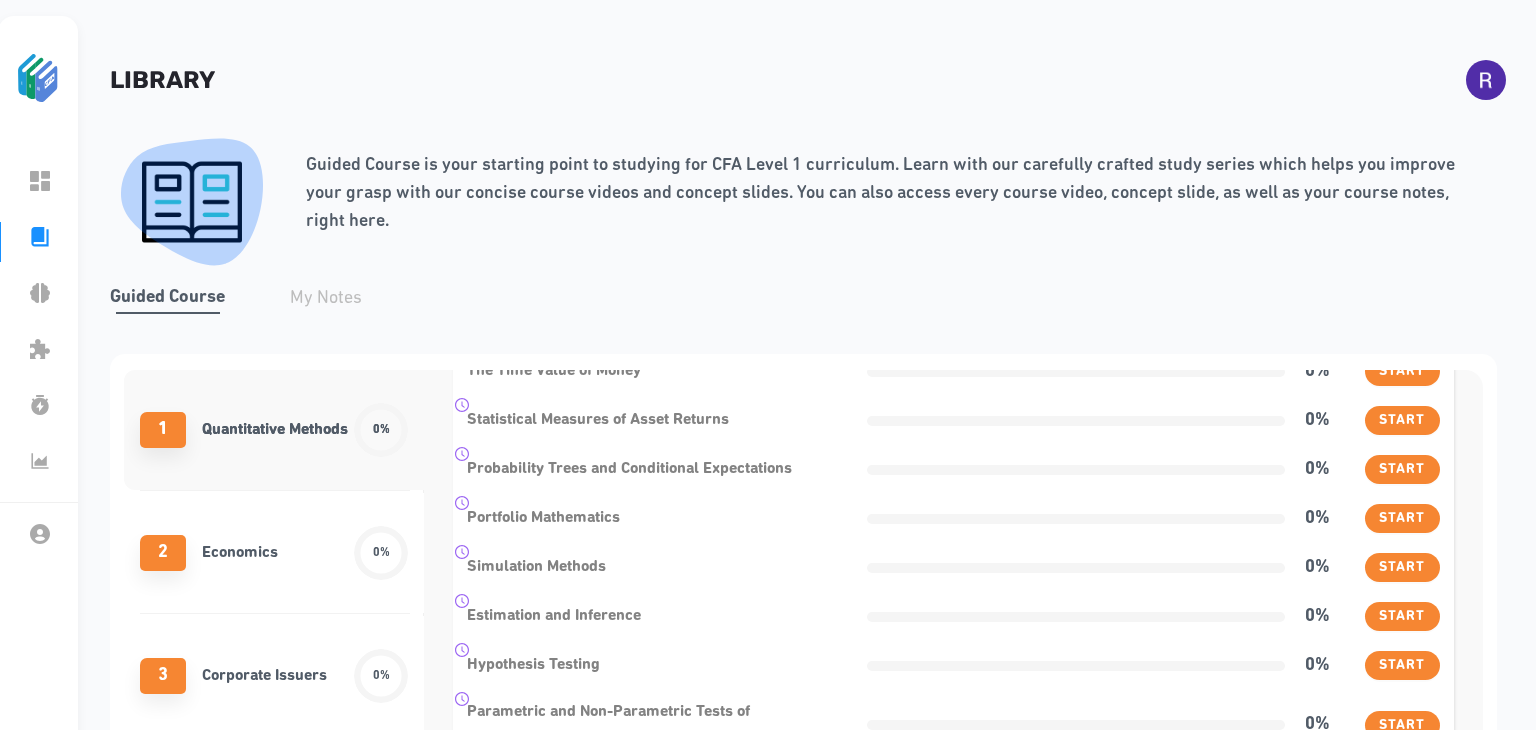 click on "2 Economics 0%" at bounding box center [274, 553] 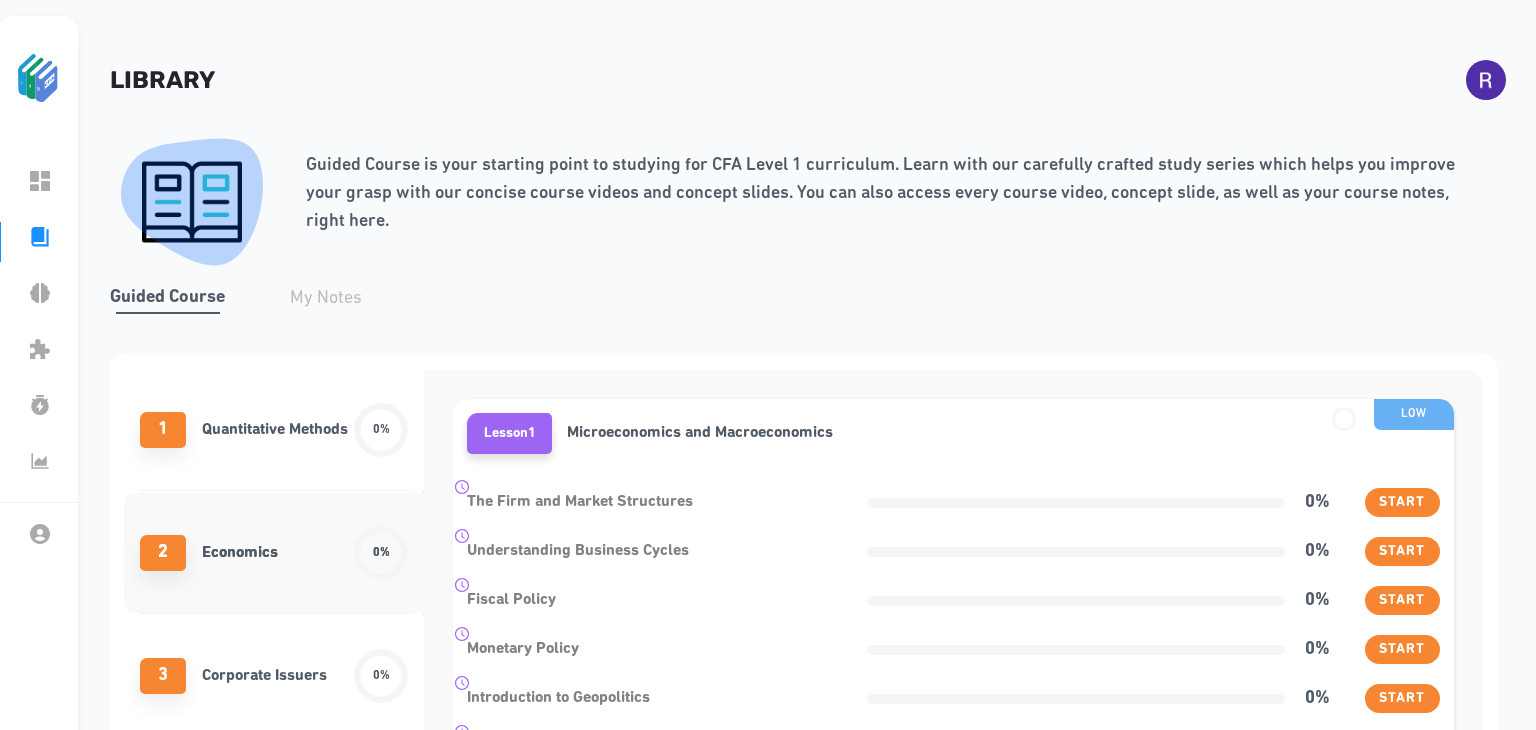 click on "Quantitative Methods" at bounding box center (275, 430) 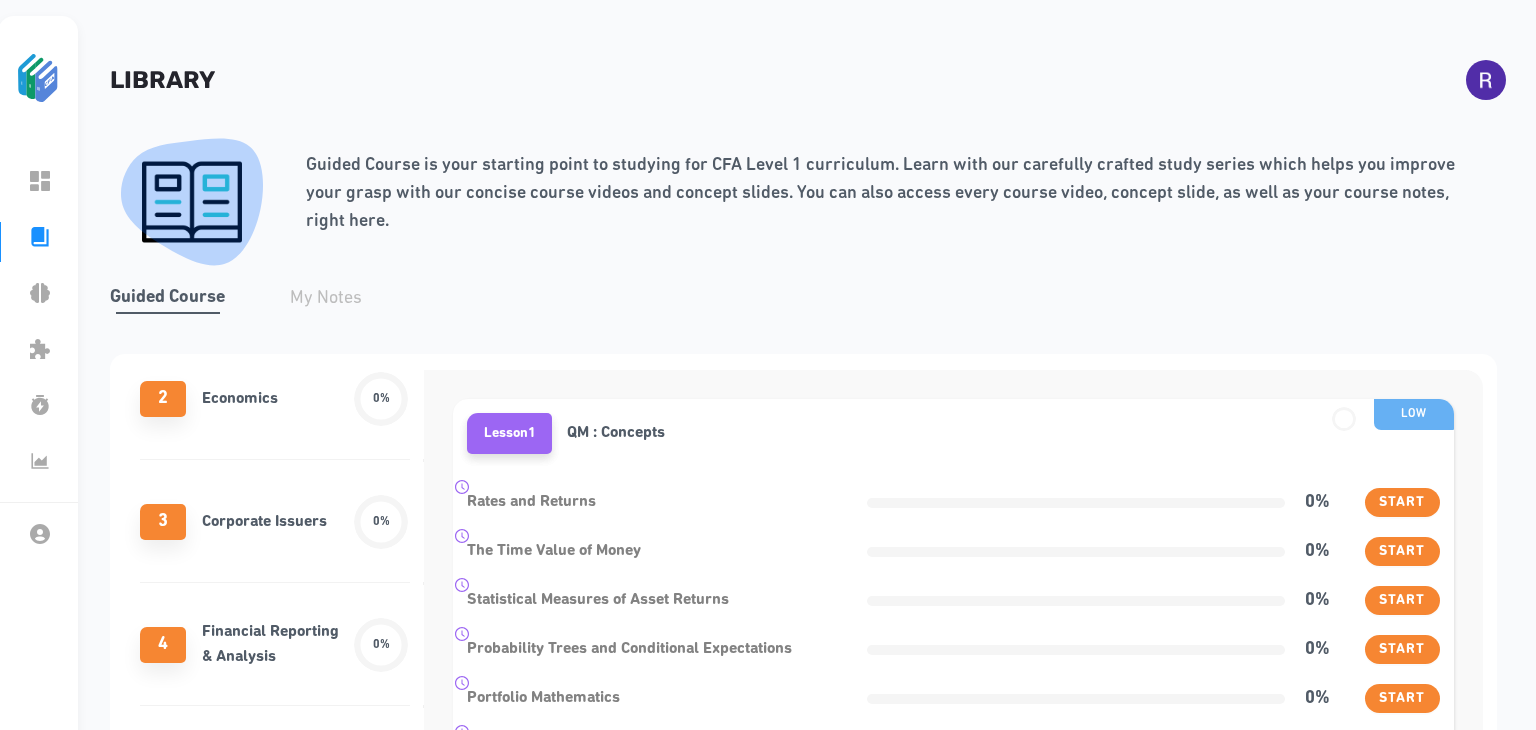 scroll, scrollTop: 155, scrollLeft: 0, axis: vertical 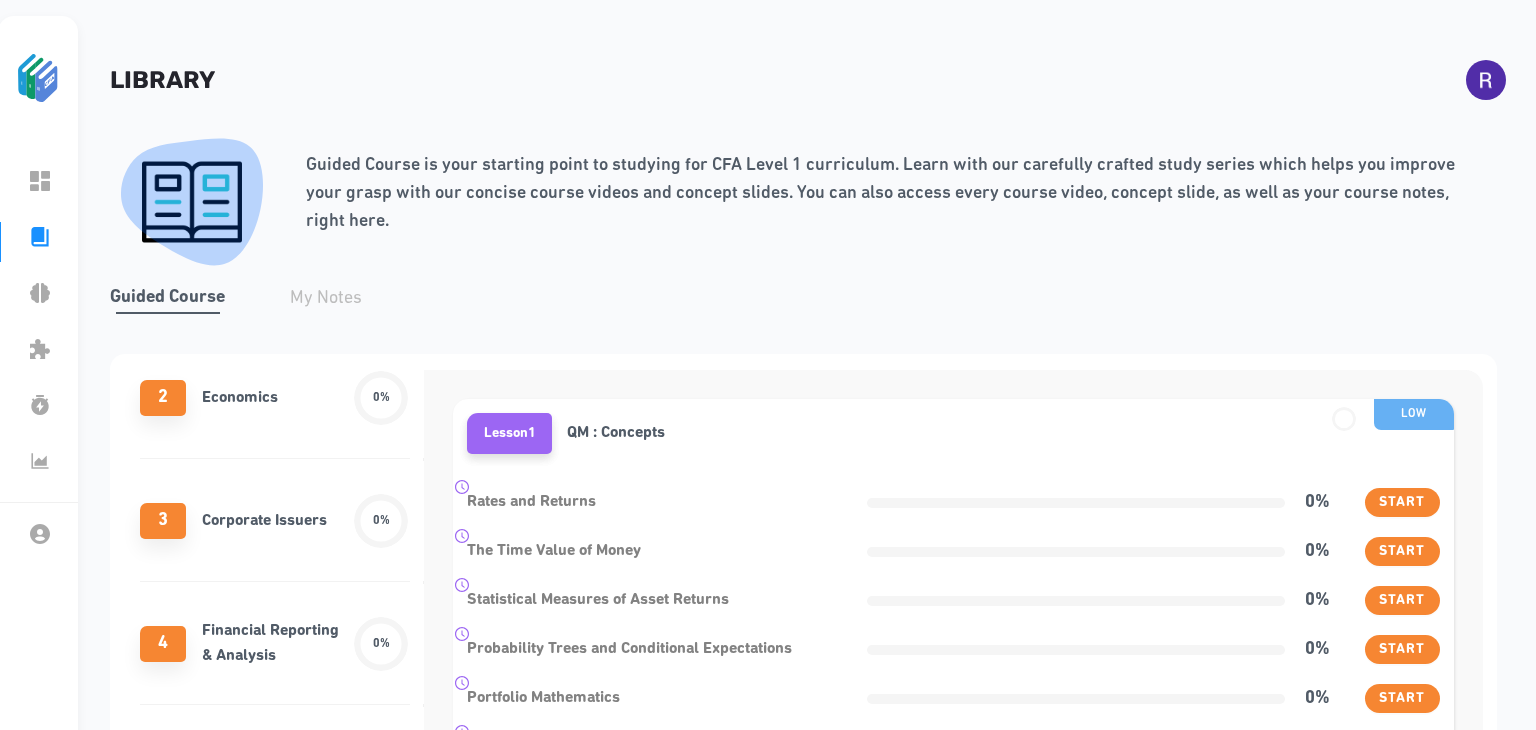 click on "2 Economics 0%" at bounding box center [274, 398] 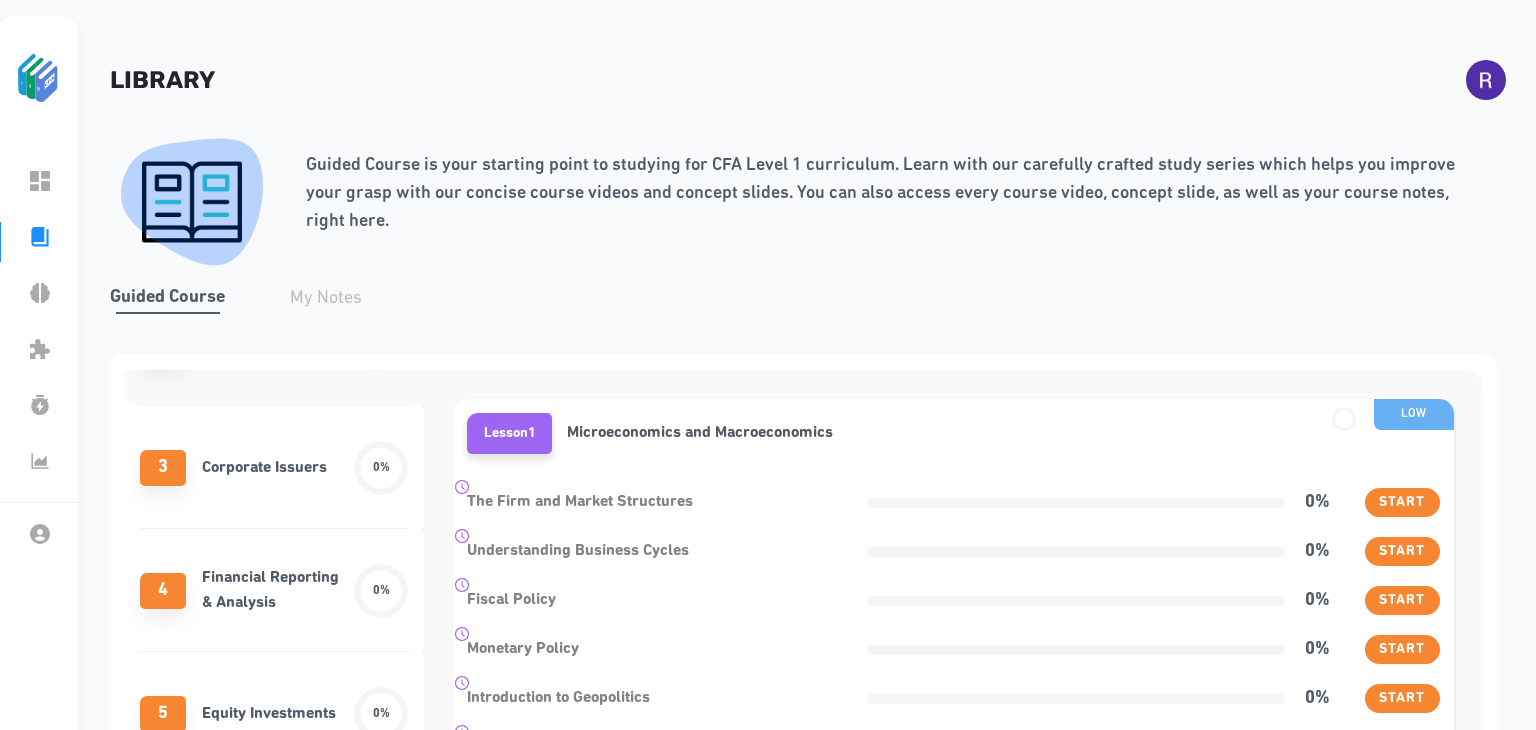 scroll, scrollTop: 207, scrollLeft: 0, axis: vertical 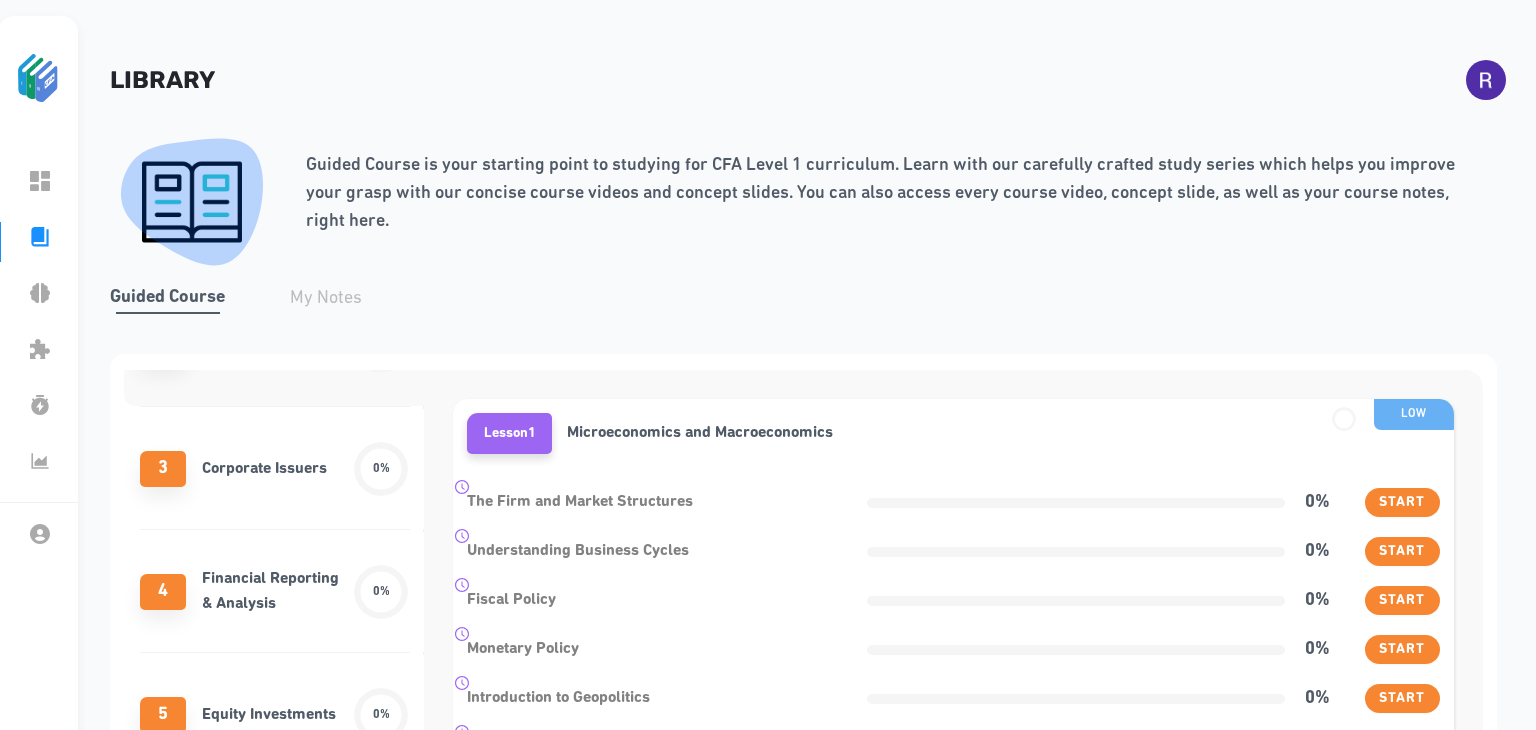 click on "3 Corporate Issuers 0%" at bounding box center [274, 469] 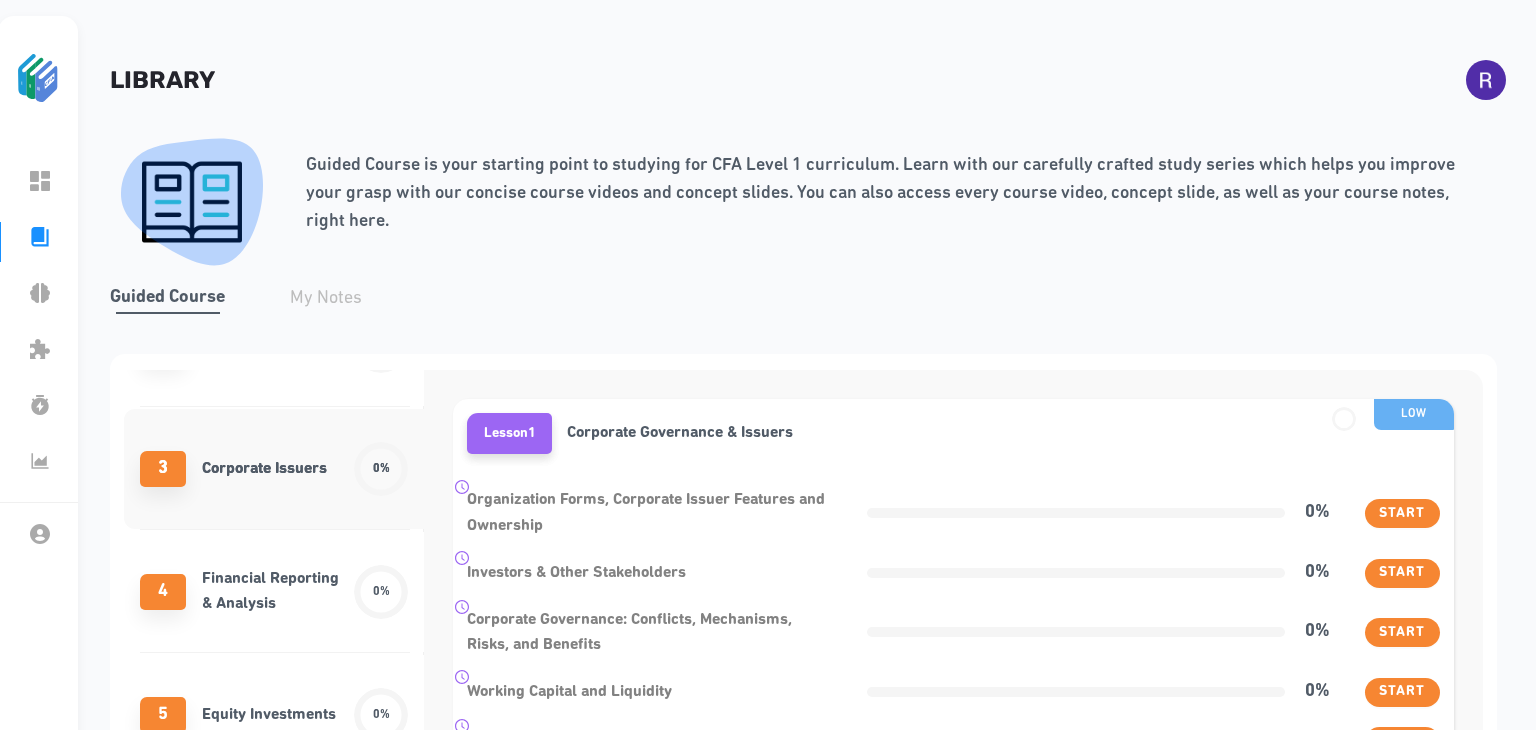scroll, scrollTop: 340, scrollLeft: 0, axis: vertical 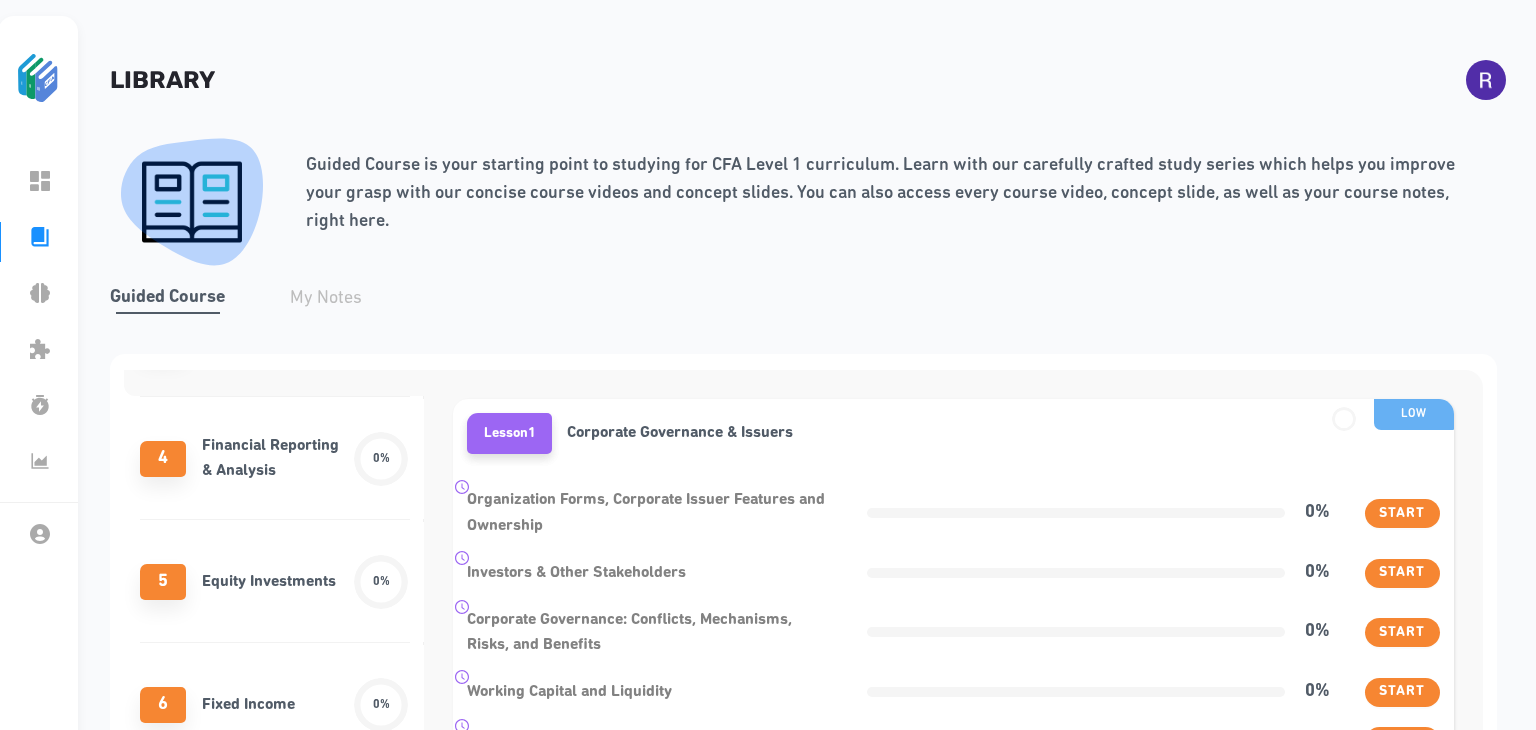 click on "4 Financial Reporting & Analysis 0%" at bounding box center [274, 459] 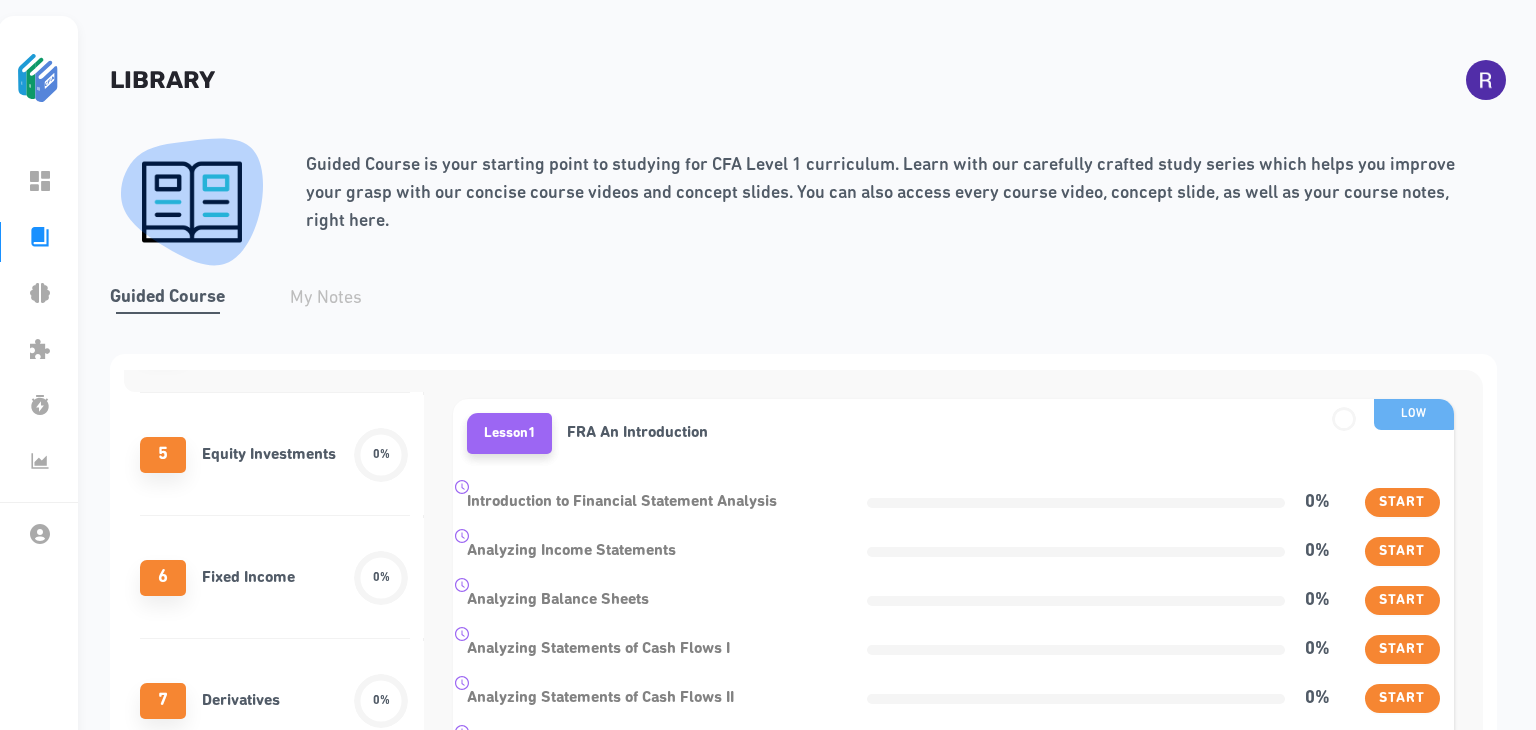 scroll, scrollTop: 495, scrollLeft: 0, axis: vertical 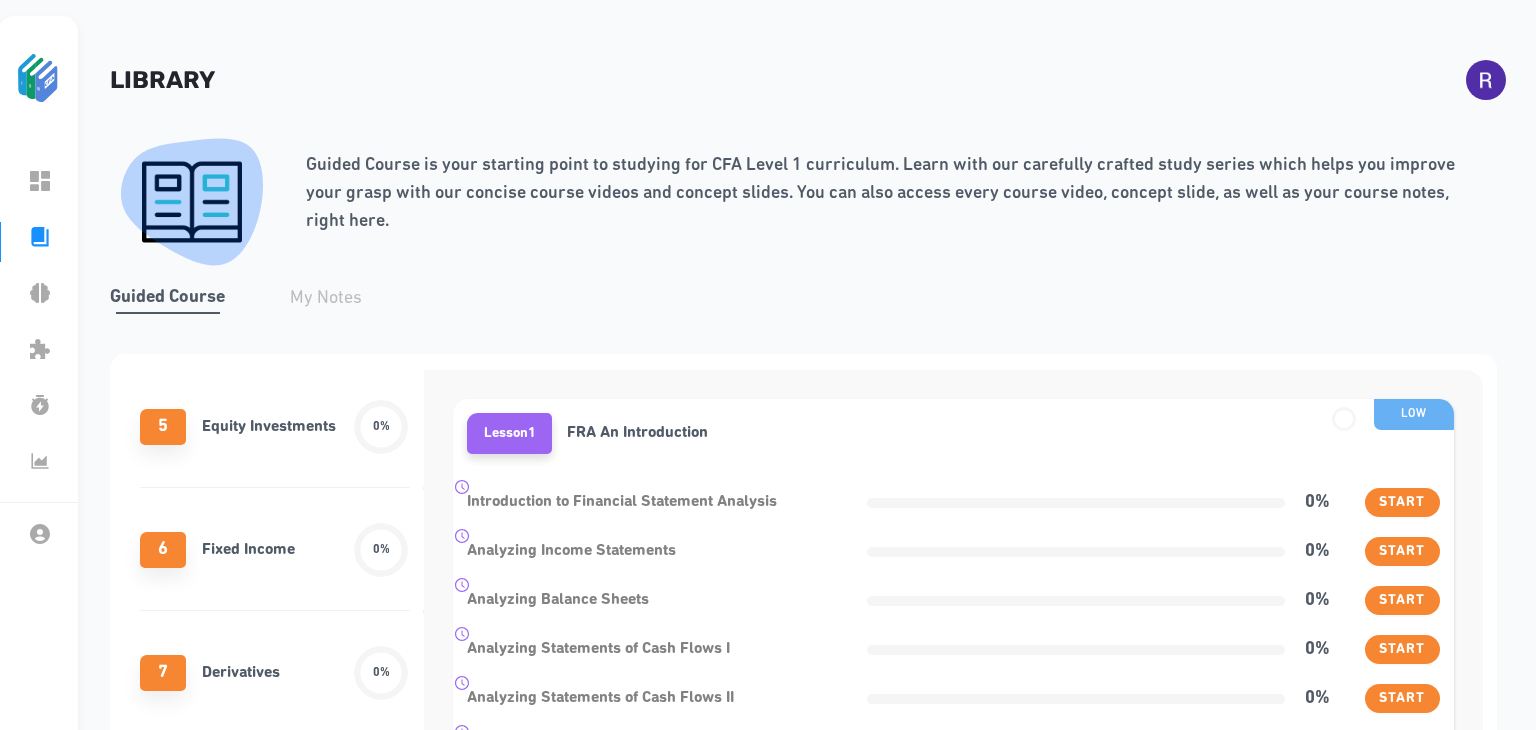 click on "Equity Investments" at bounding box center [269, 427] 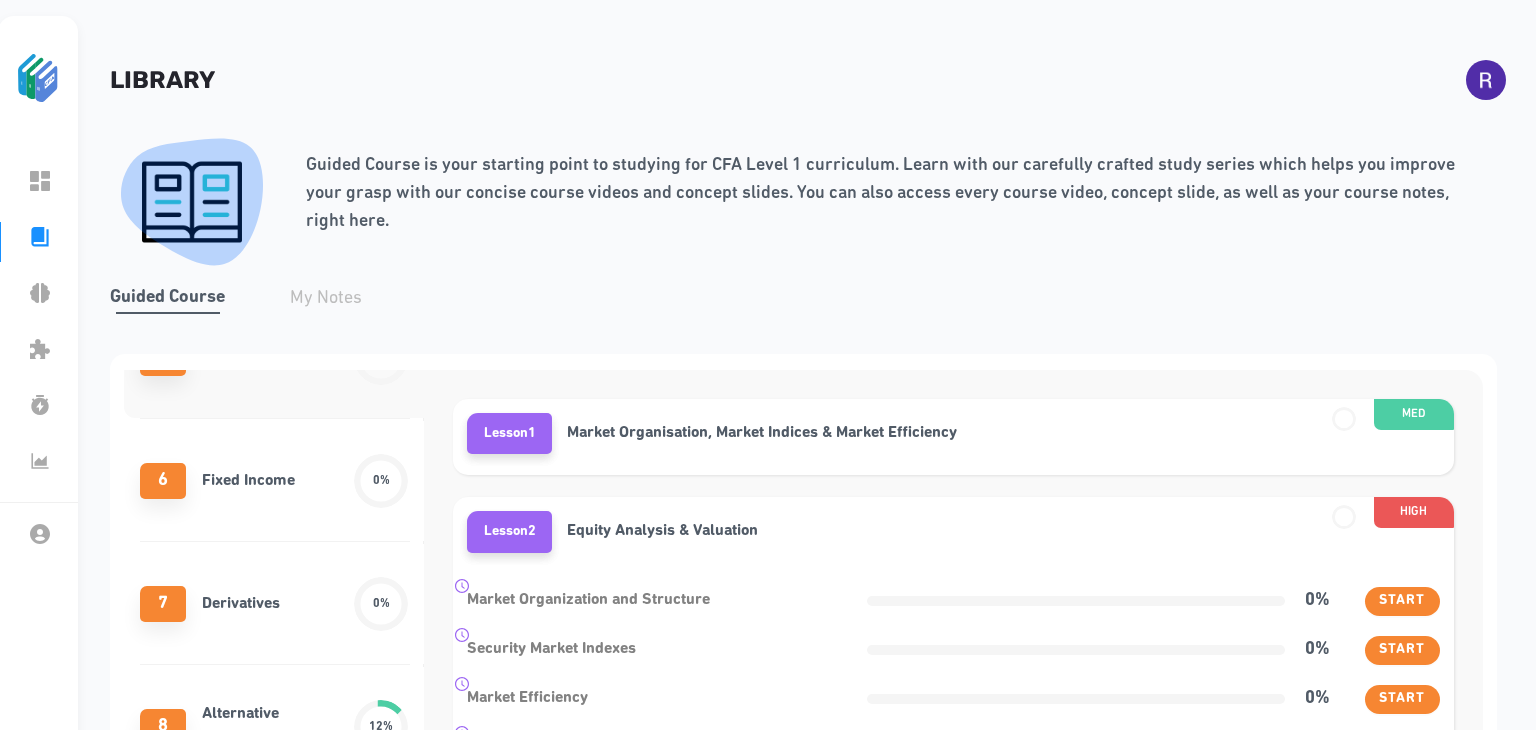 scroll, scrollTop: 582, scrollLeft: 0, axis: vertical 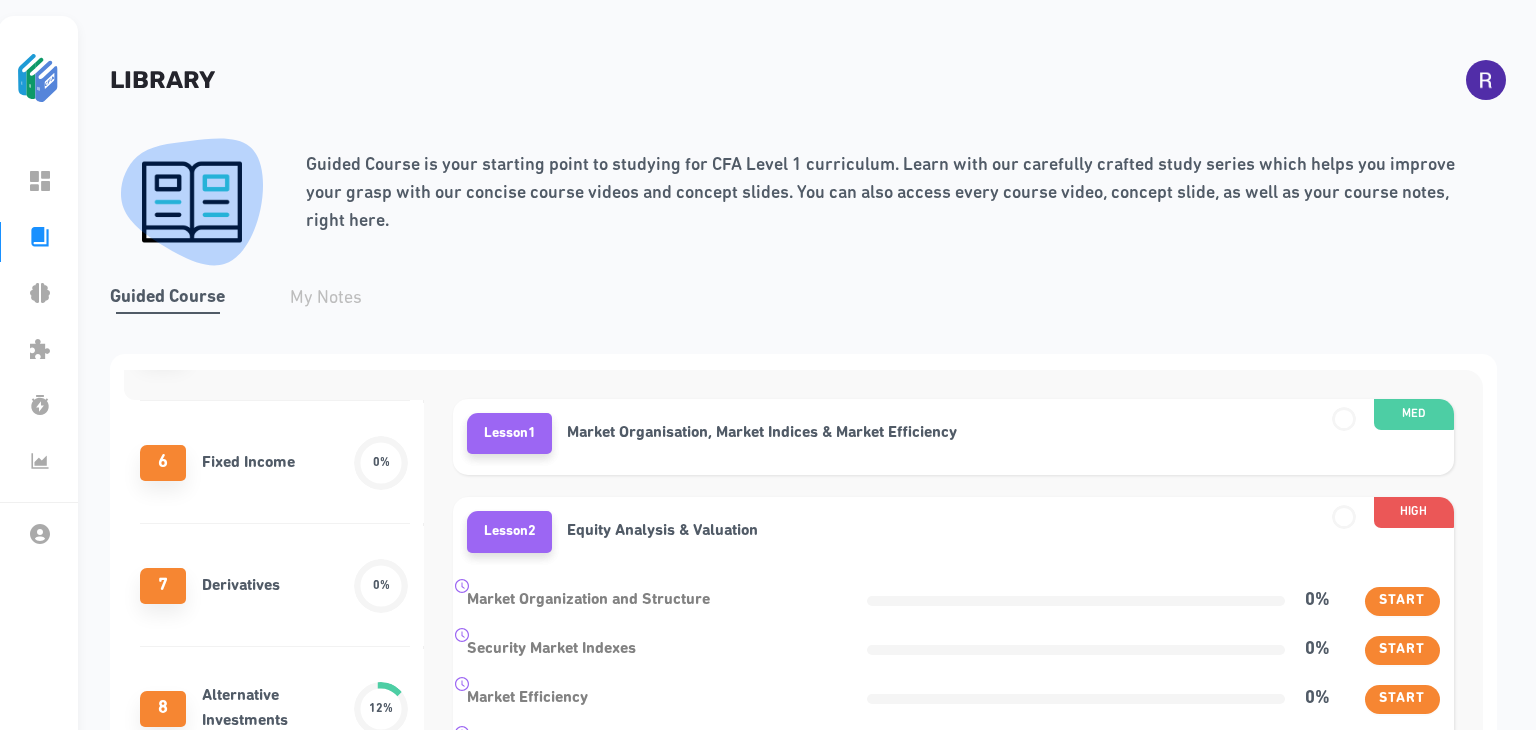 click on "6 Fixed Income 0%" at bounding box center (274, 463) 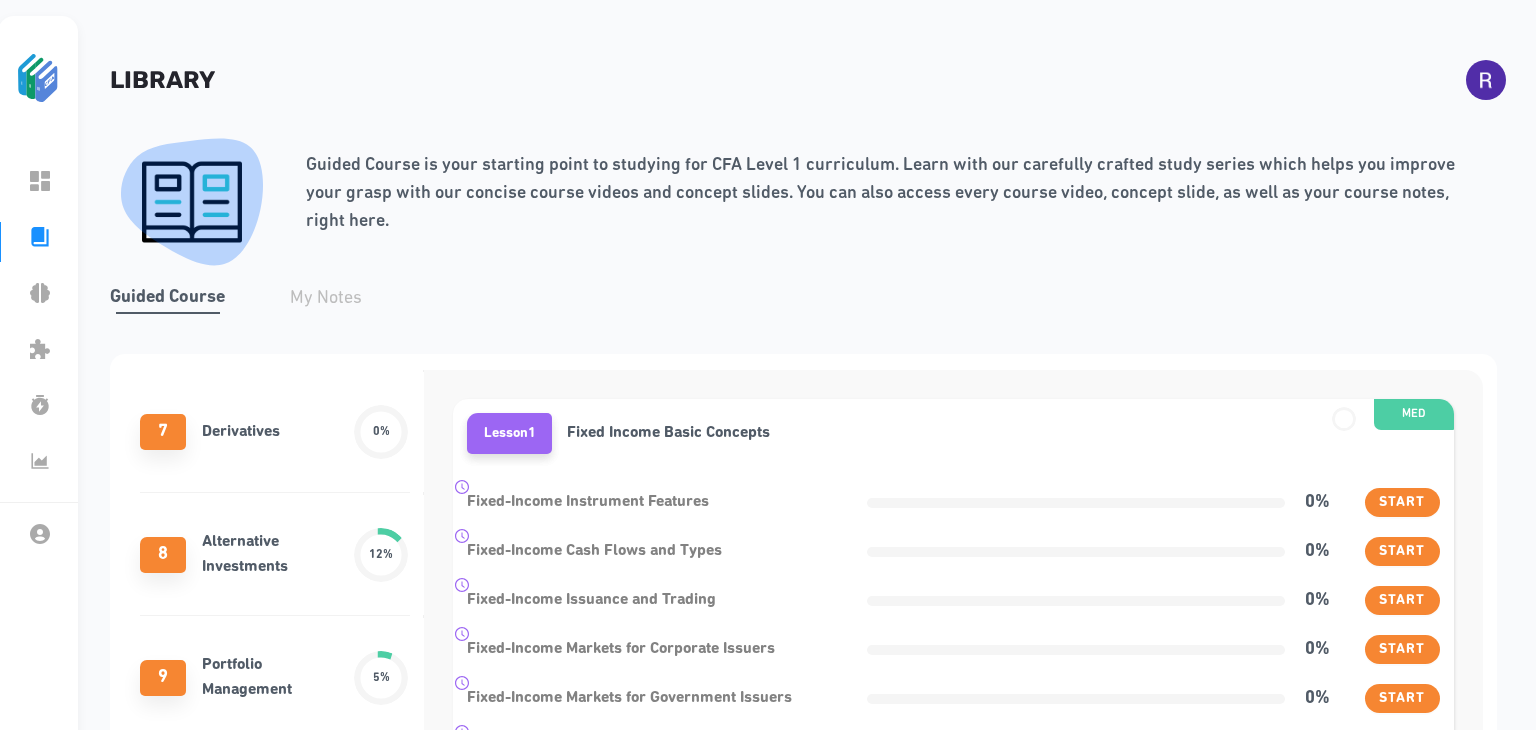 scroll, scrollTop: 738, scrollLeft: 0, axis: vertical 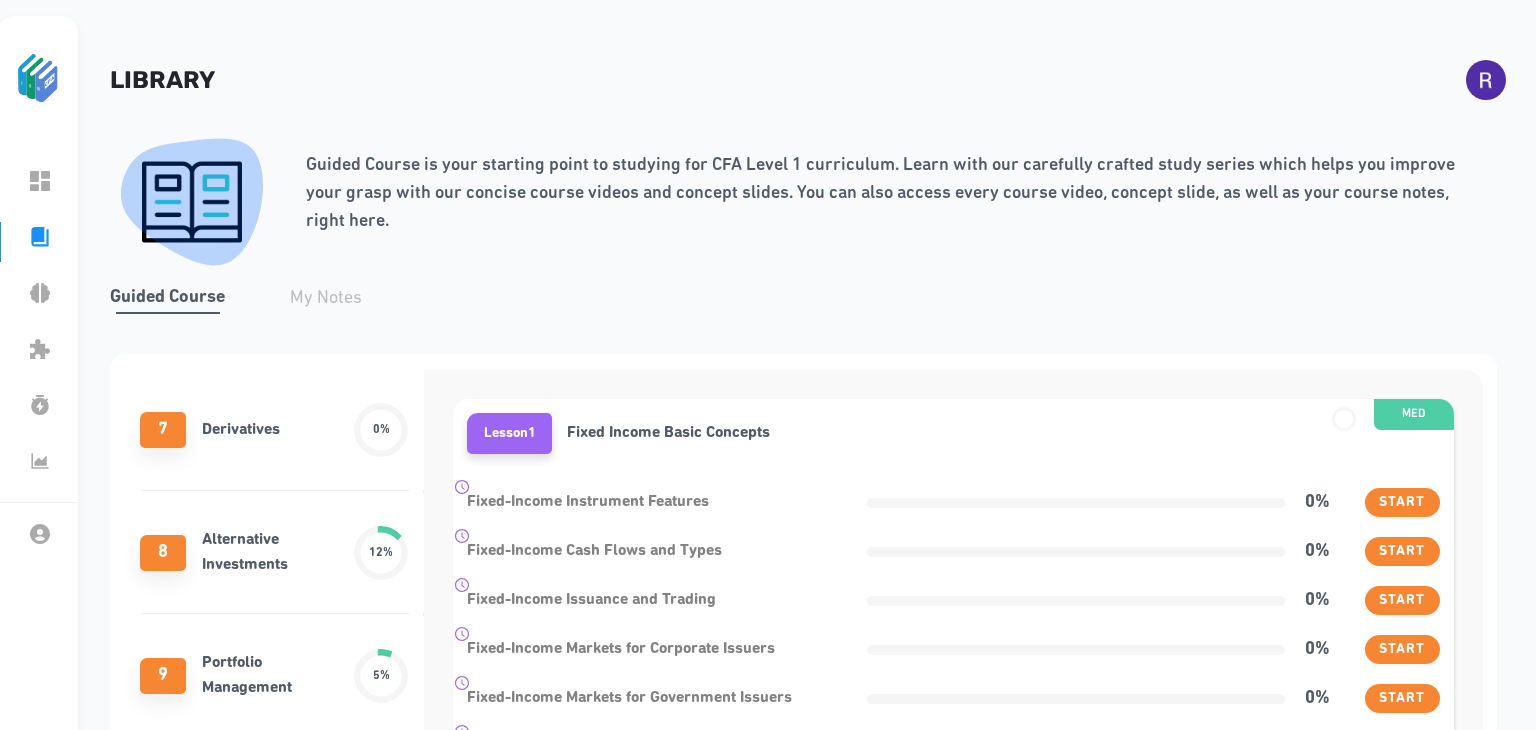 click on "7 Derivatives 0%" at bounding box center (274, 430) 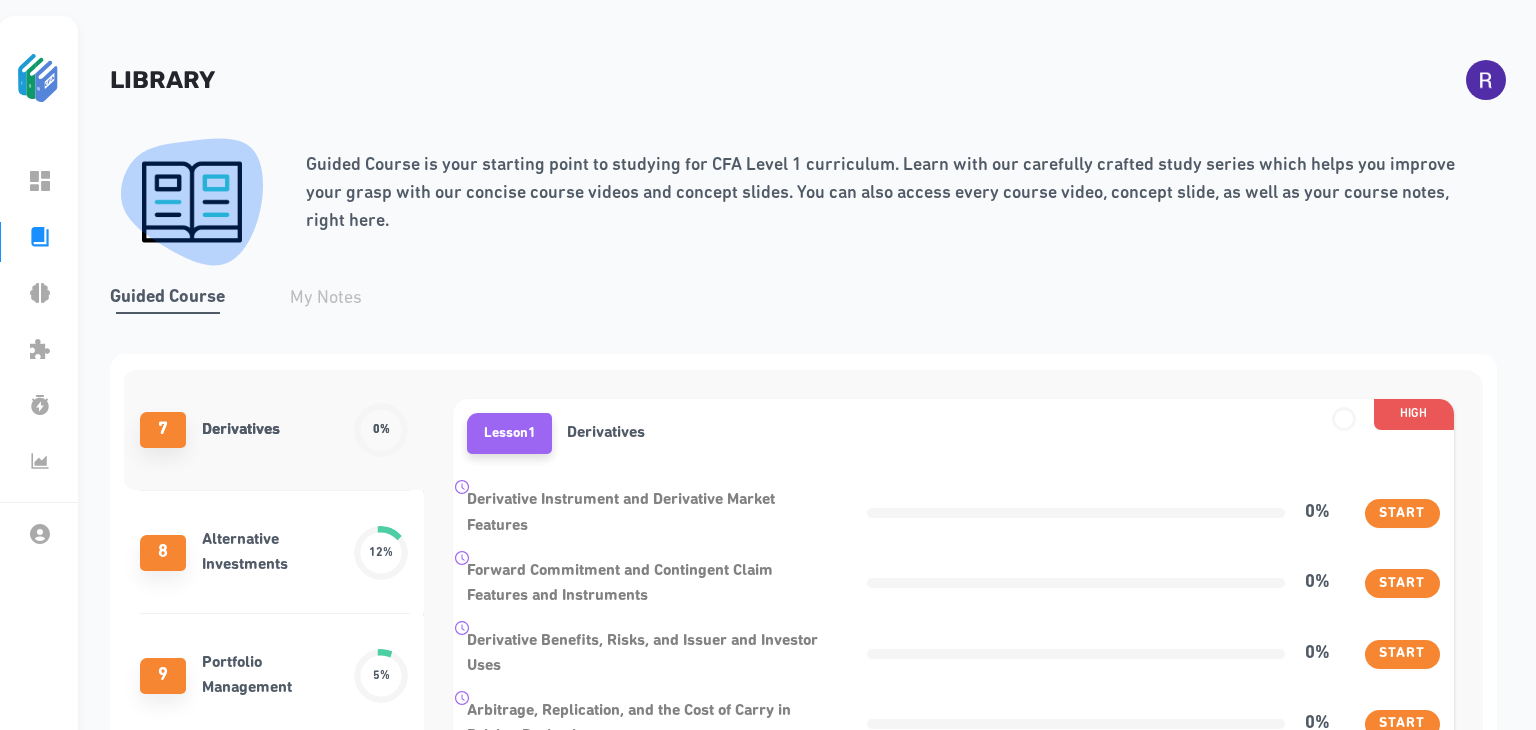 scroll, scrollTop: 739, scrollLeft: 0, axis: vertical 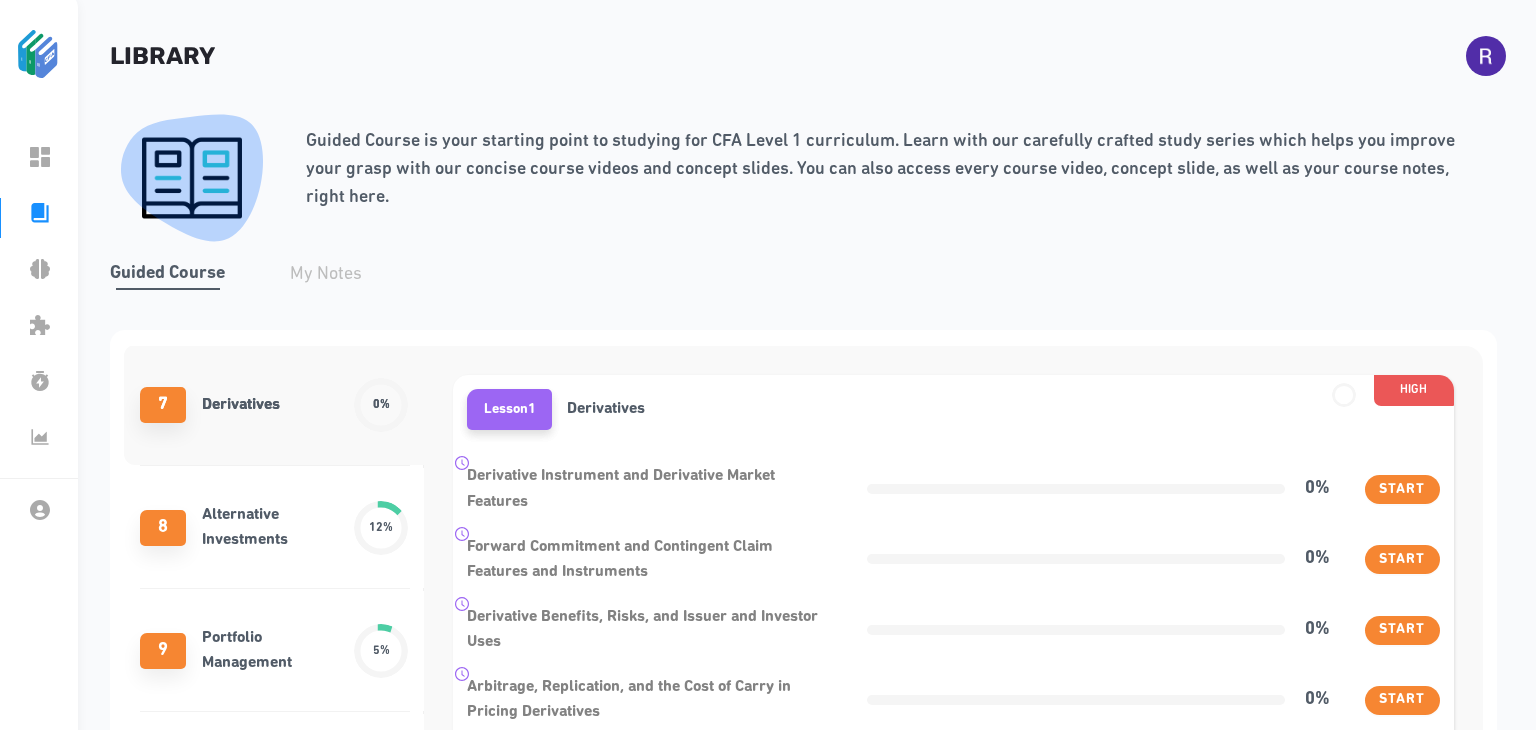 click on "HIGH" at bounding box center [1414, 390] 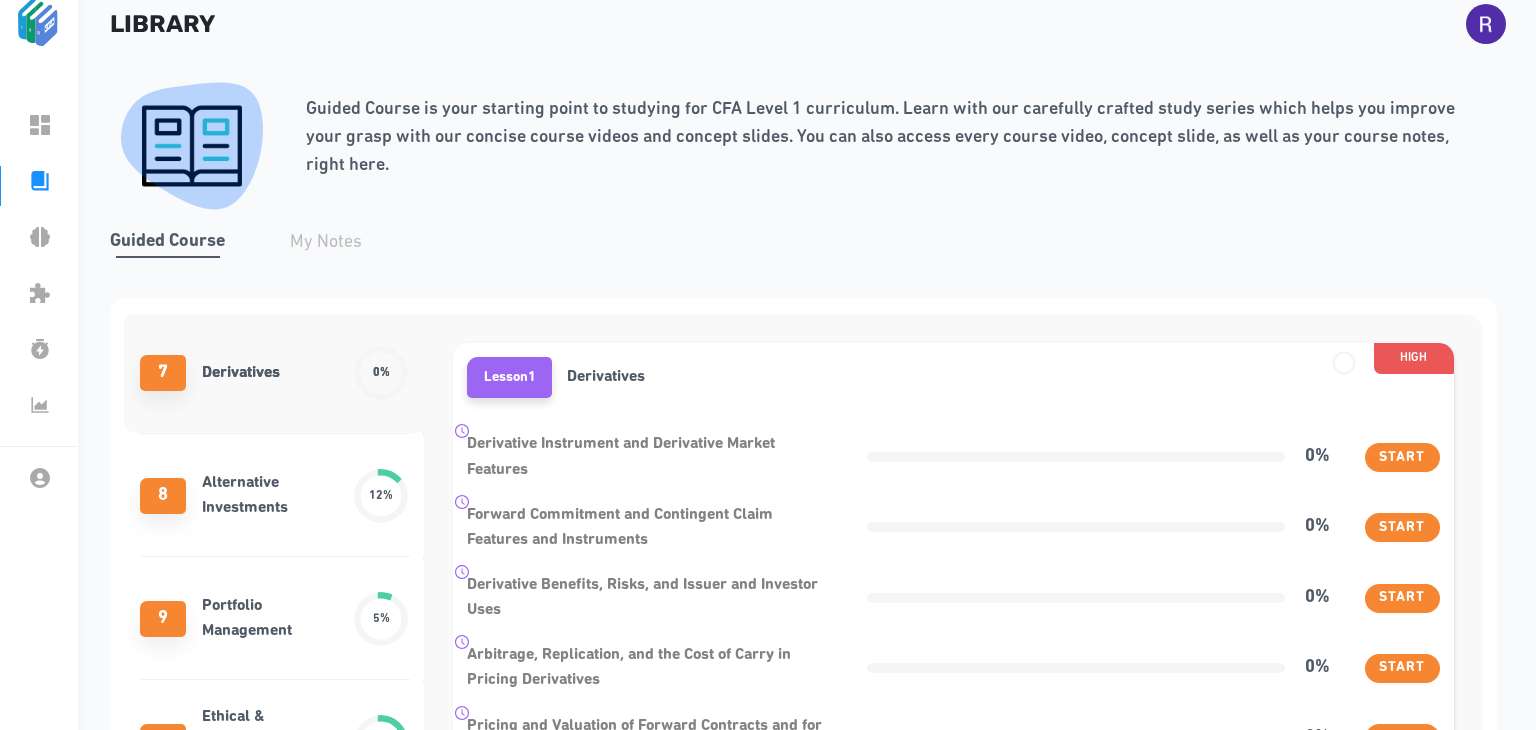 scroll, scrollTop: 58, scrollLeft: 0, axis: vertical 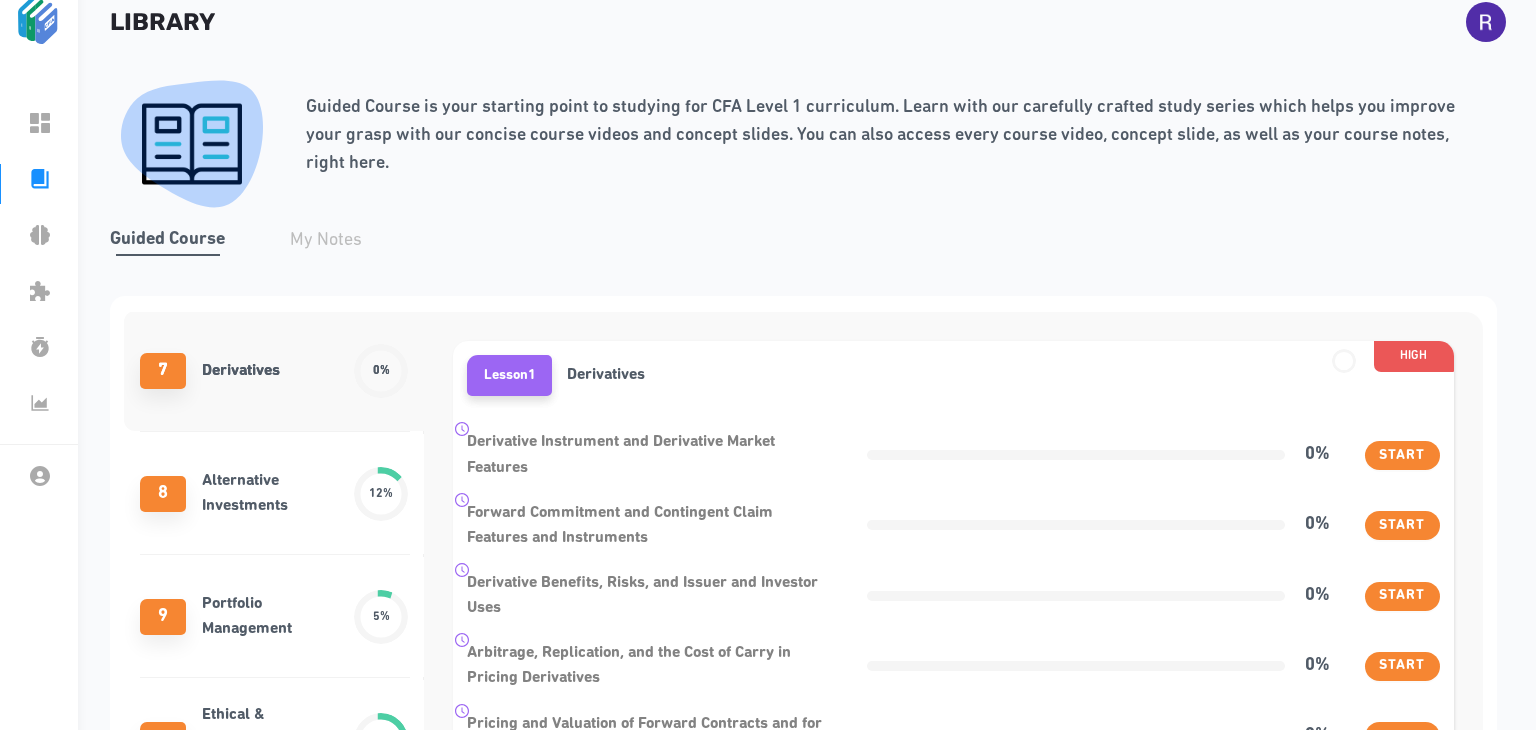 click on "Alternative Investments" at bounding box center (277, 494) 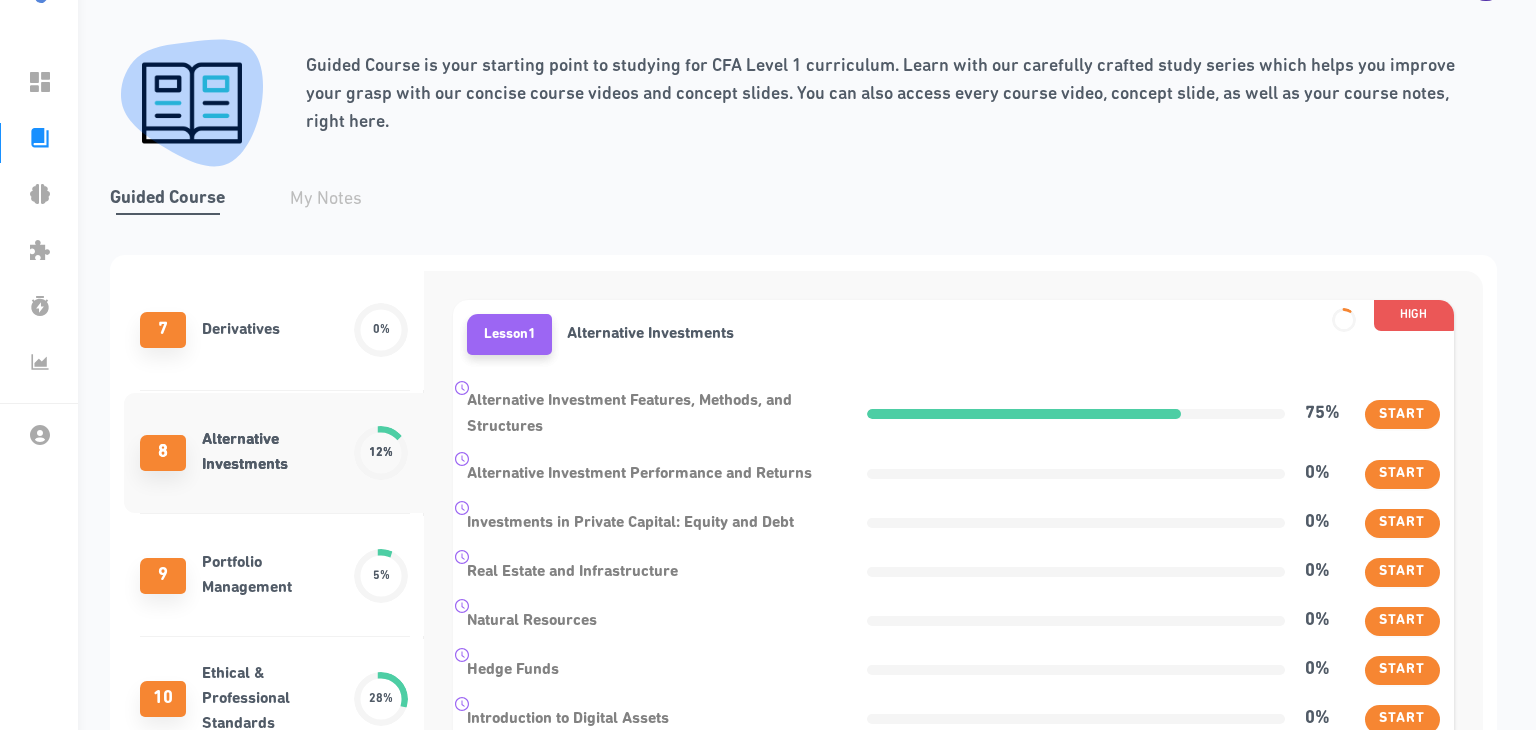scroll, scrollTop: 112, scrollLeft: 0, axis: vertical 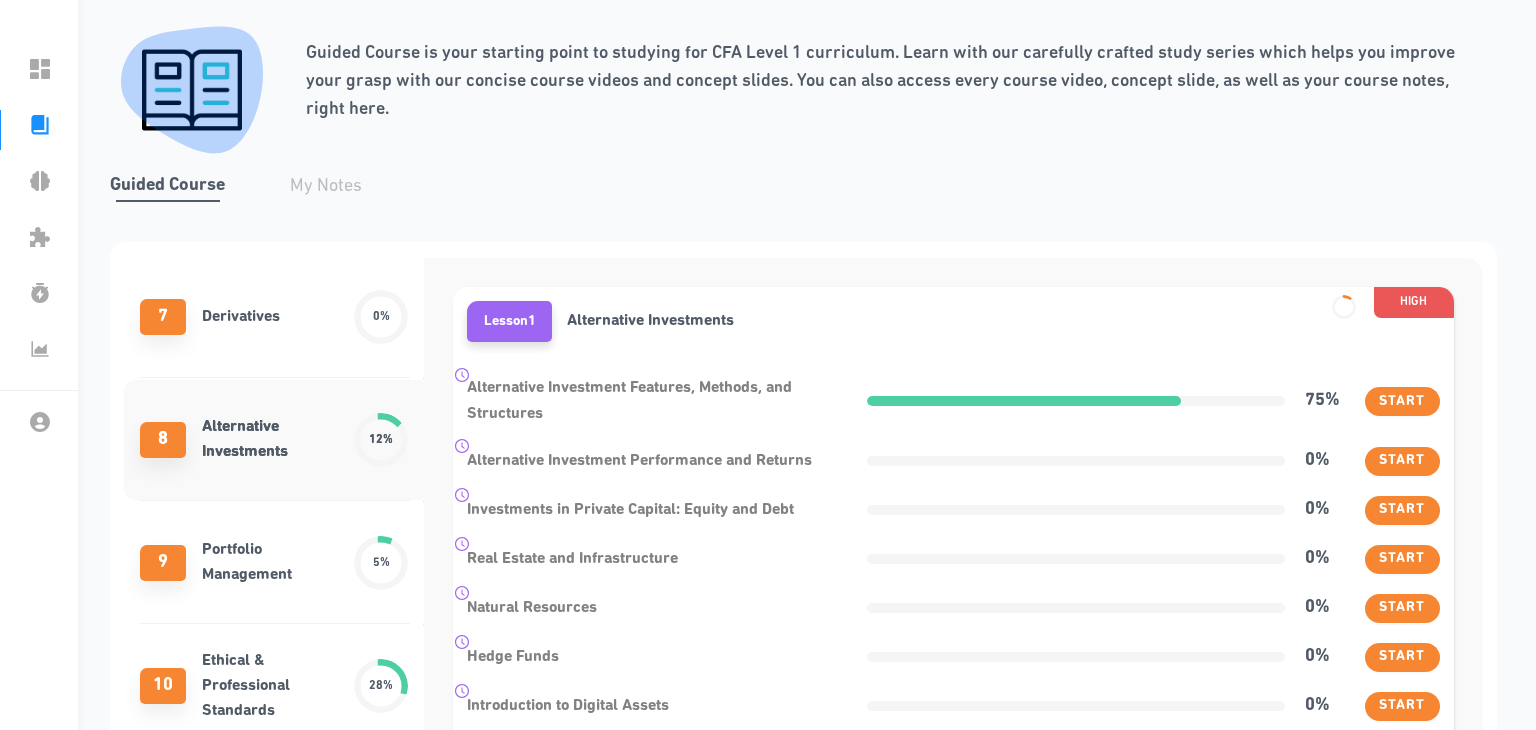 click on "Portfolio Management" at bounding box center (277, 563) 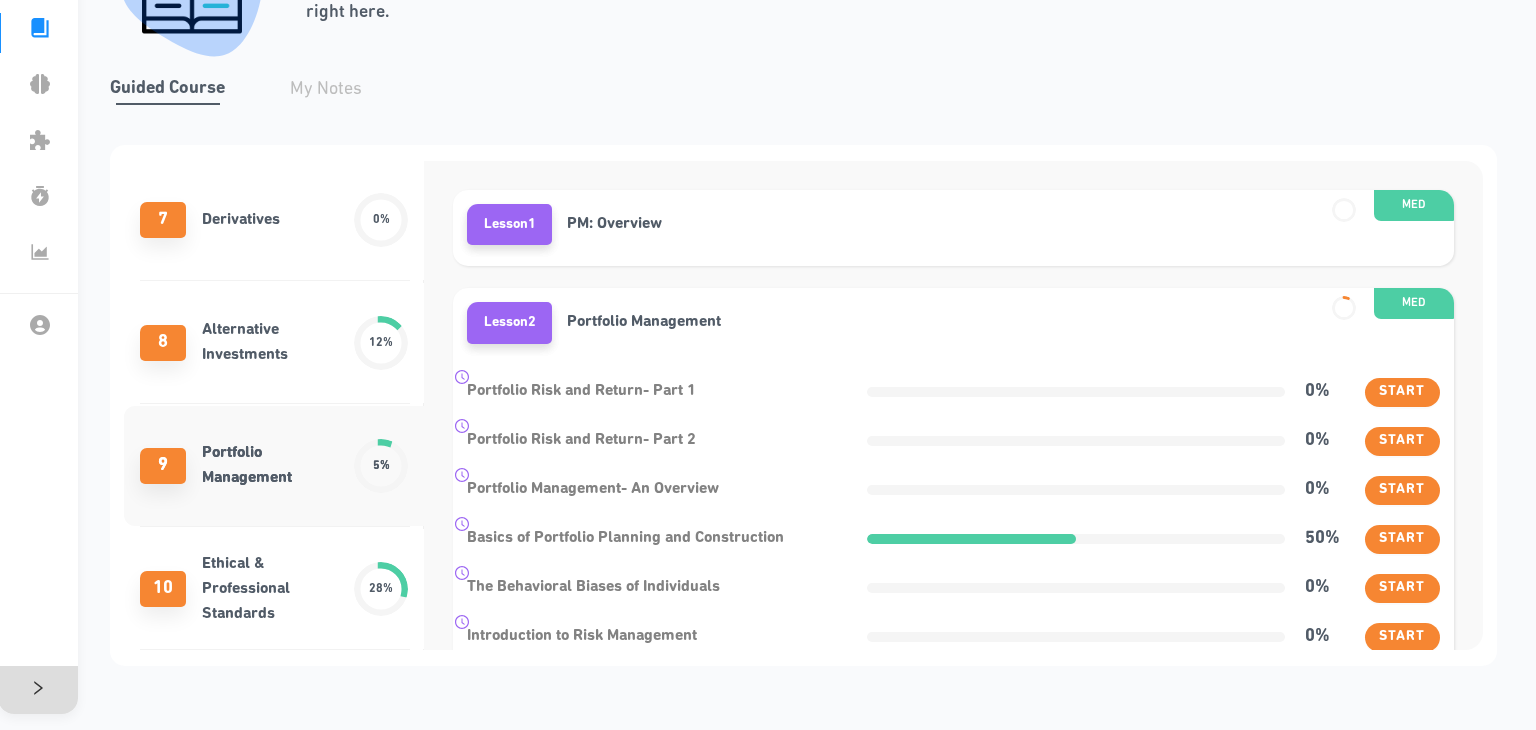 scroll, scrollTop: 224, scrollLeft: 0, axis: vertical 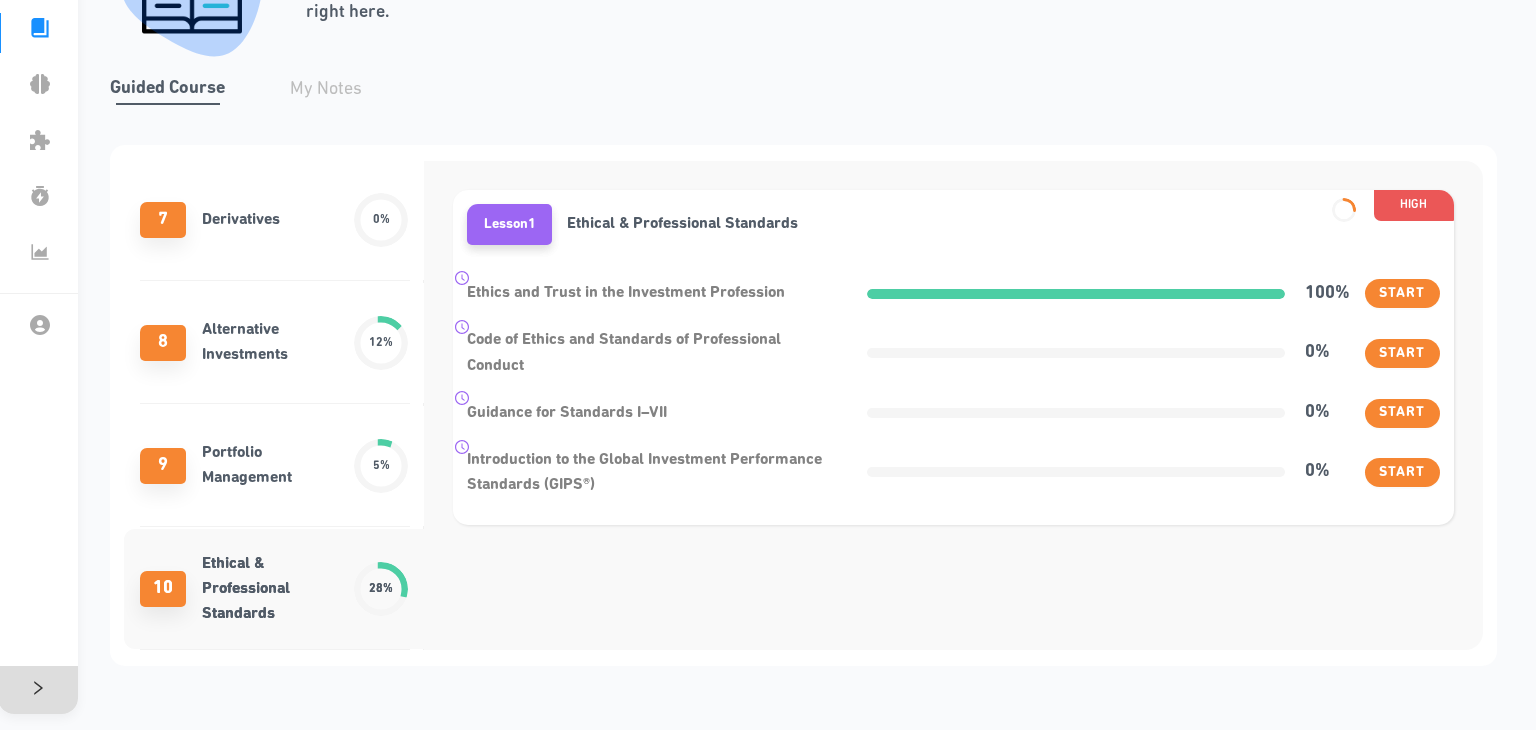 click on "8 Alternative Investments 12%" at bounding box center (274, 343) 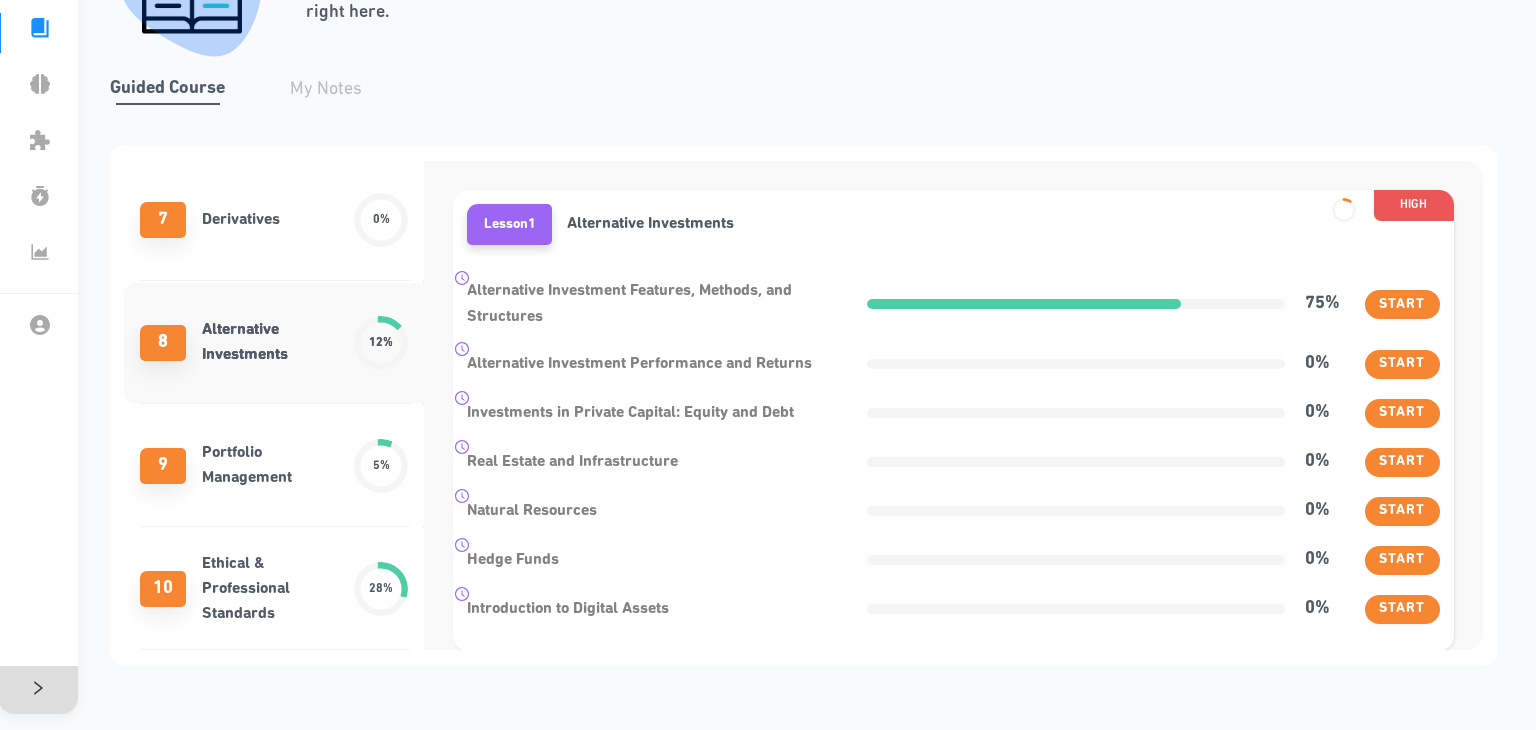 click on "7 Derivatives 0%" at bounding box center [274, 220] 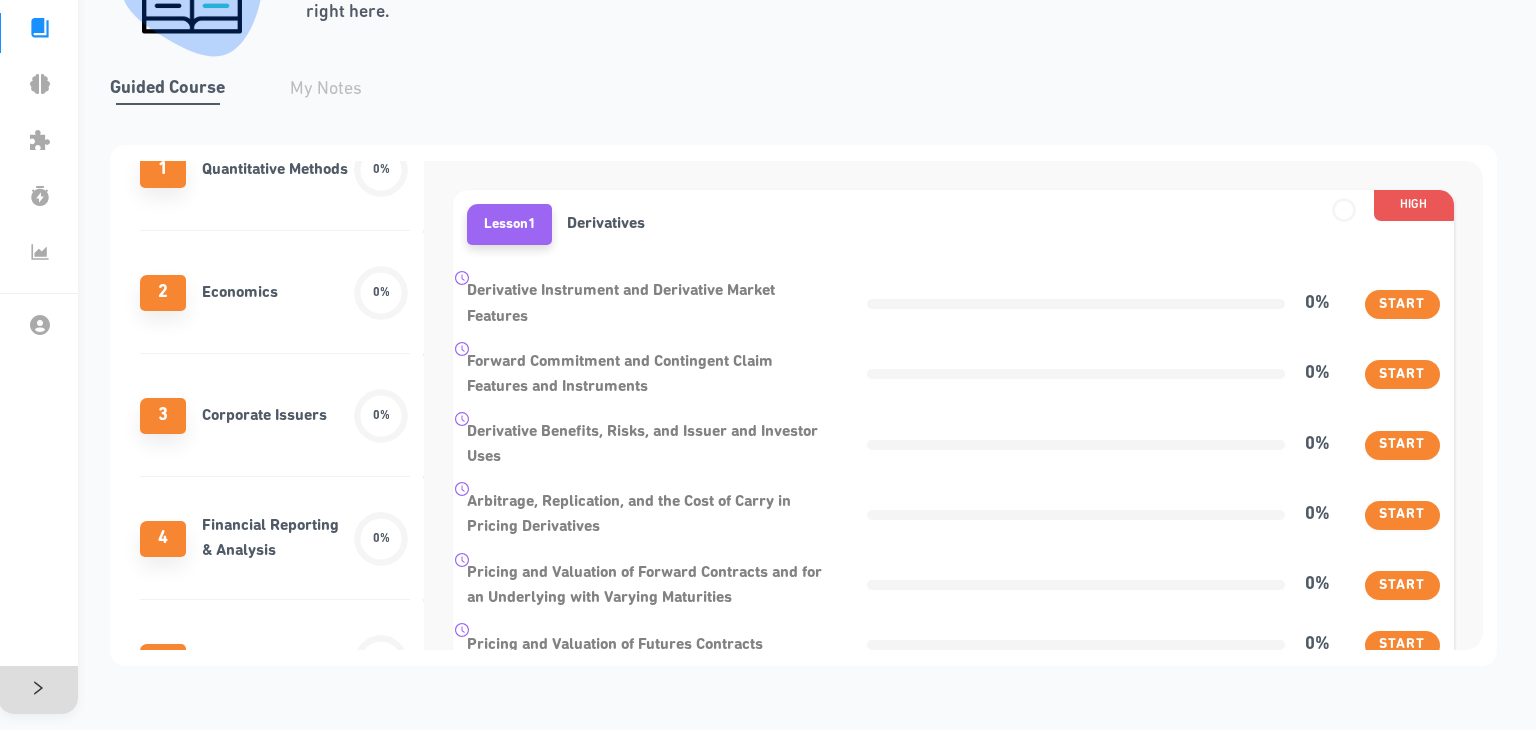scroll, scrollTop: 49, scrollLeft: 0, axis: vertical 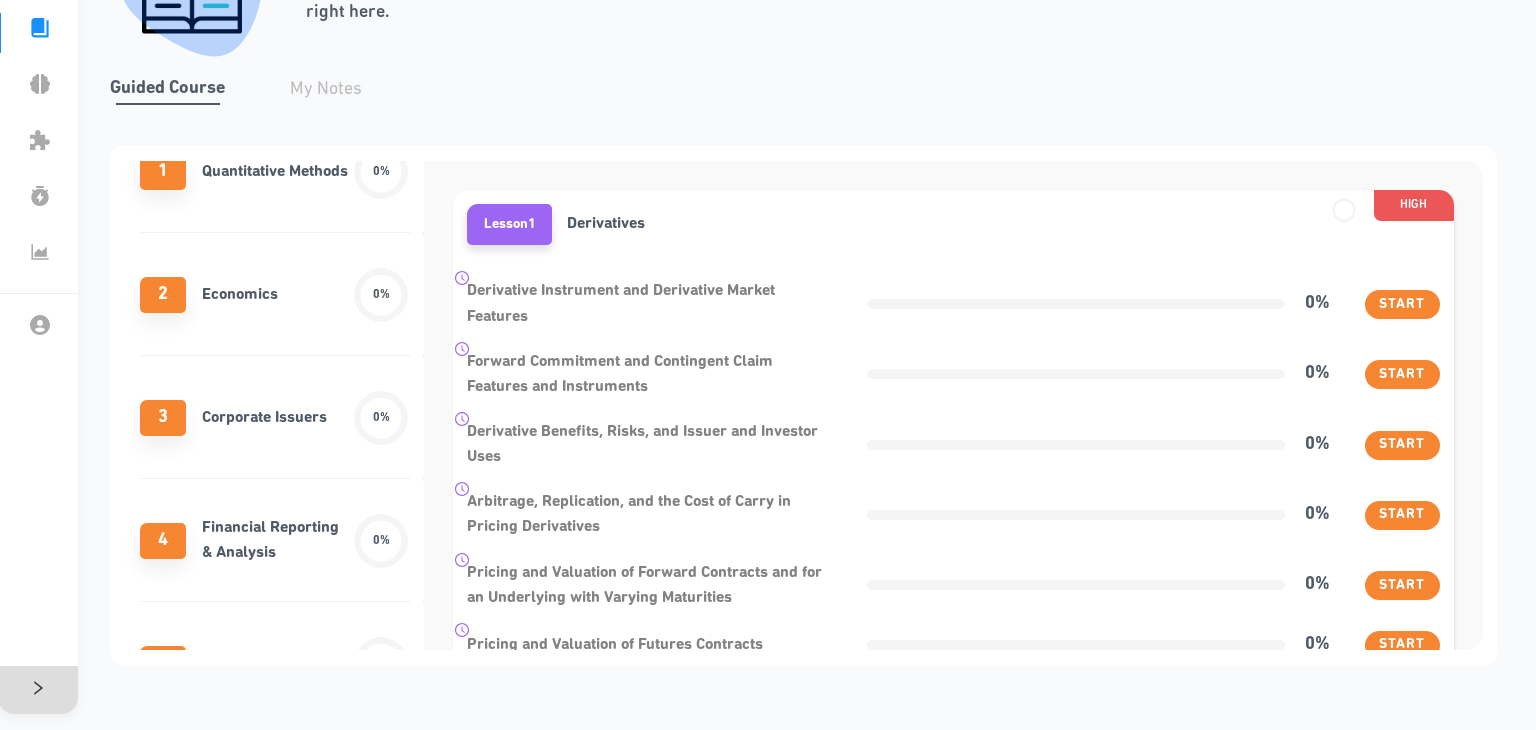 click on "2 Economics 0%" at bounding box center (274, 295) 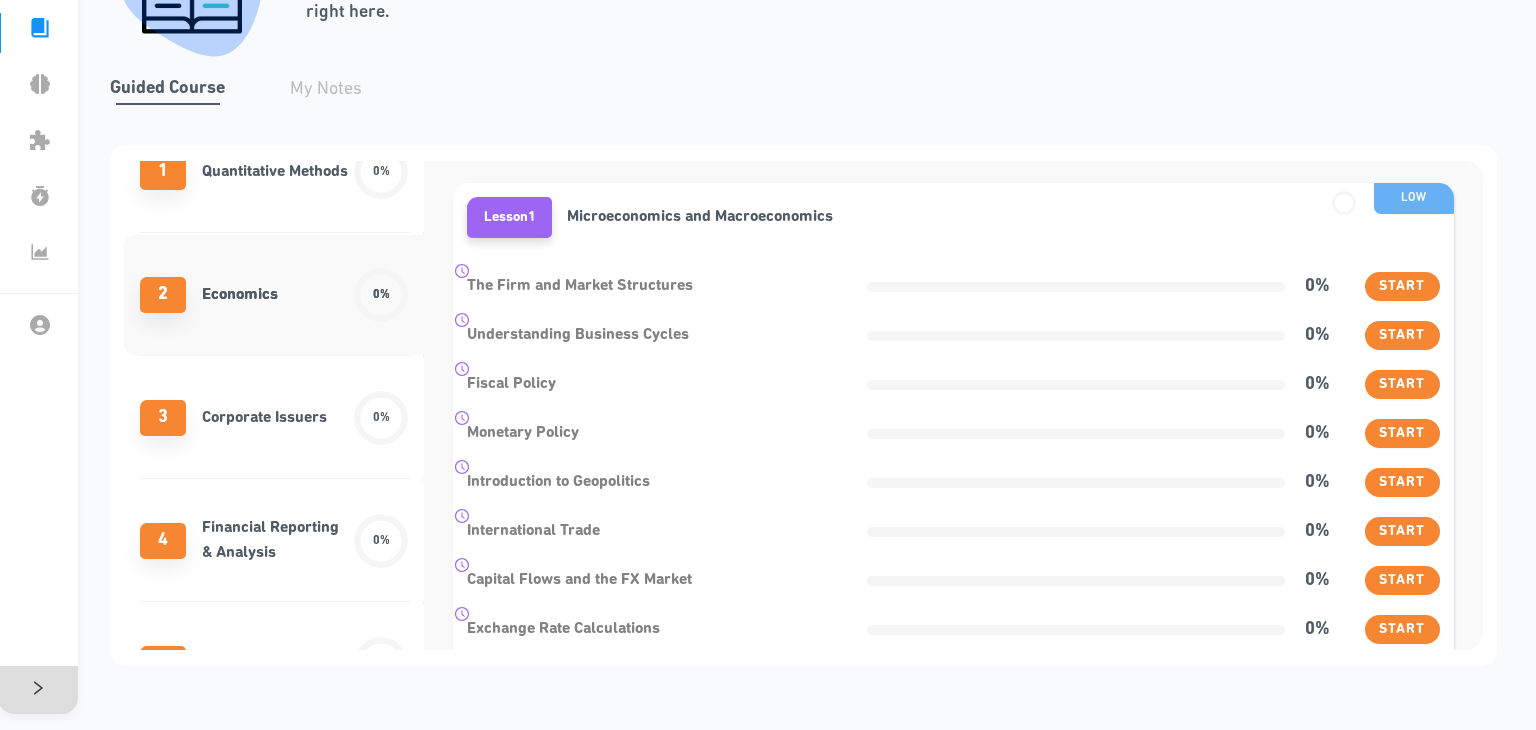 scroll, scrollTop: 8, scrollLeft: 0, axis: vertical 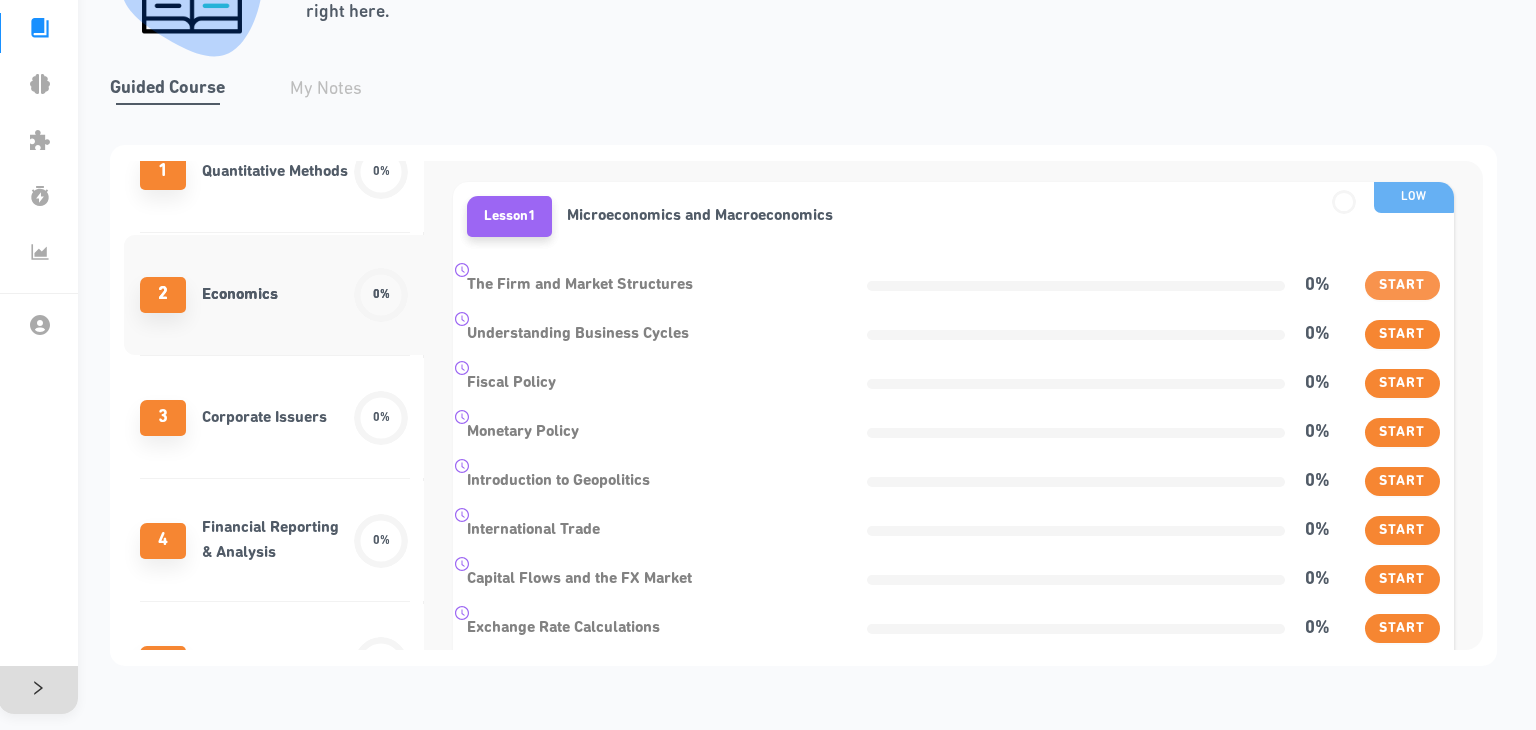 click on "Start" at bounding box center (1402, 285) 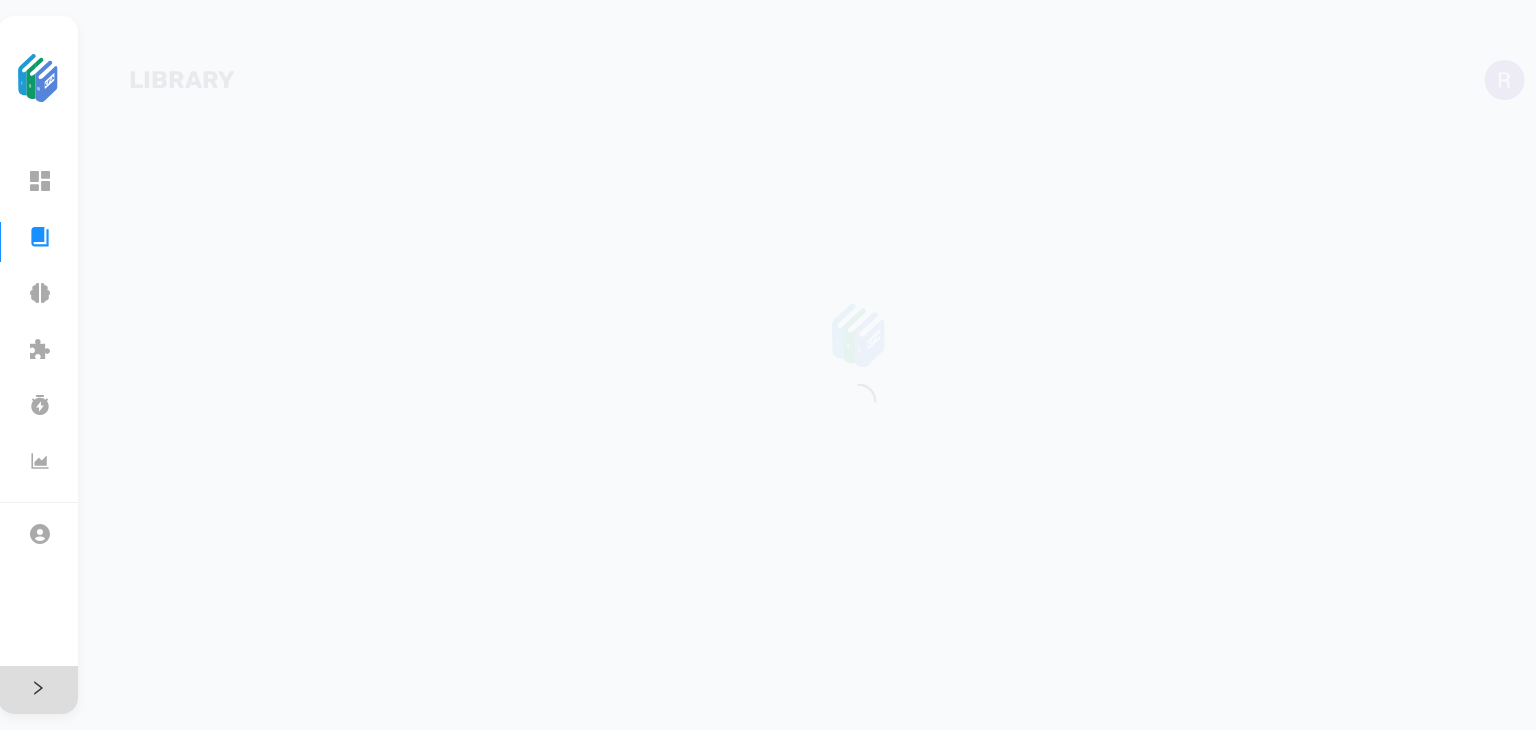 scroll, scrollTop: 15, scrollLeft: 0, axis: vertical 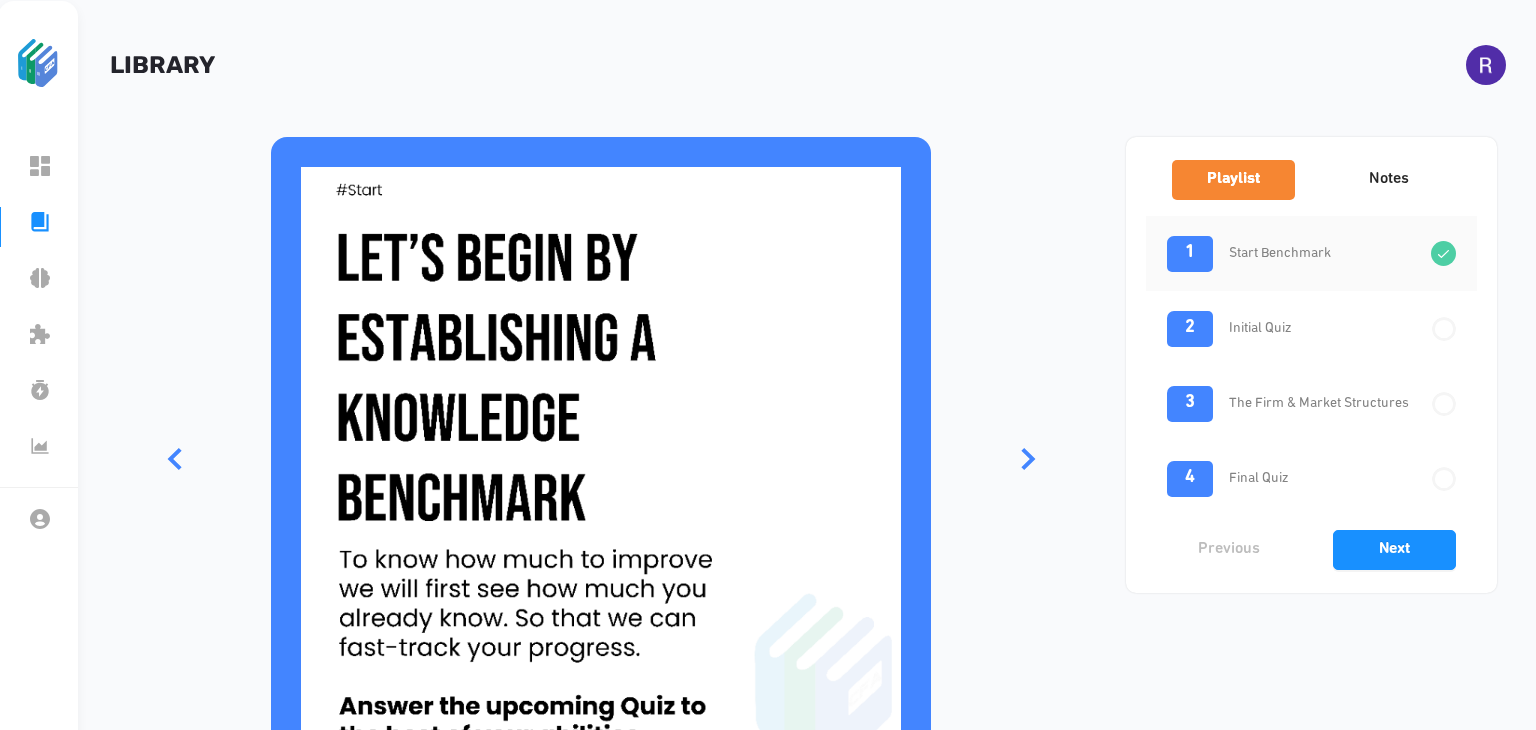 click at bounding box center [601, 467] 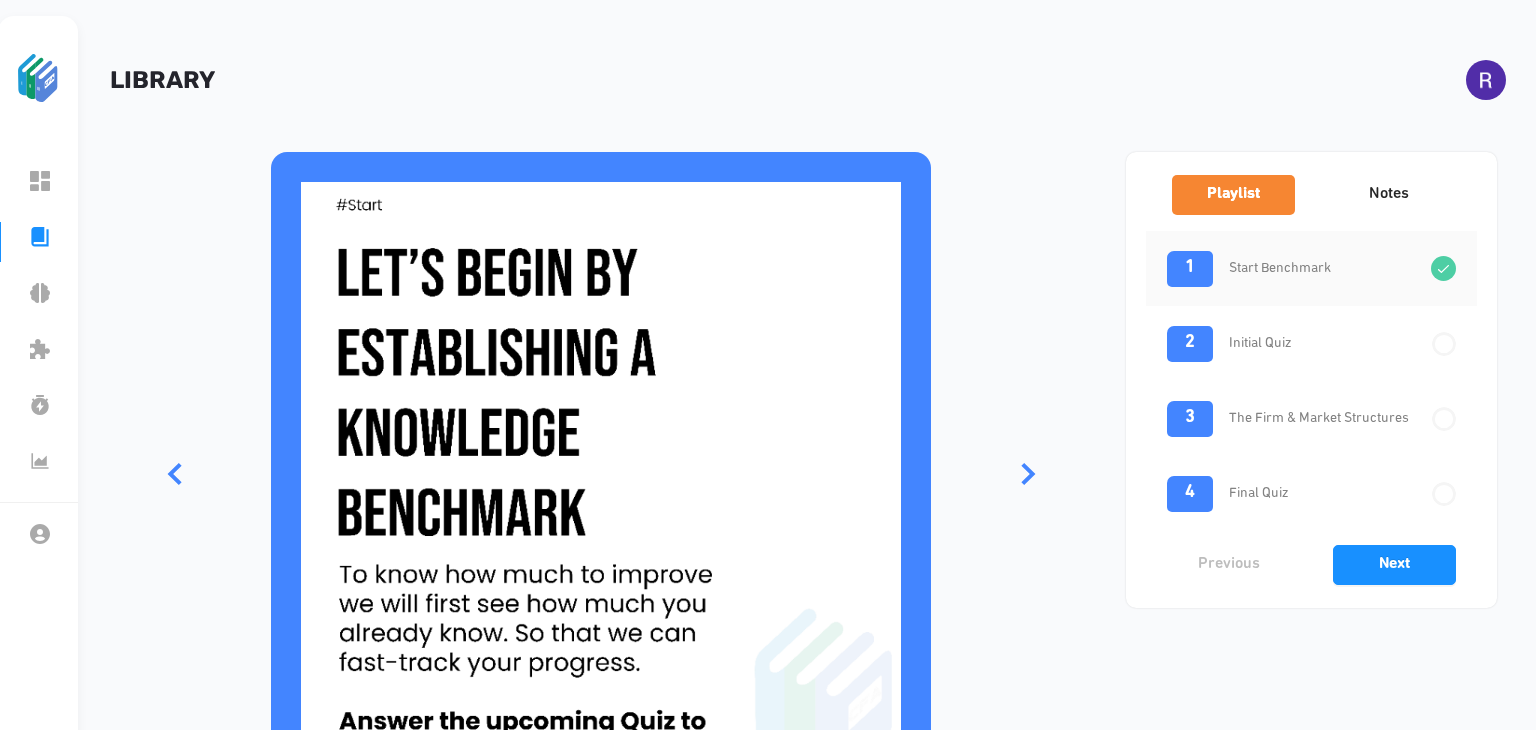 scroll, scrollTop: 0, scrollLeft: 0, axis: both 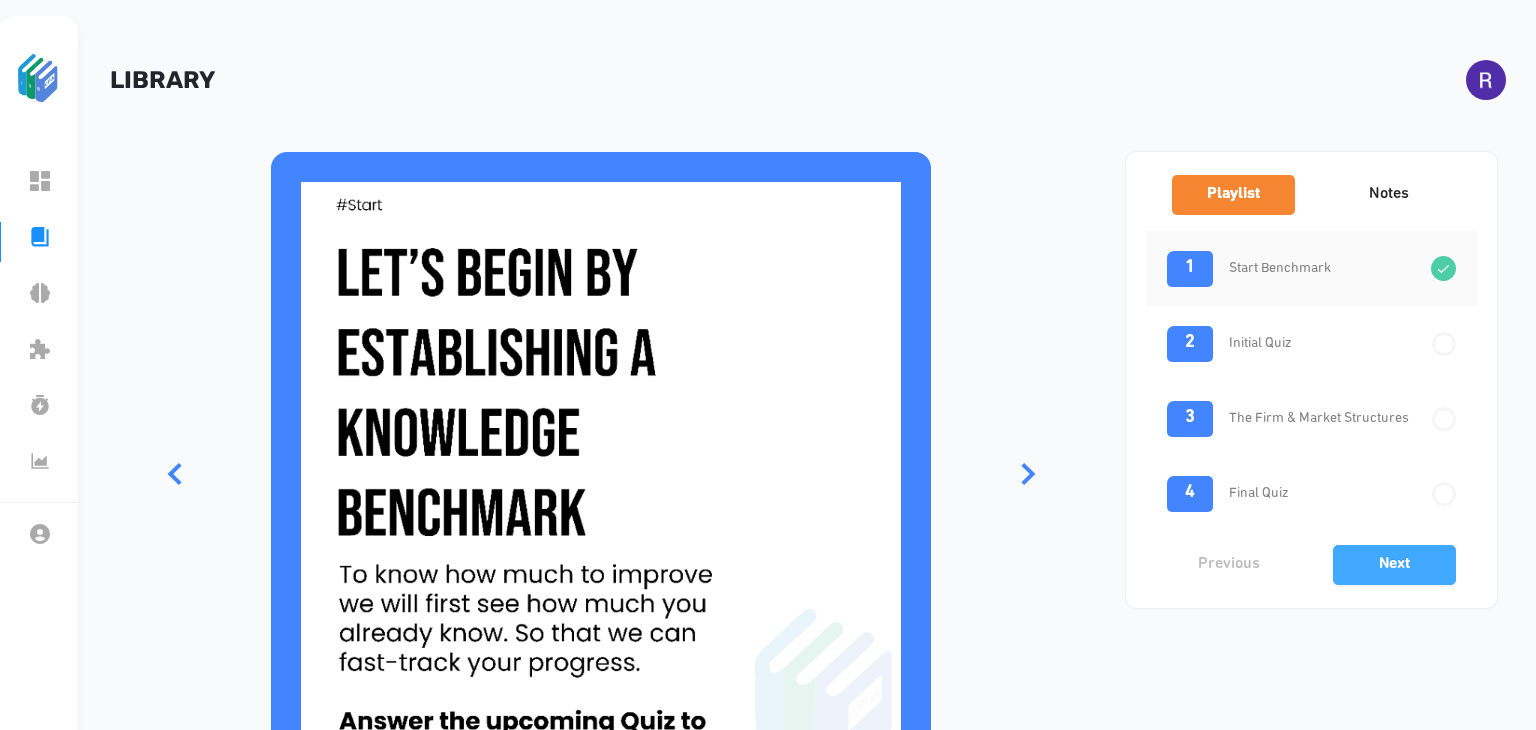 click on "Next" at bounding box center [1394, 565] 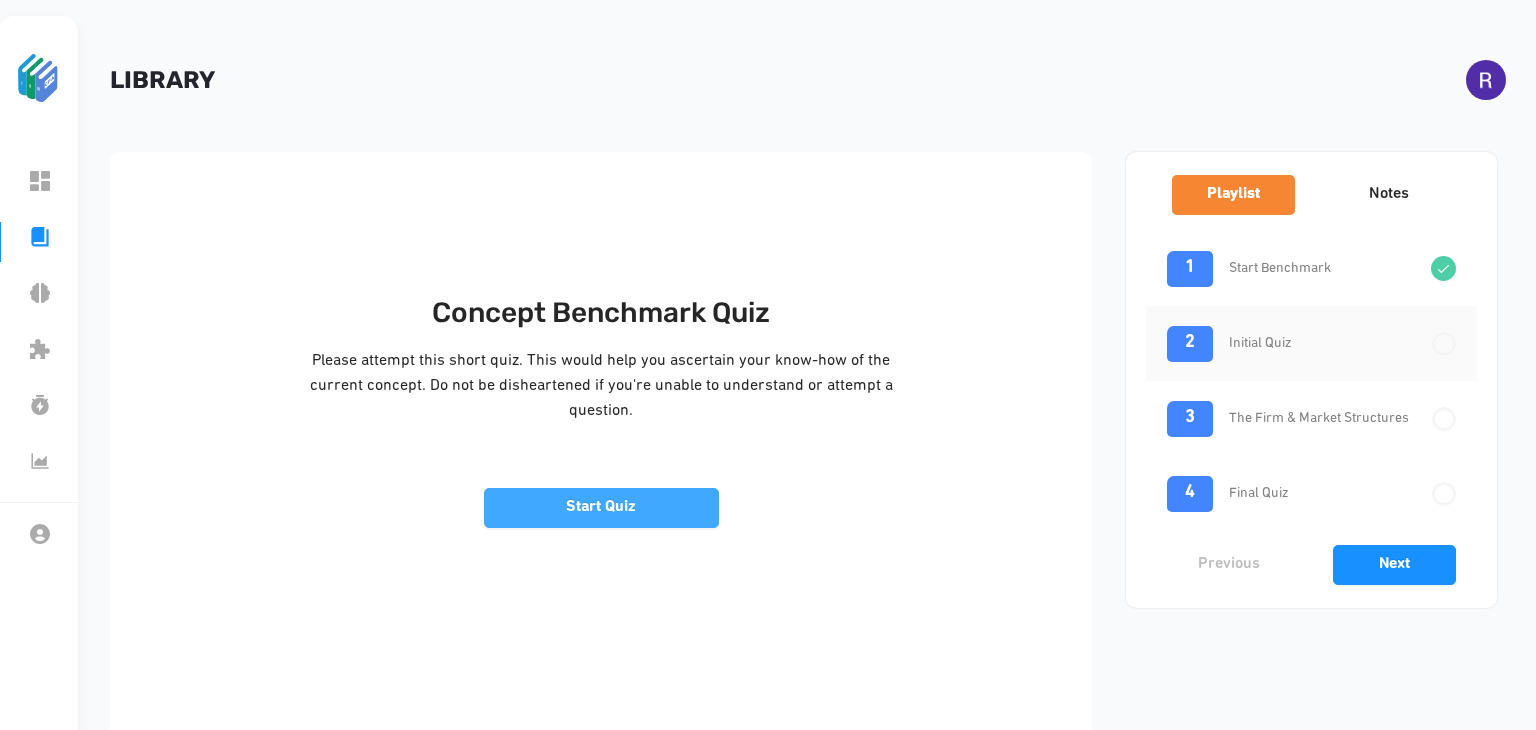 click on "Start Quiz" at bounding box center [601, 507] 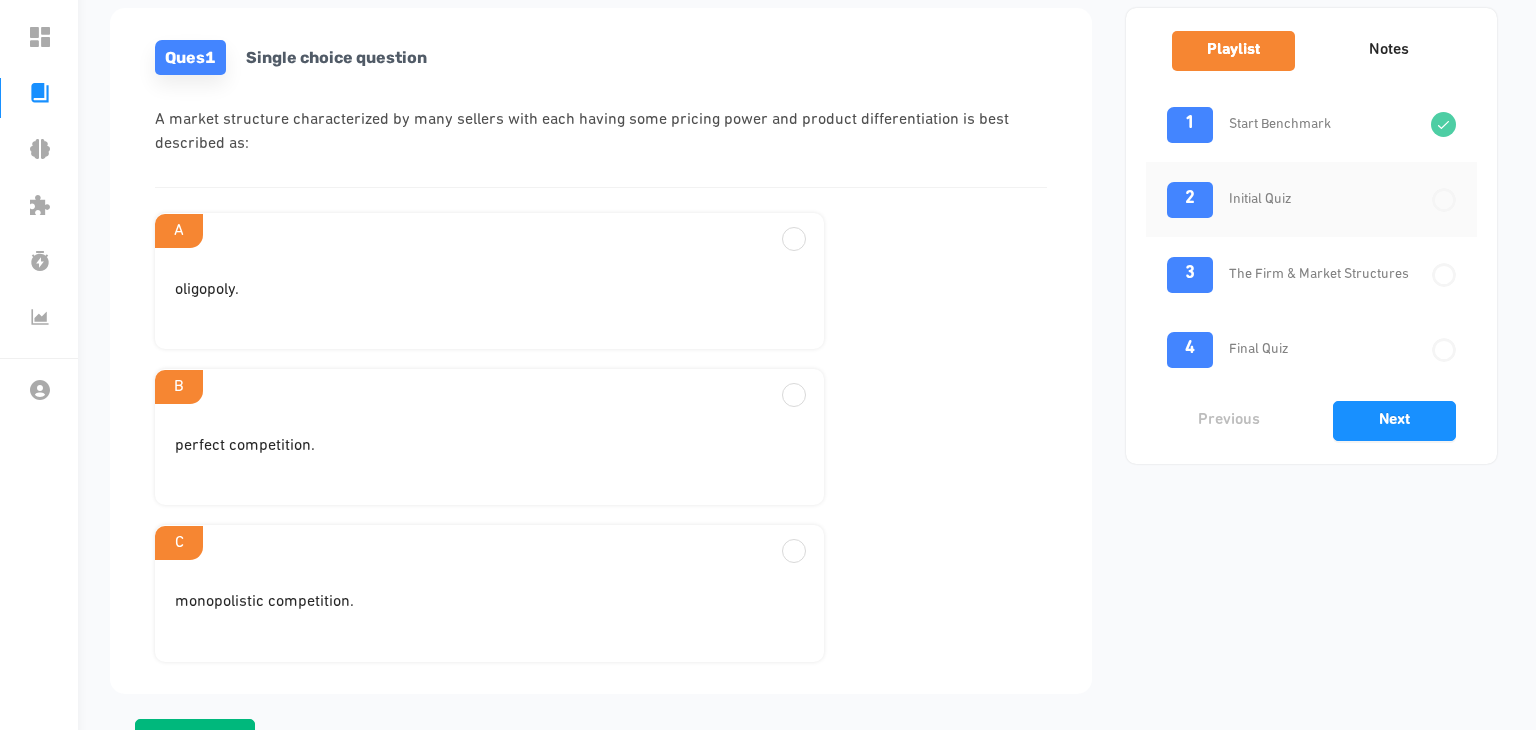 scroll, scrollTop: 144, scrollLeft: 0, axis: vertical 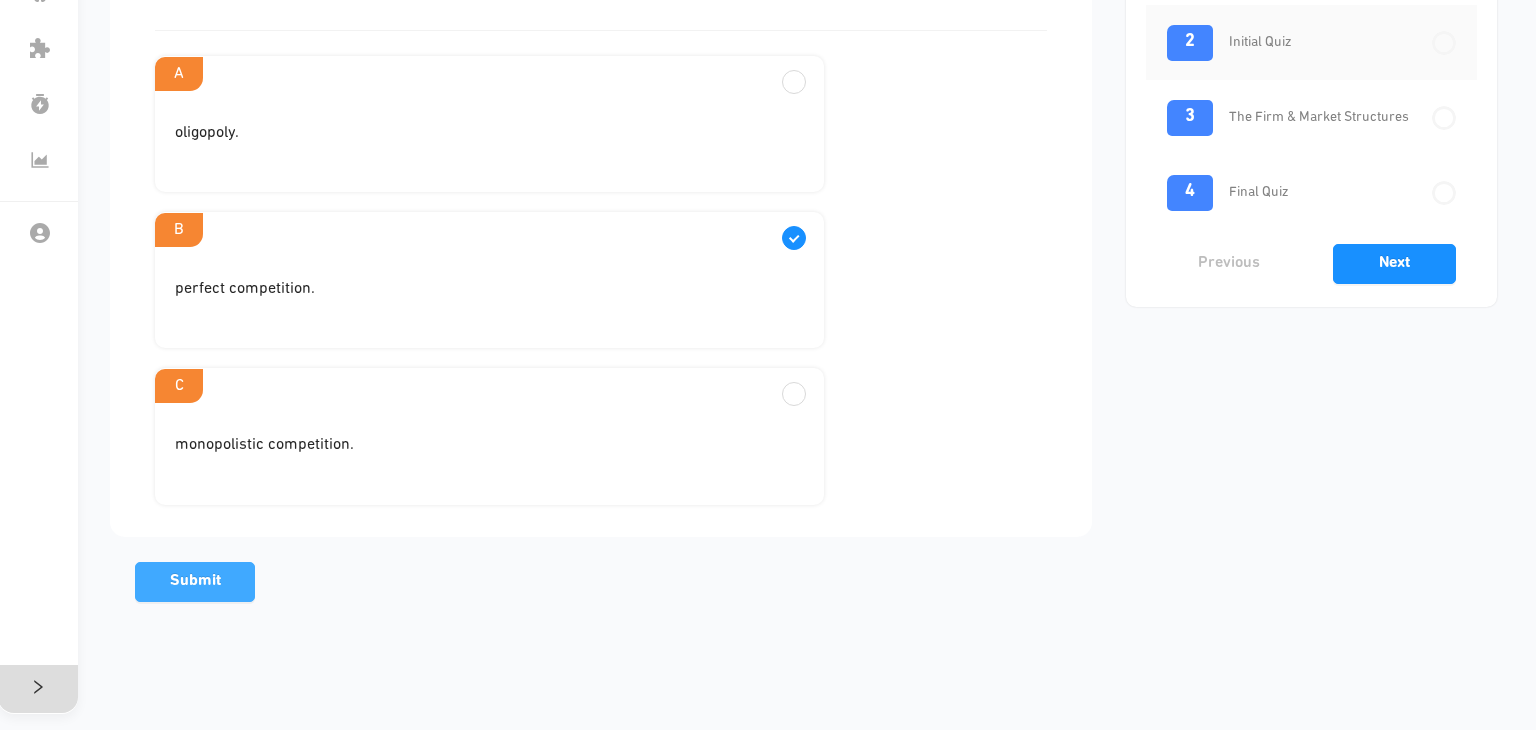 click on "Submit" at bounding box center (195, 582) 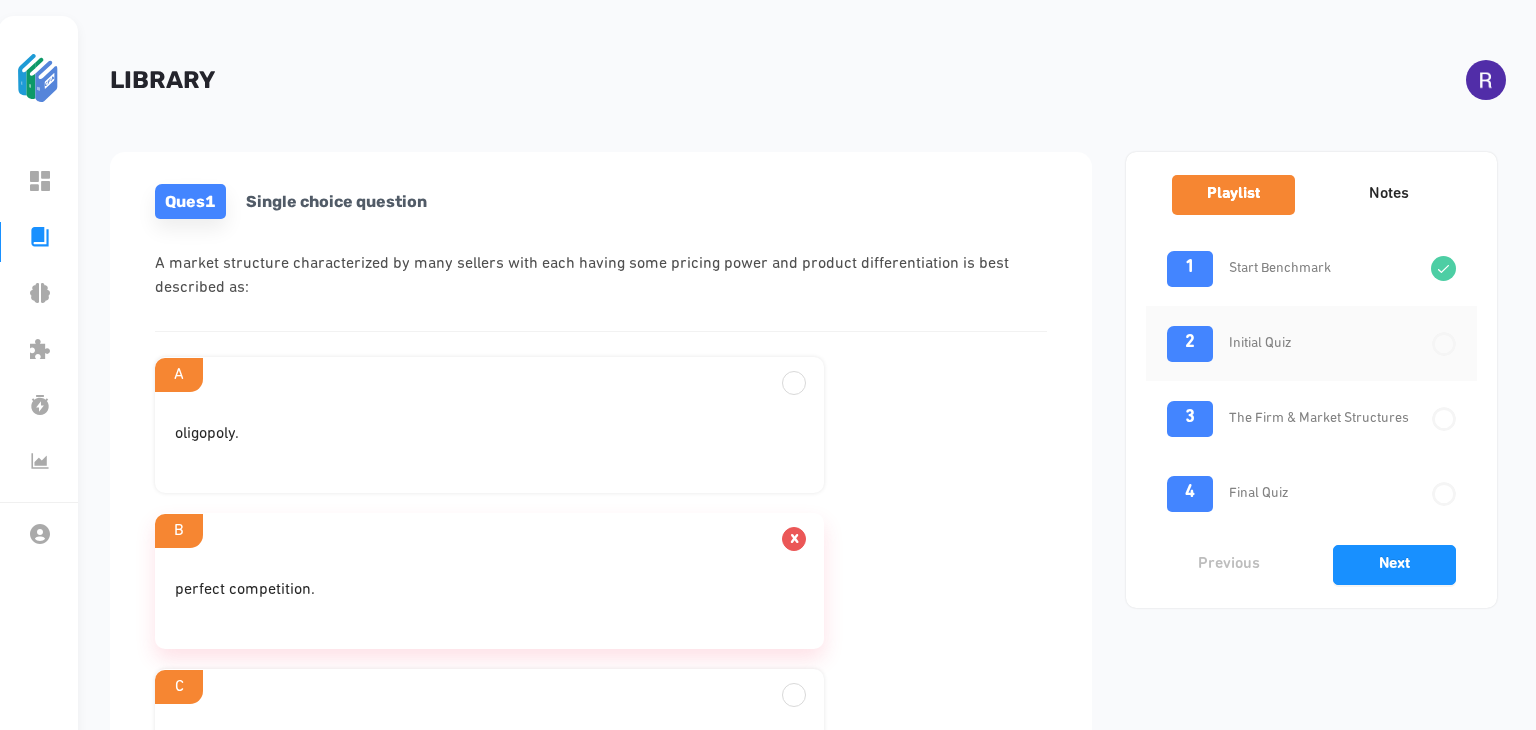 scroll, scrollTop: 316, scrollLeft: 0, axis: vertical 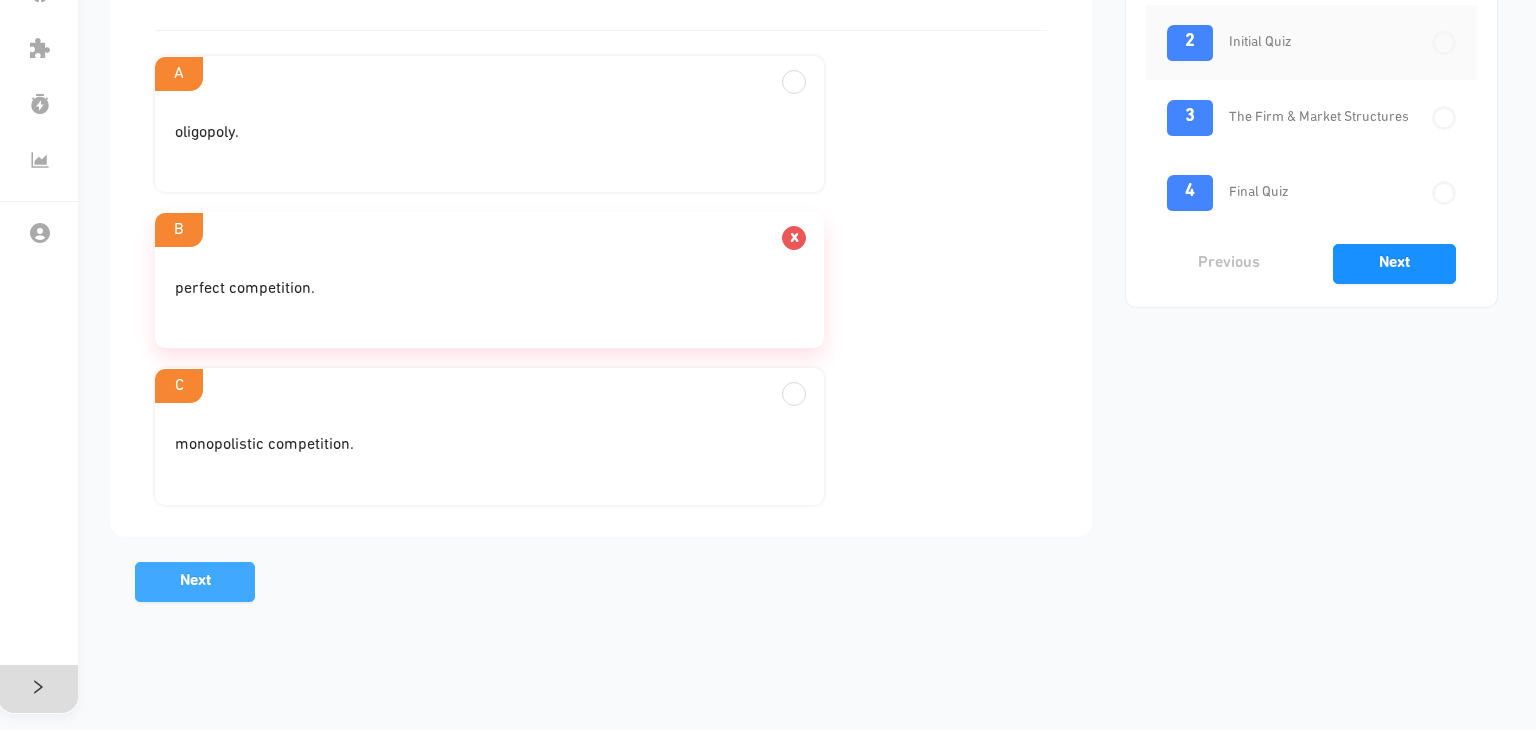 click on "Next" at bounding box center [195, 582] 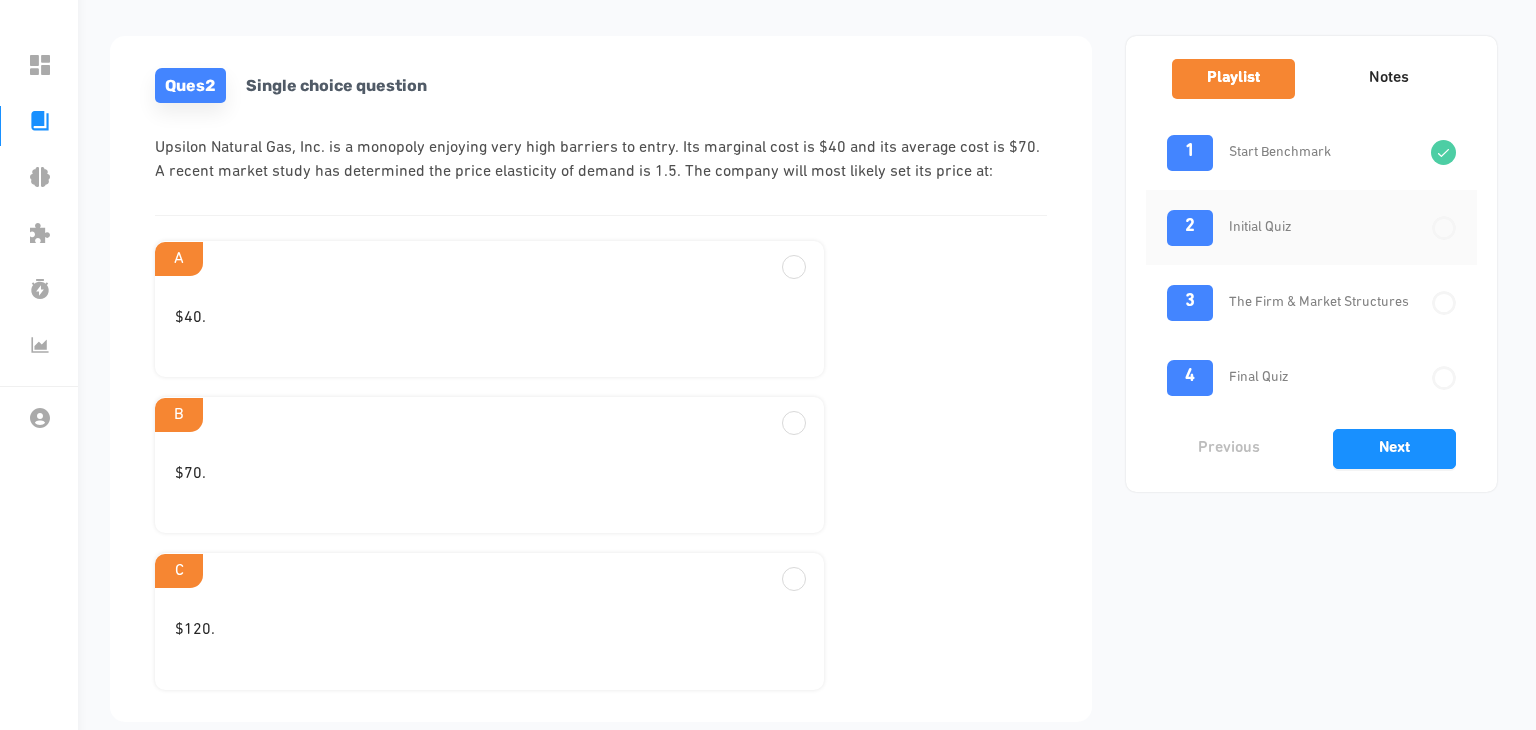 scroll, scrollTop: 116, scrollLeft: 0, axis: vertical 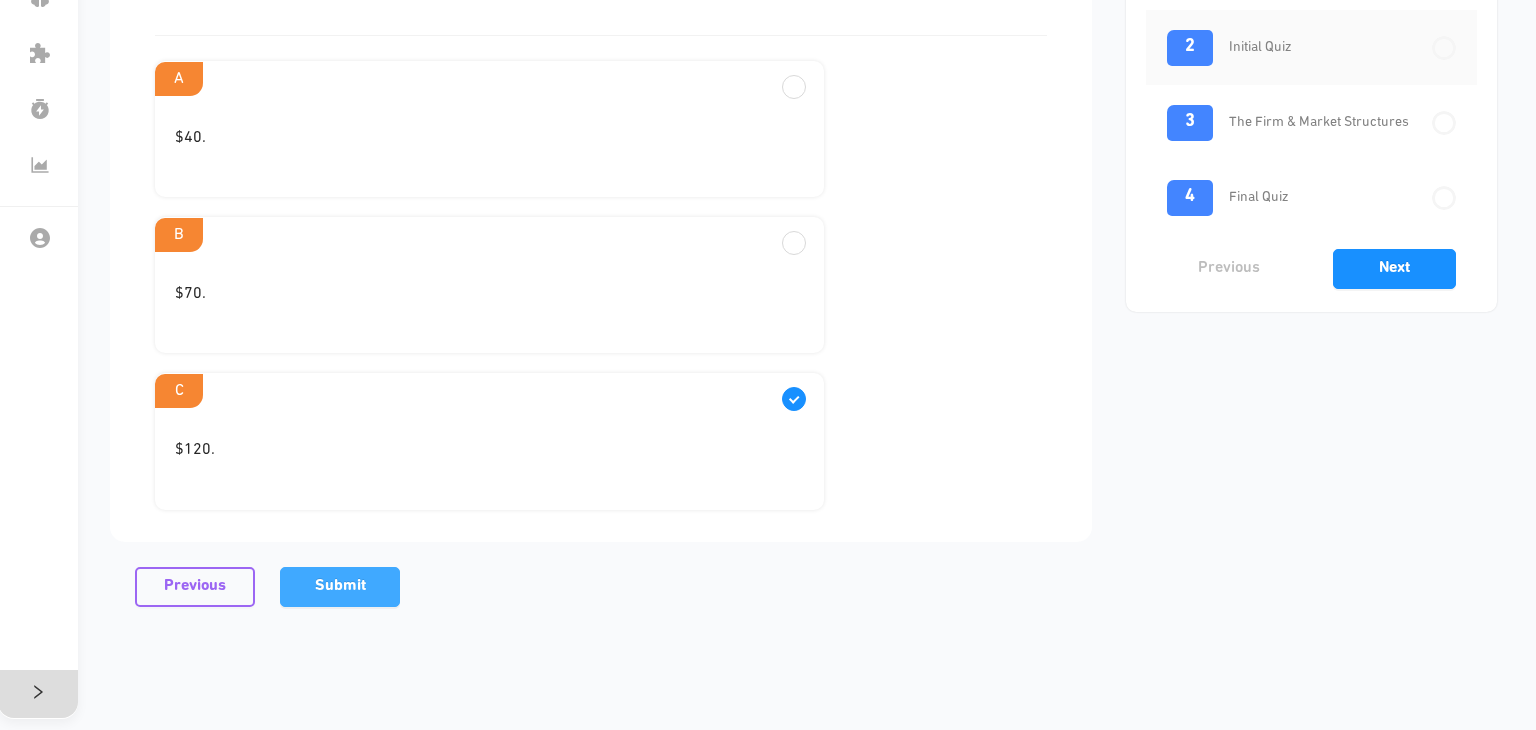 click on "Submit" at bounding box center [340, 587] 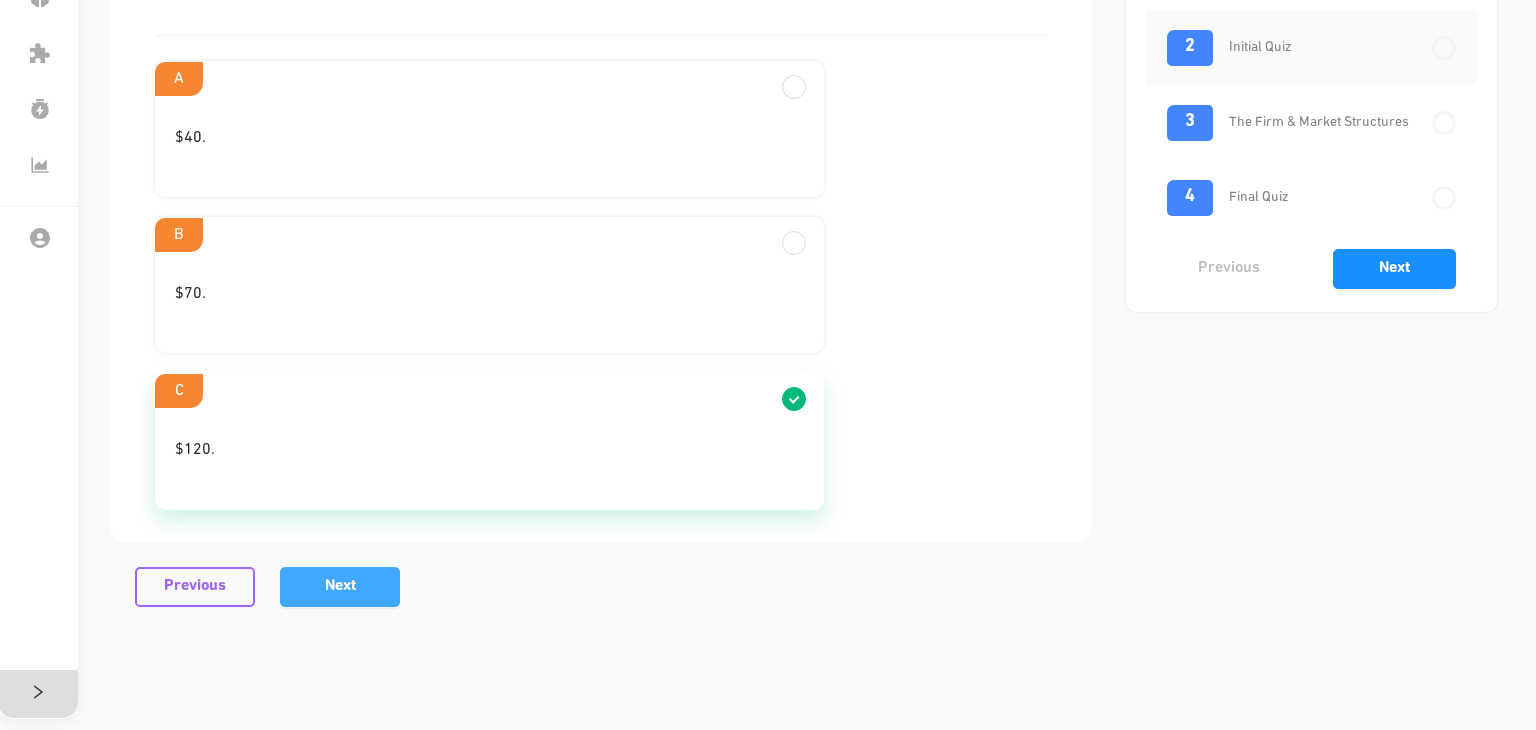 click on "Next" at bounding box center [340, 587] 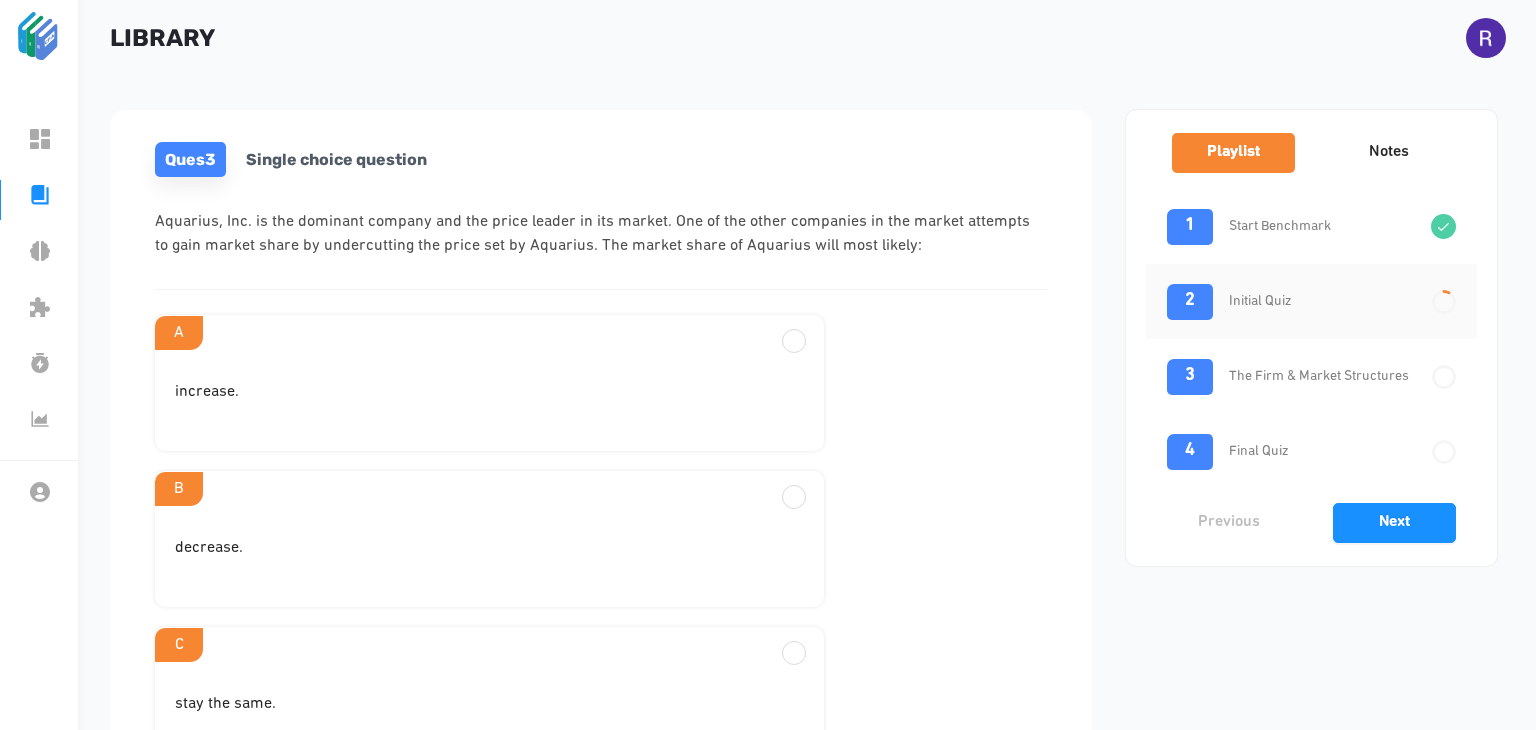 scroll, scrollTop: 43, scrollLeft: 0, axis: vertical 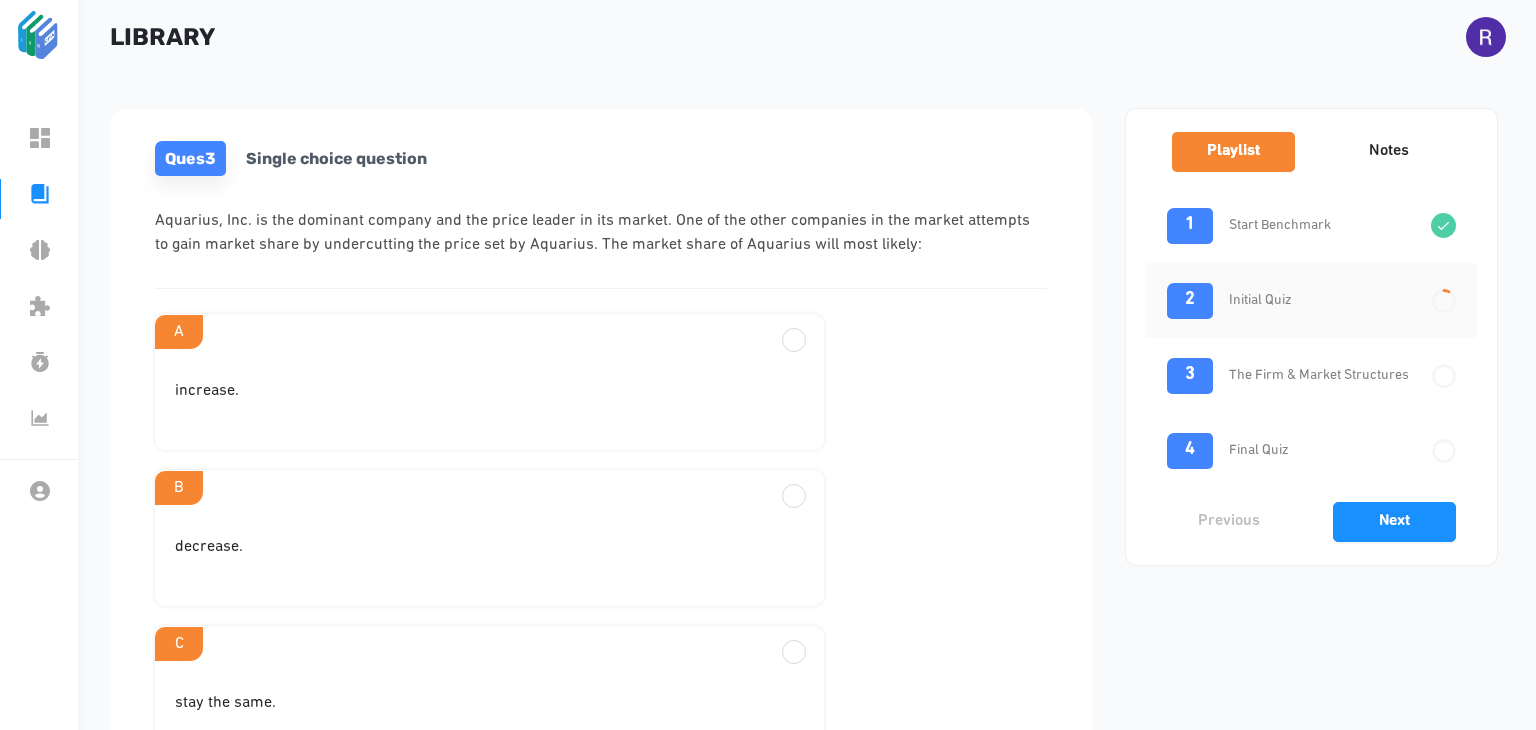 click on "decrease." at bounding box center (489, 399) 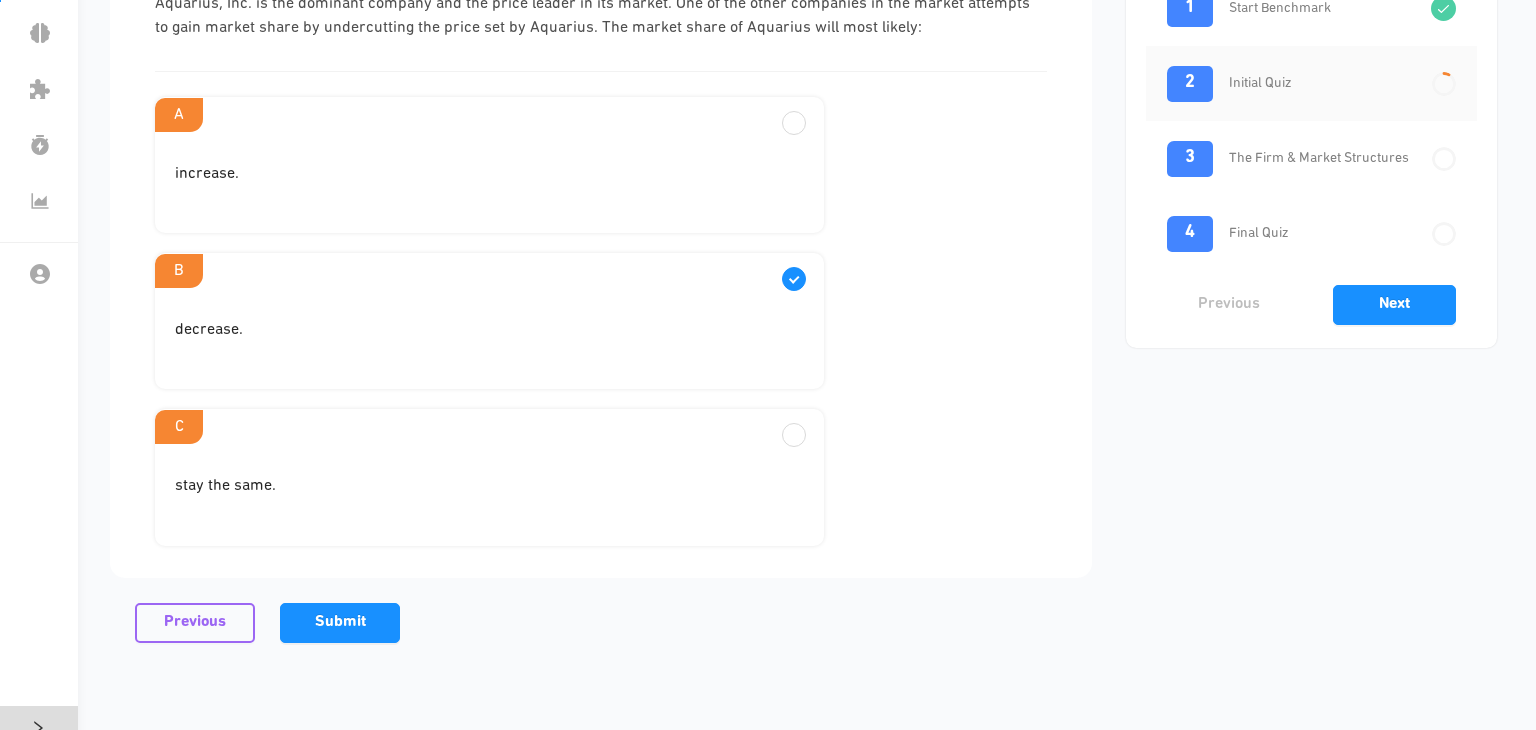 scroll, scrollTop: 271, scrollLeft: 0, axis: vertical 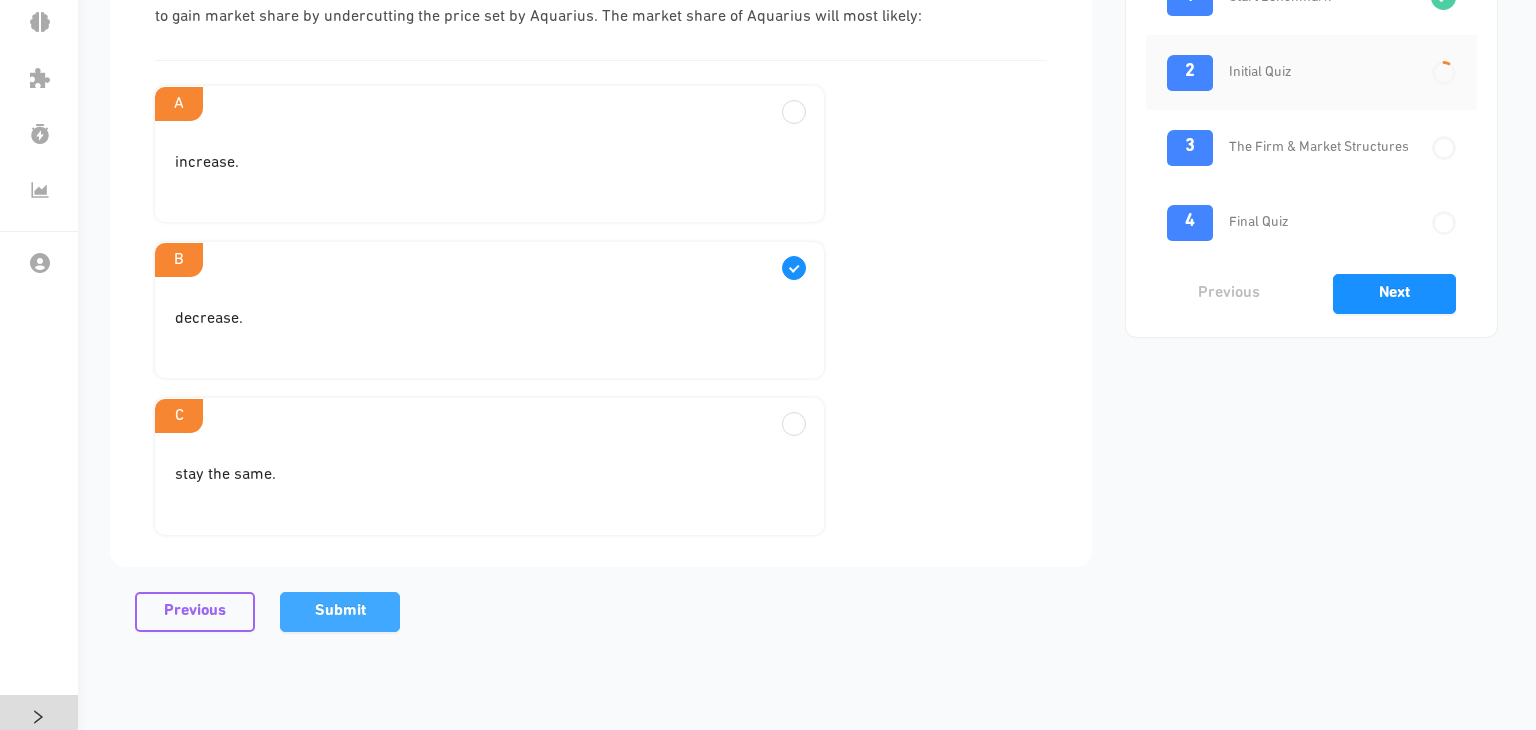click on "Submit" at bounding box center [340, 612] 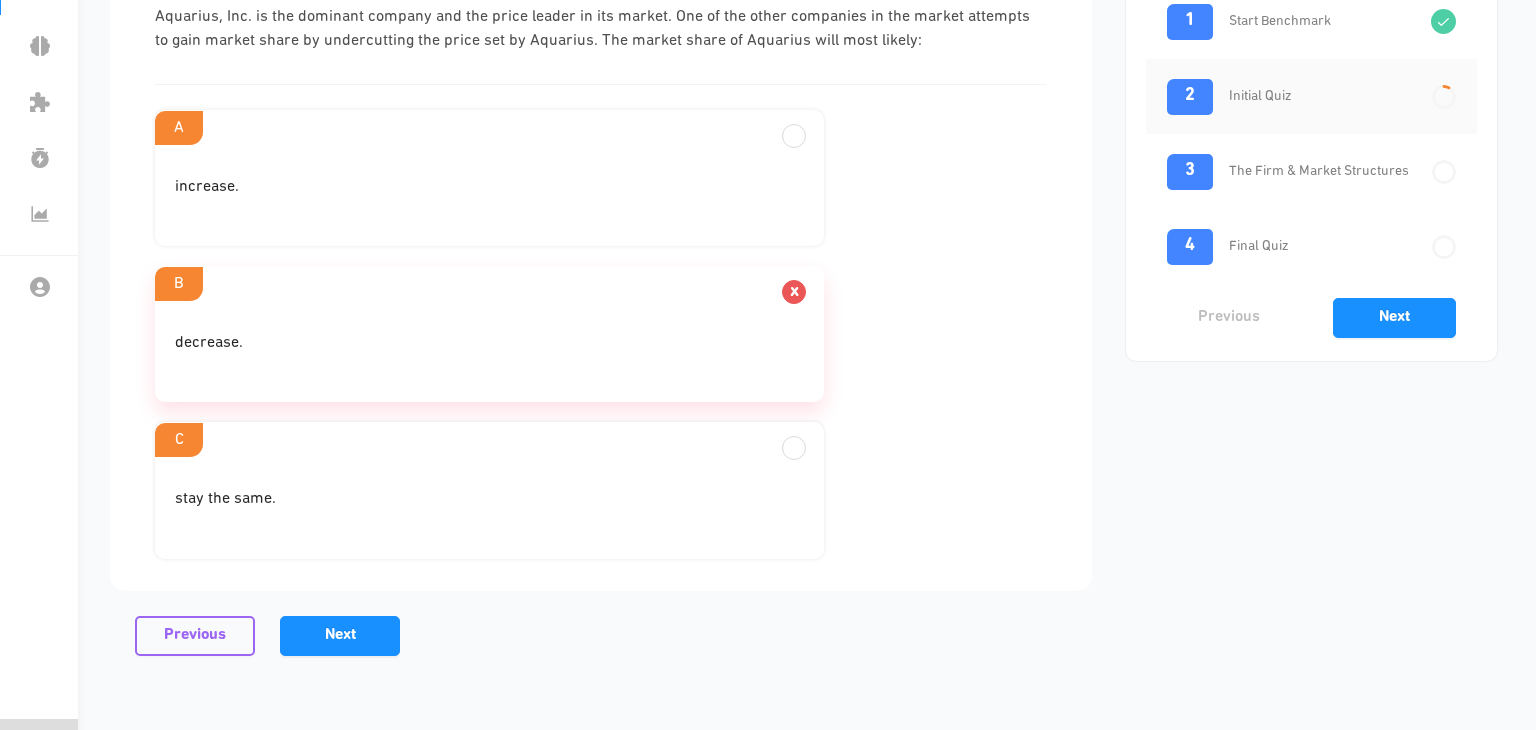scroll, scrollTop: 246, scrollLeft: 0, axis: vertical 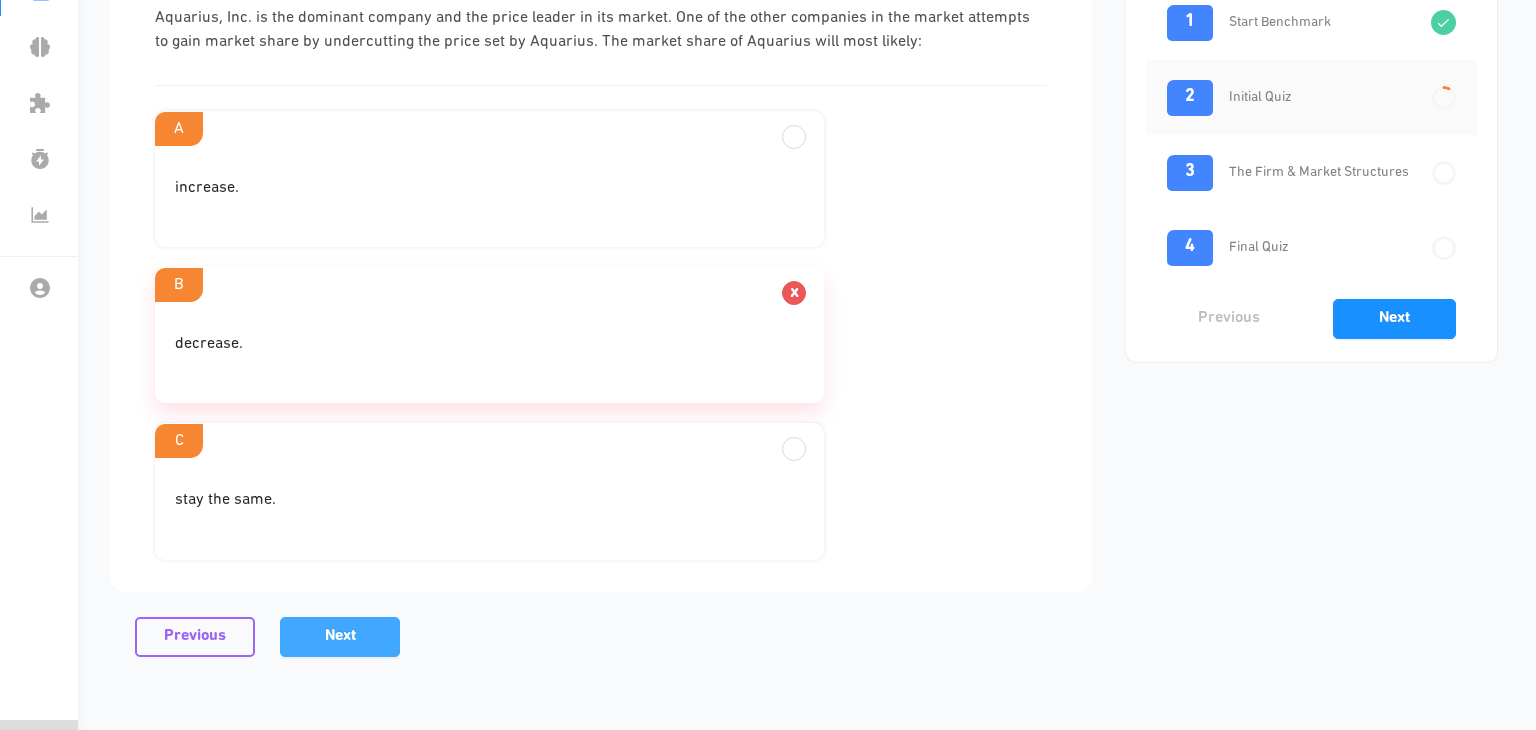 click on "Next" at bounding box center [340, 637] 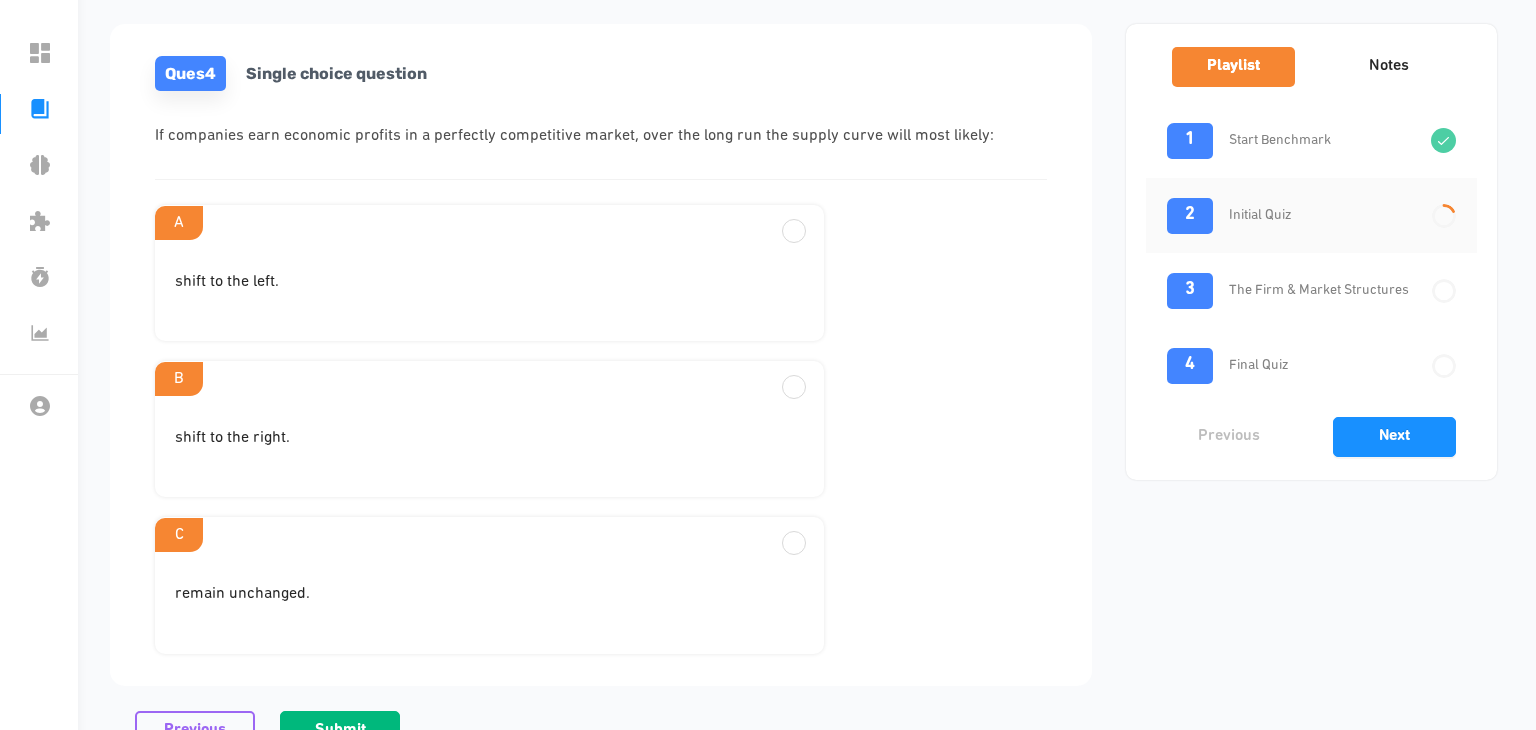 scroll, scrollTop: 130, scrollLeft: 0, axis: vertical 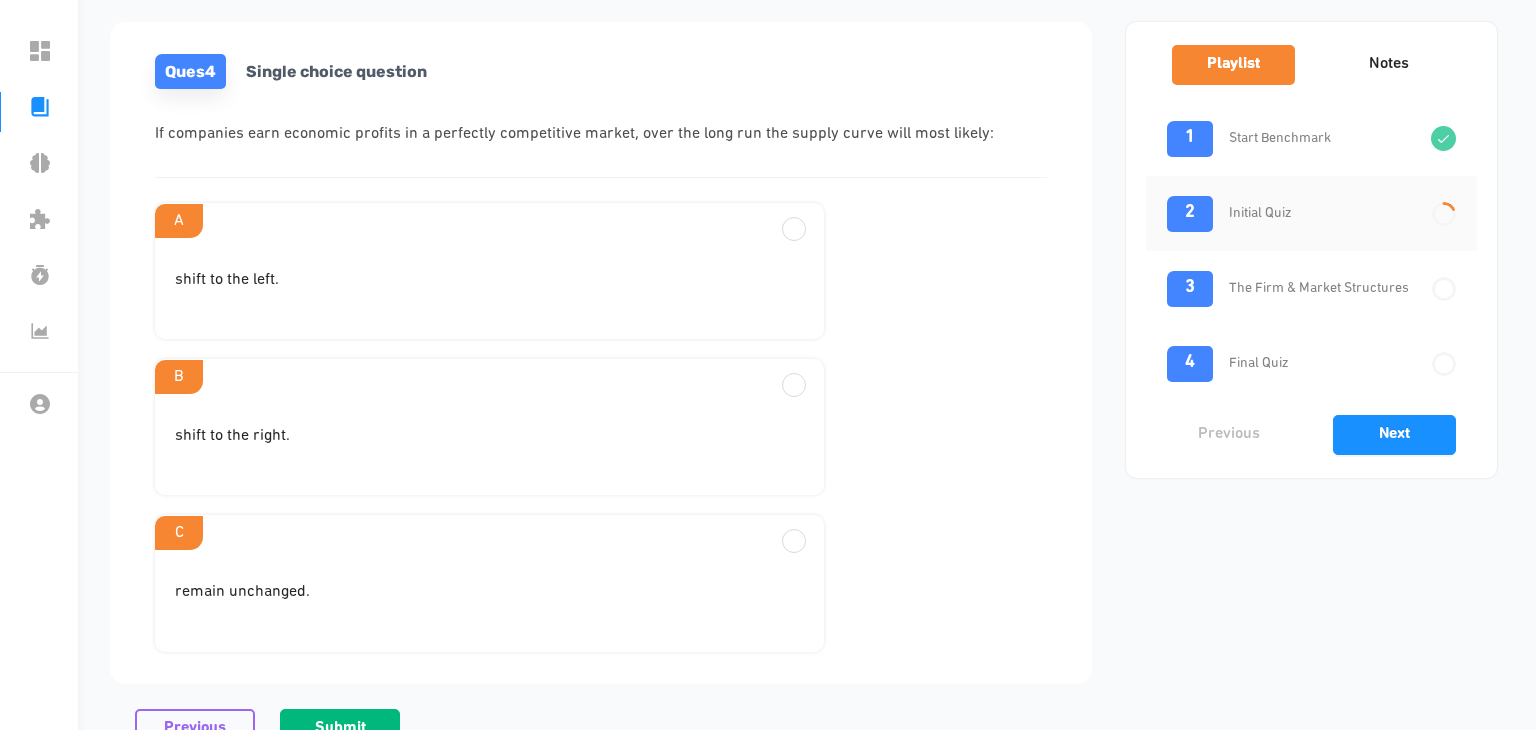 click on "shift to the right." at bounding box center (489, 288) 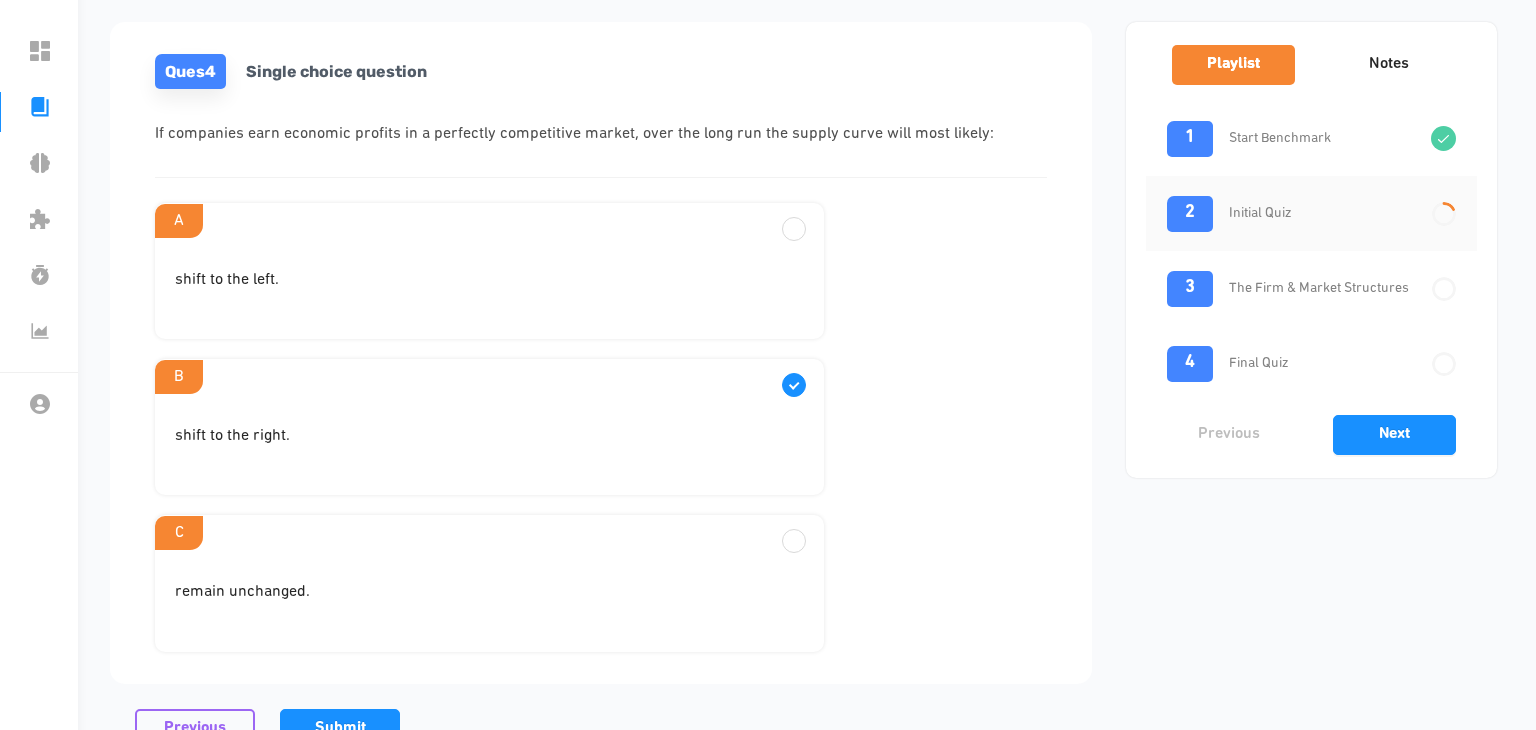 scroll, scrollTop: 292, scrollLeft: 0, axis: vertical 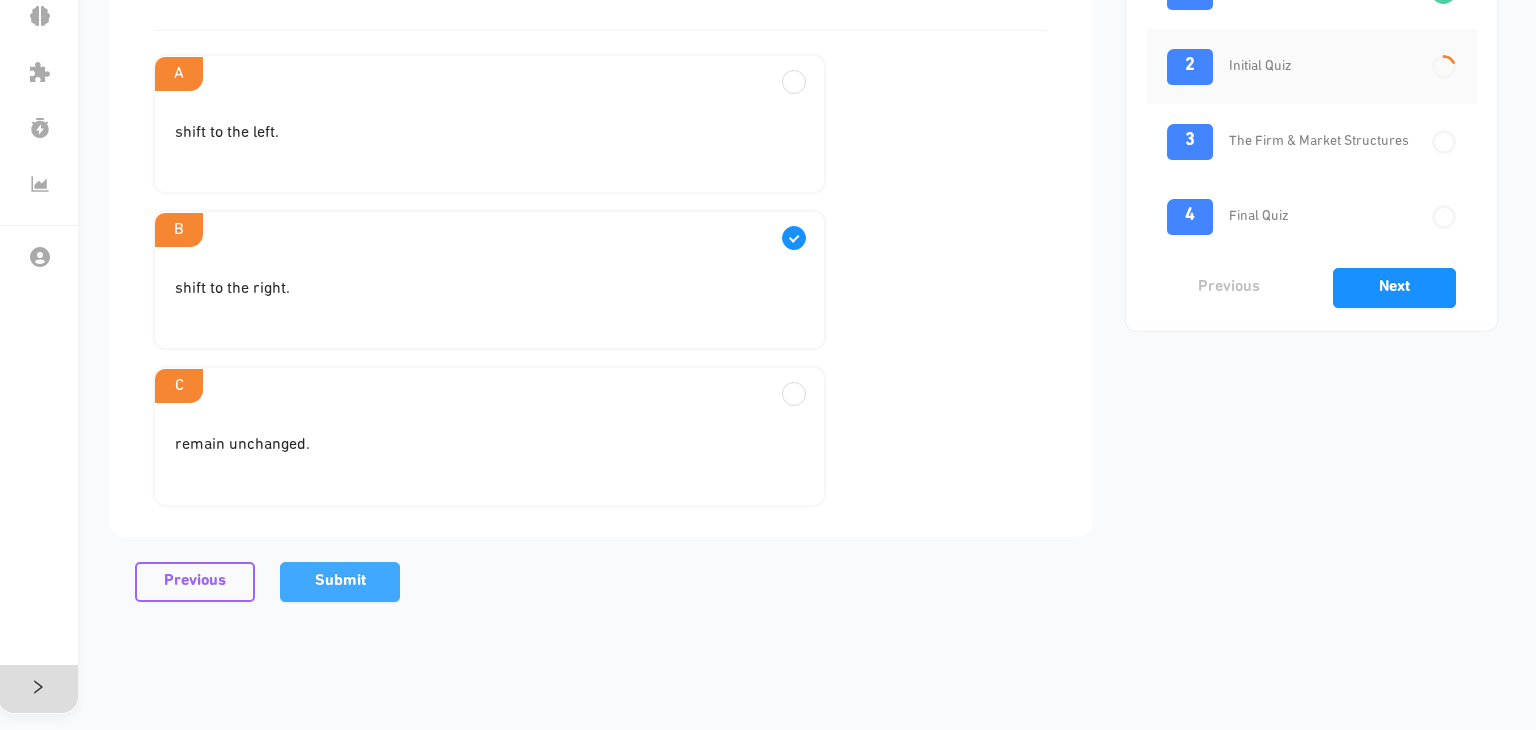 click on "Submit" at bounding box center [340, 581] 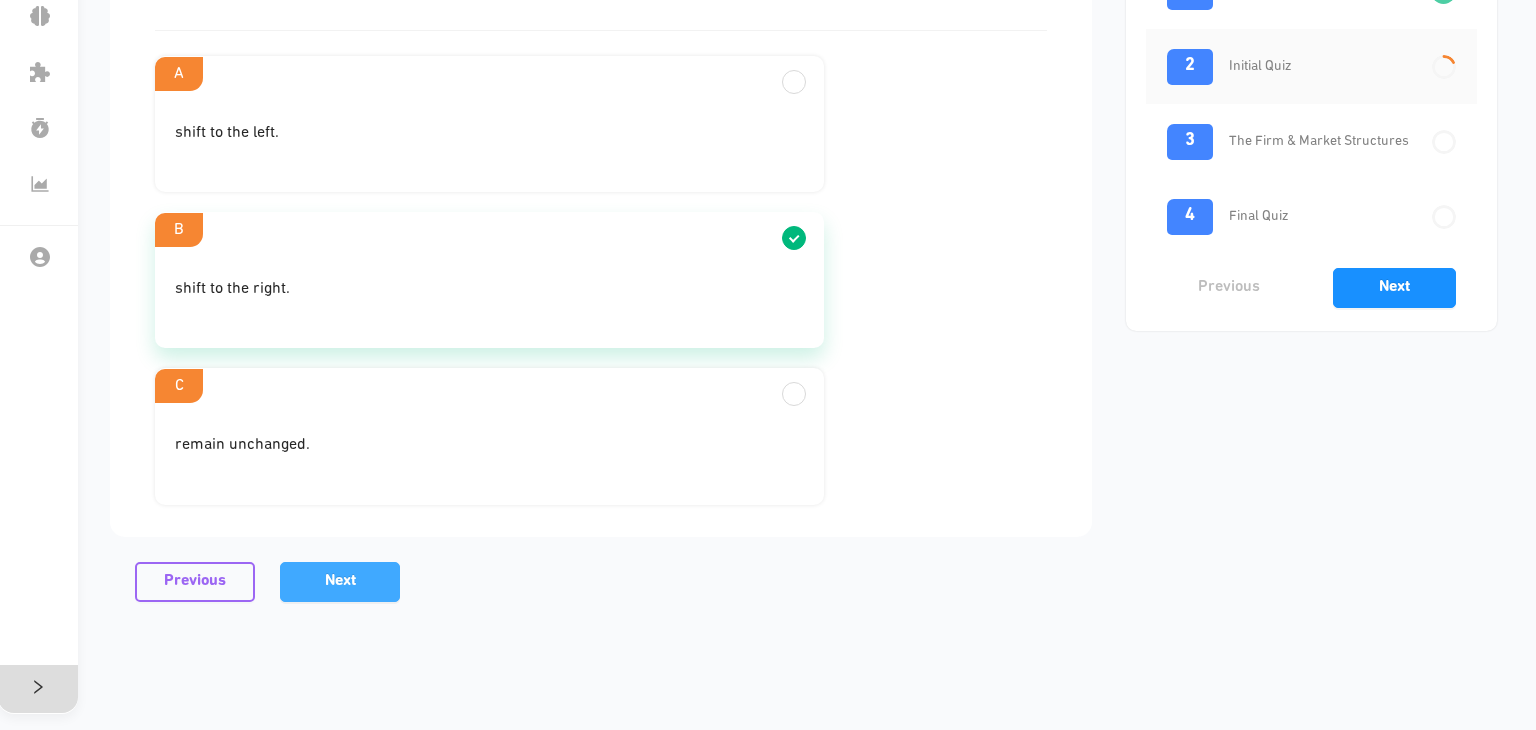 click on "Next" at bounding box center (340, 581) 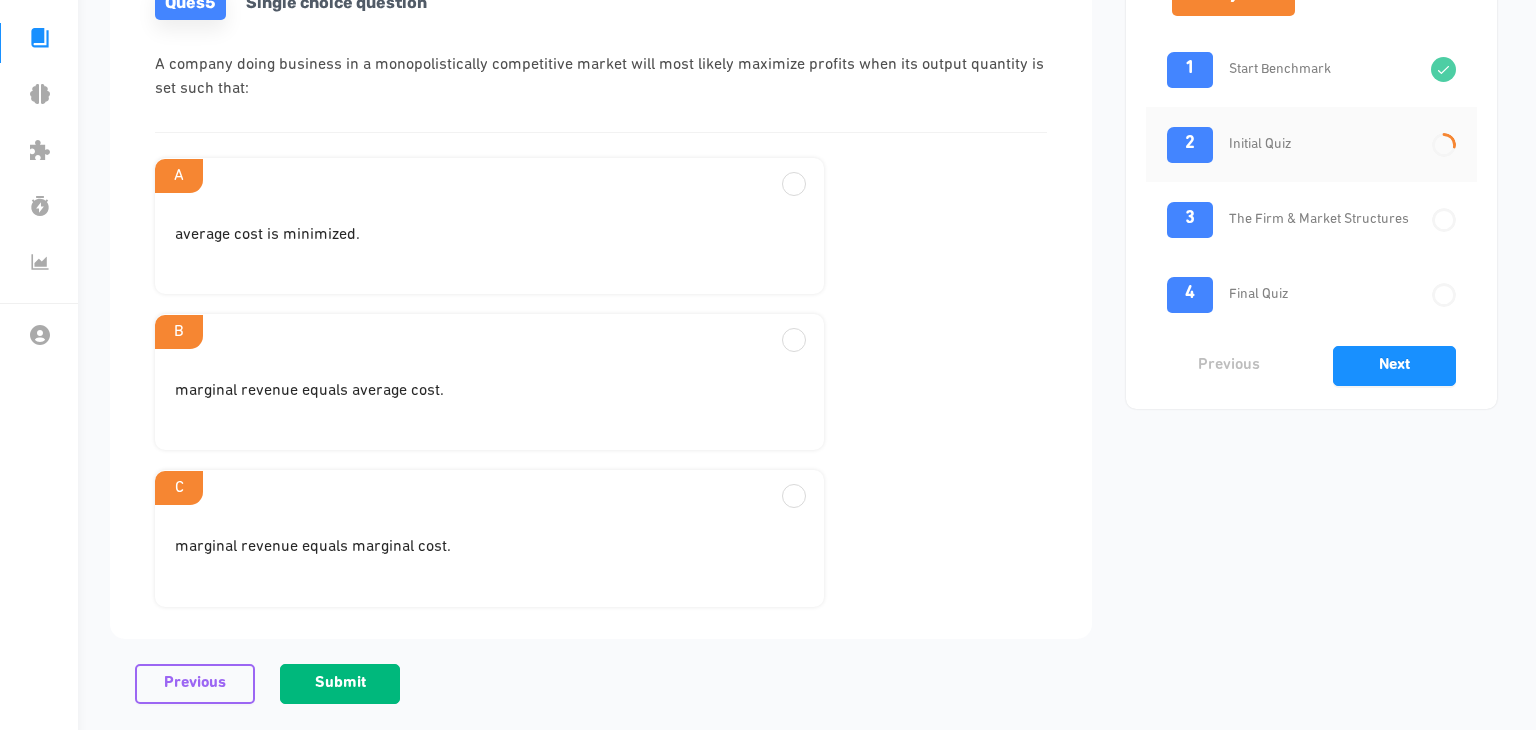 scroll, scrollTop: 200, scrollLeft: 0, axis: vertical 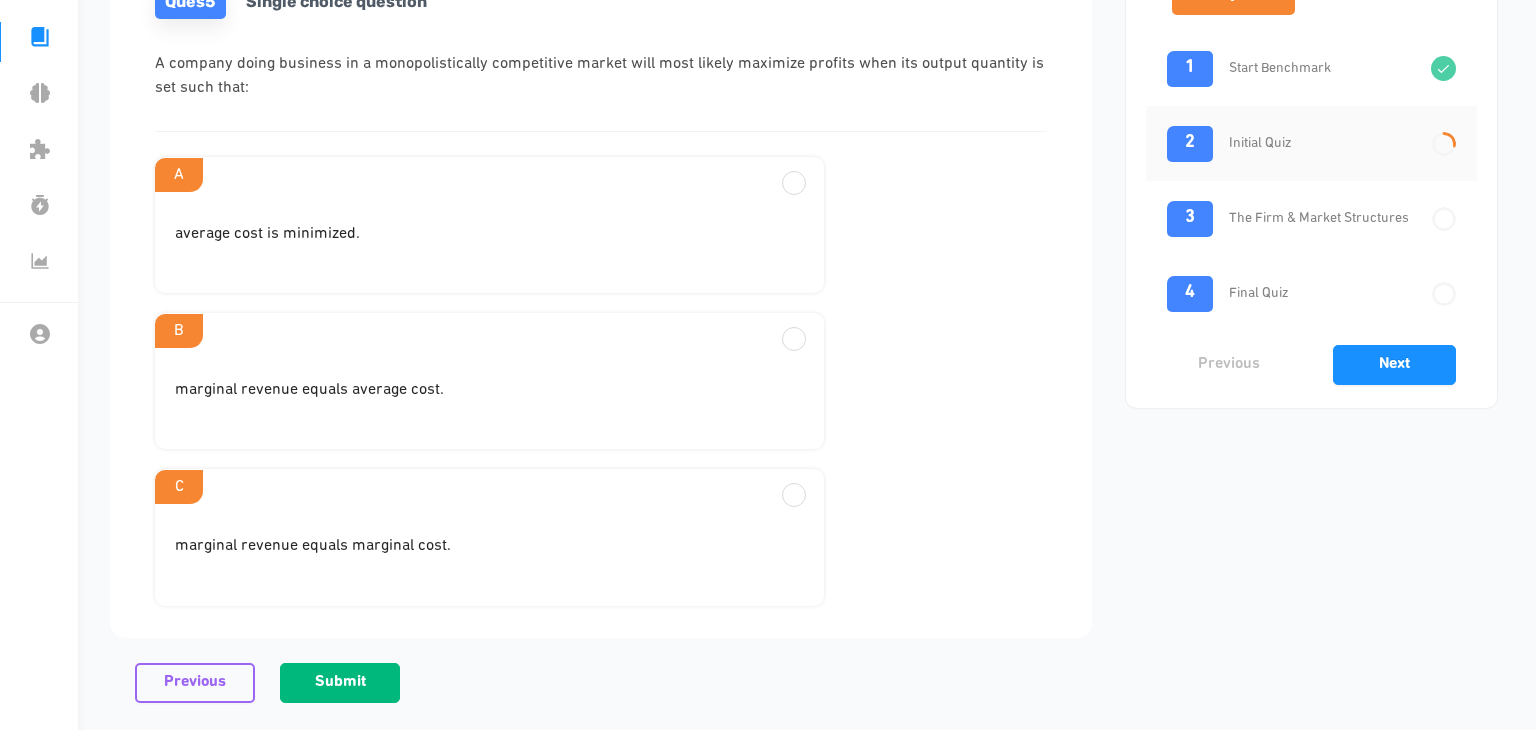 click on "marginal revenue equals average cost." at bounding box center (489, 242) 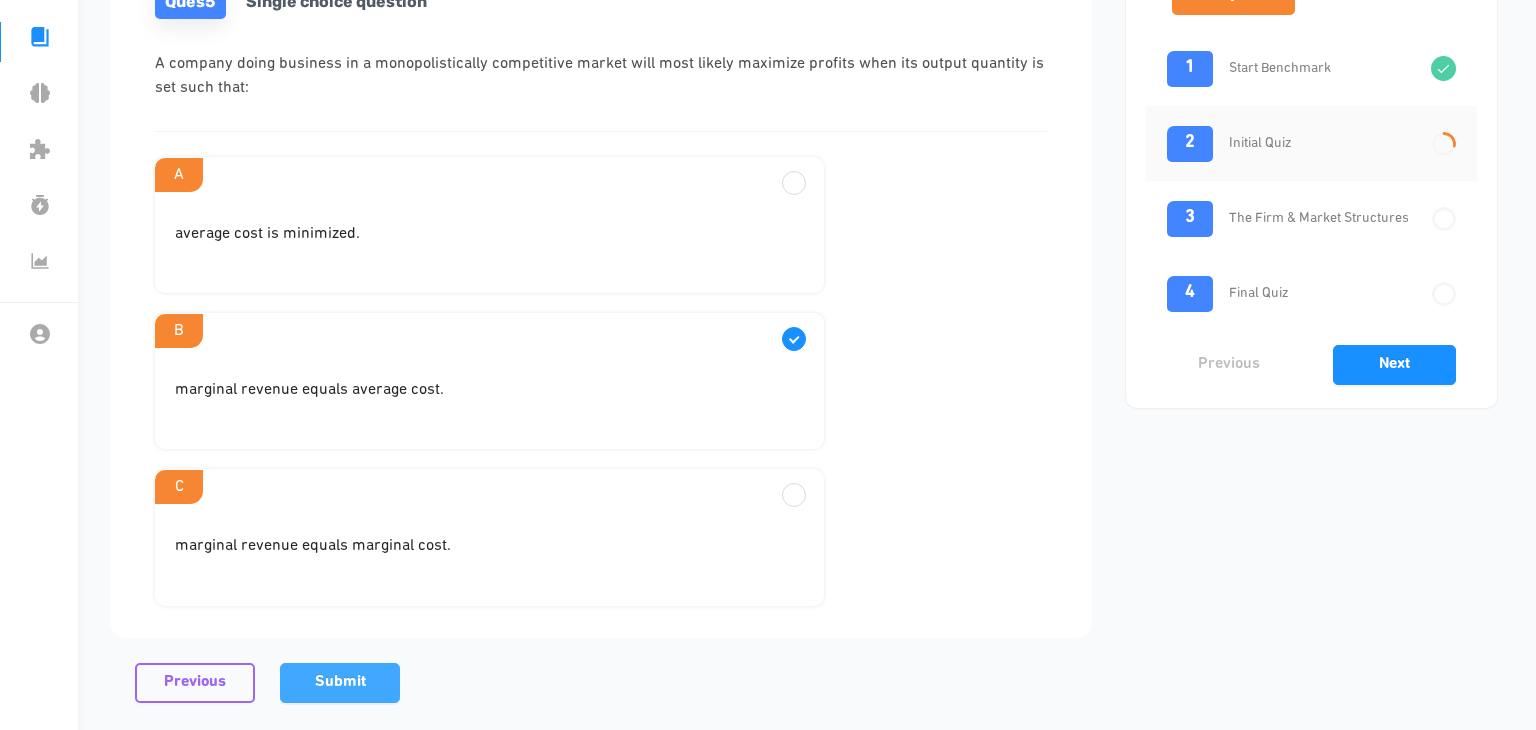 click on "Submit" at bounding box center (340, 682) 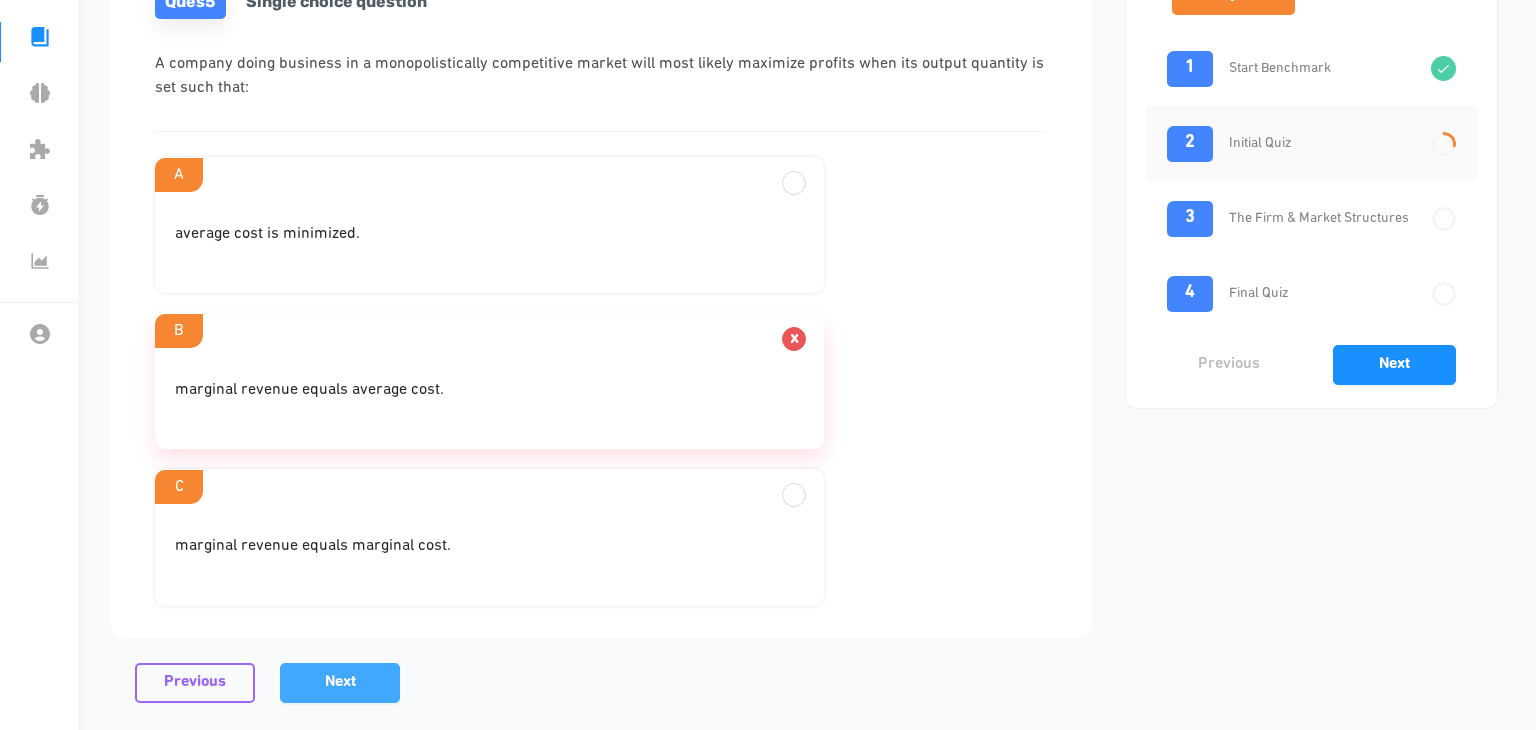 click on "Next" at bounding box center [340, 682] 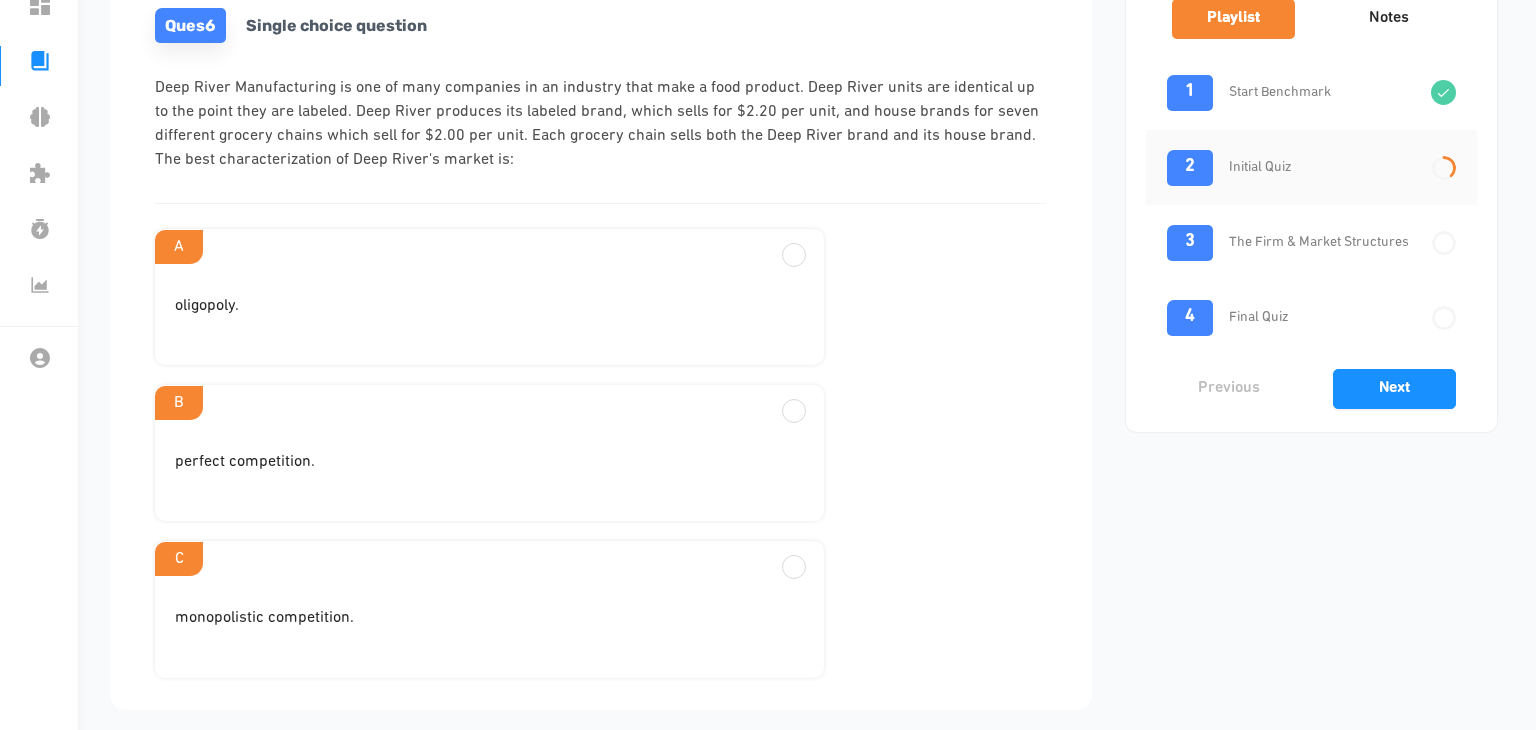 scroll, scrollTop: 178, scrollLeft: 0, axis: vertical 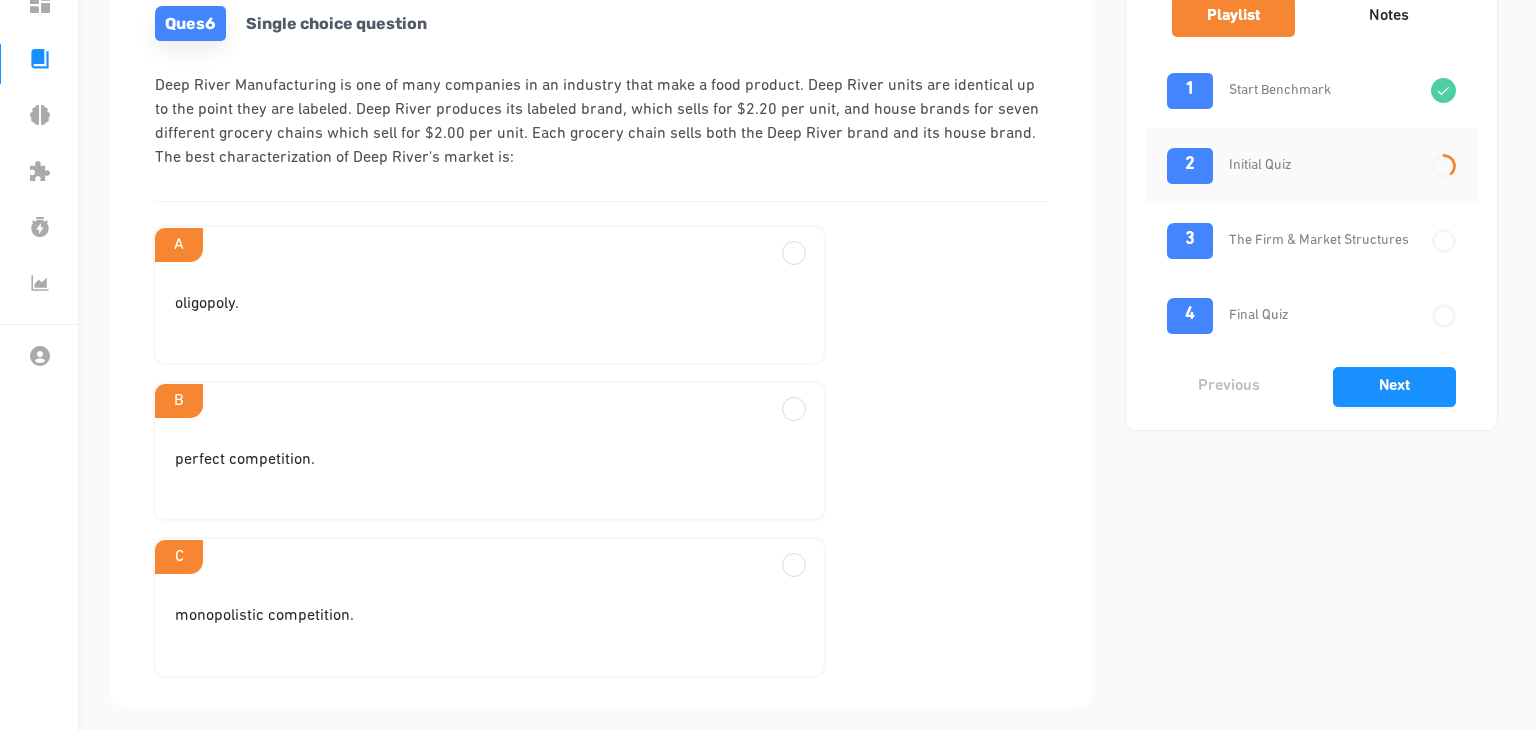 click on "monopolistic competition." at bounding box center (489, 304) 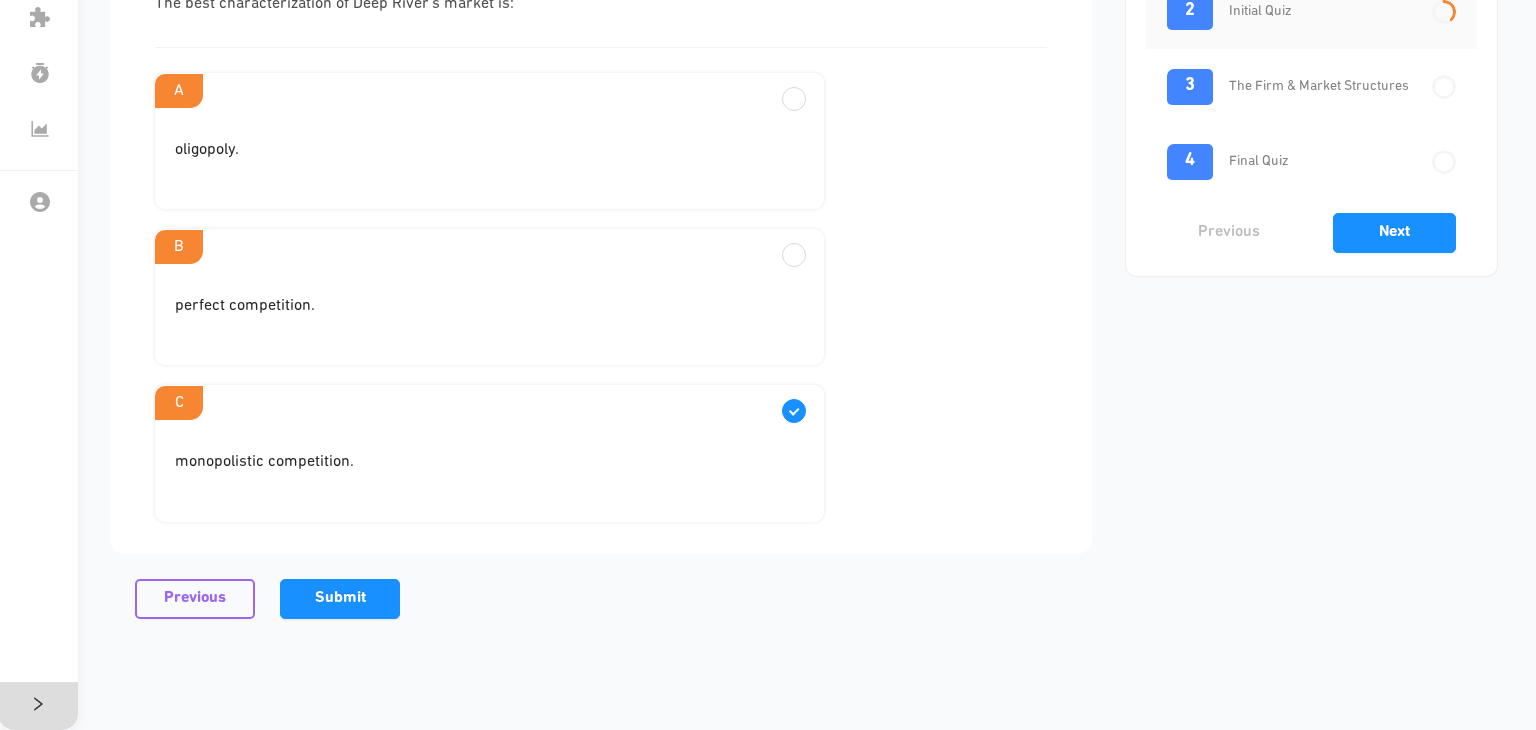 scroll, scrollTop: 334, scrollLeft: 0, axis: vertical 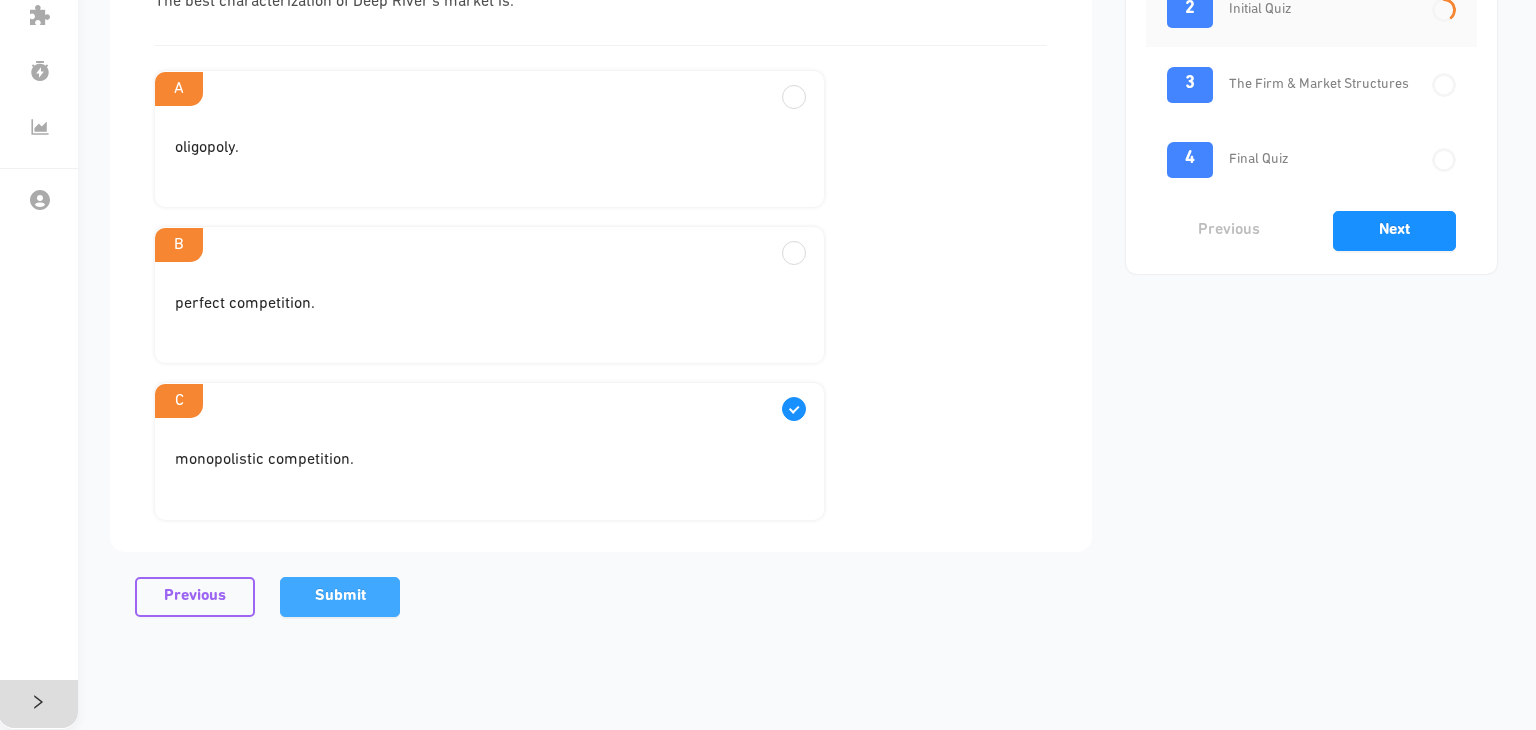 click on "Submit" at bounding box center [340, 596] 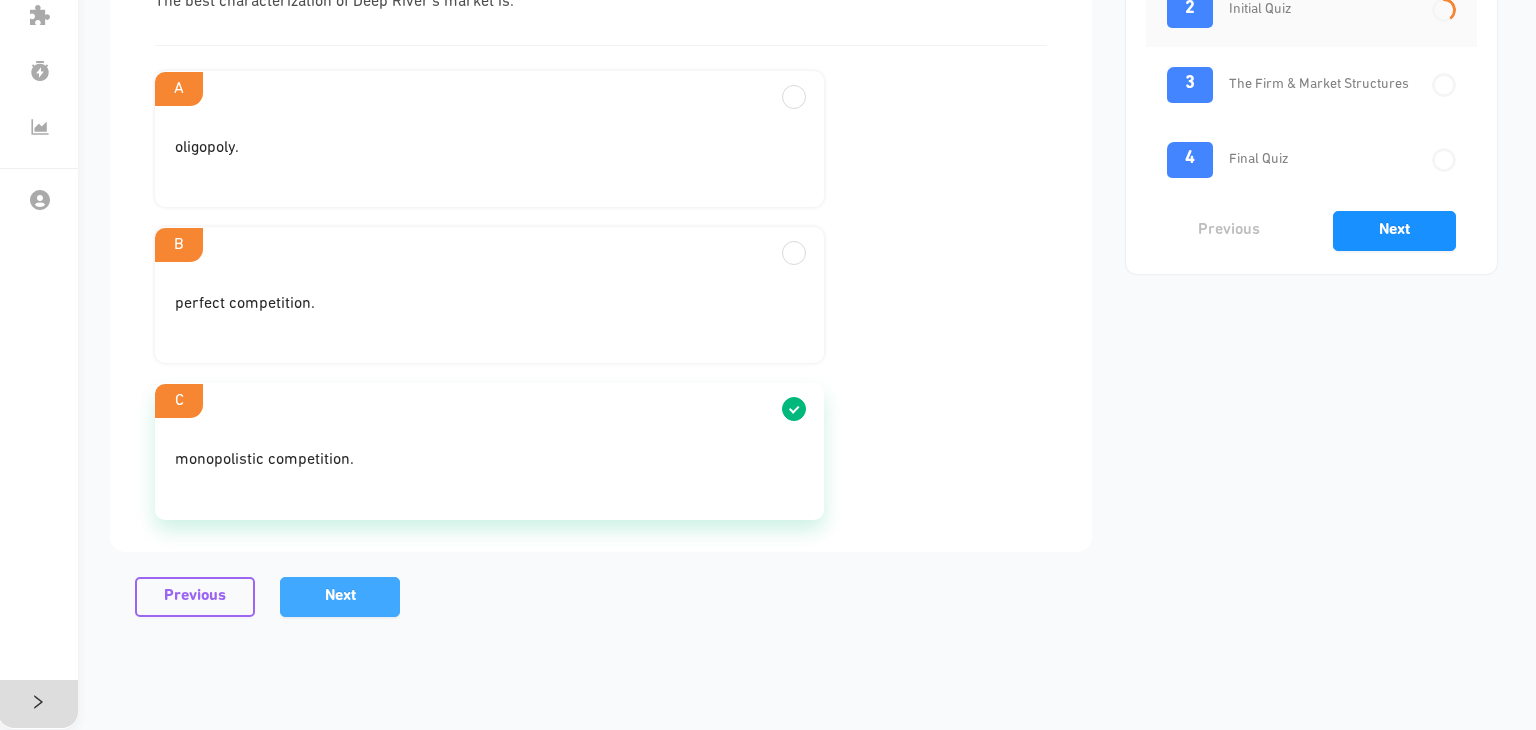 click on "Next" at bounding box center (340, 596) 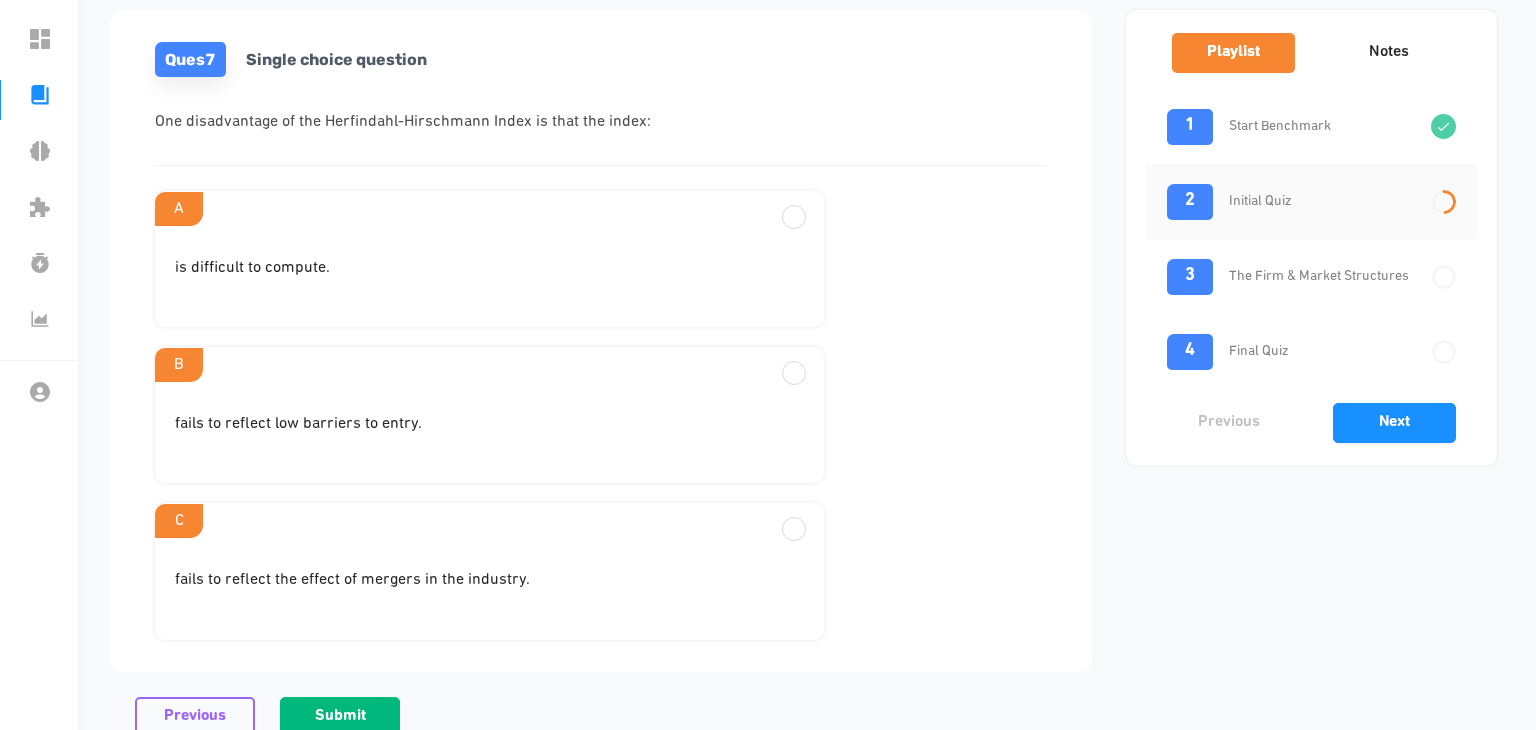 scroll, scrollTop: 141, scrollLeft: 0, axis: vertical 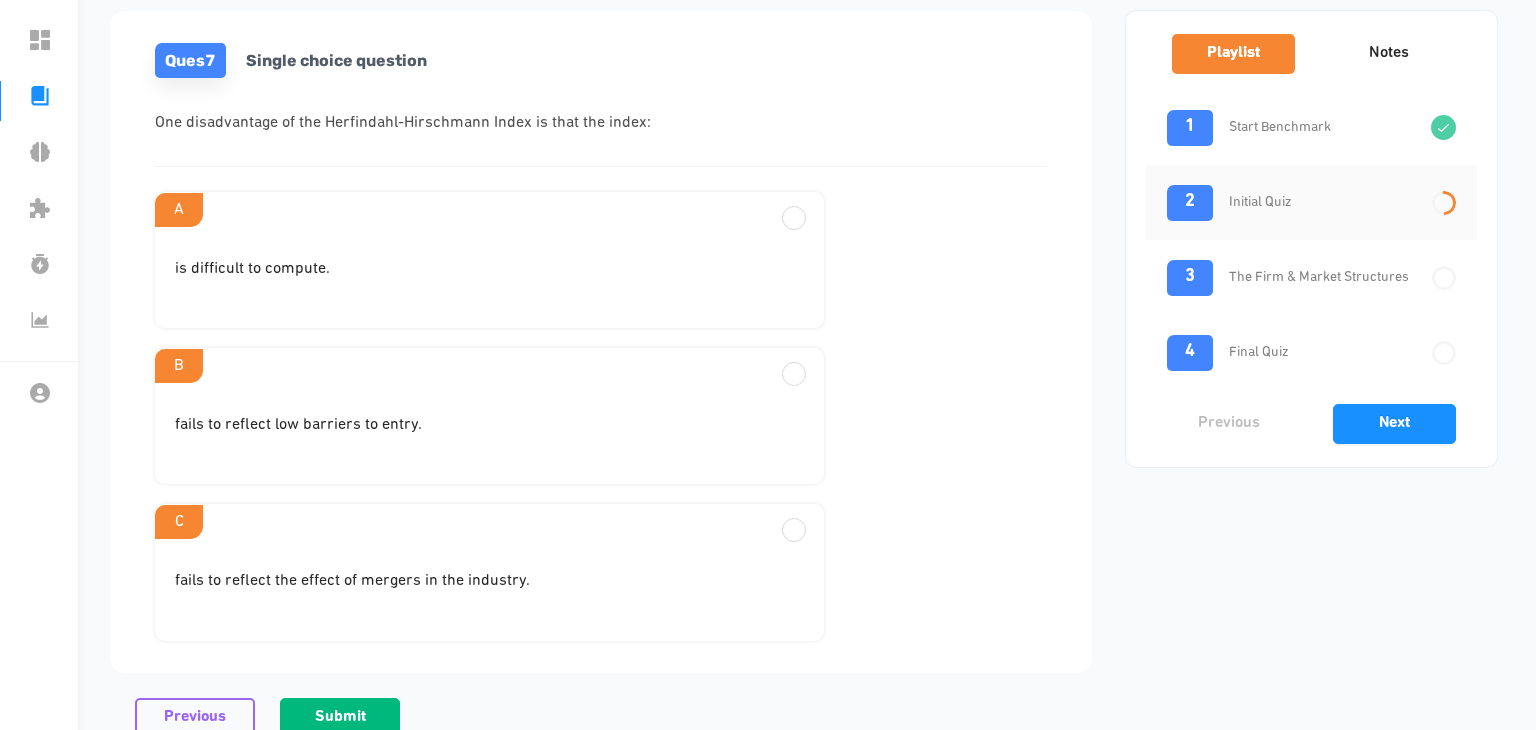 click on "fails to reflect the effect of mergers in the industry." at bounding box center [489, 277] 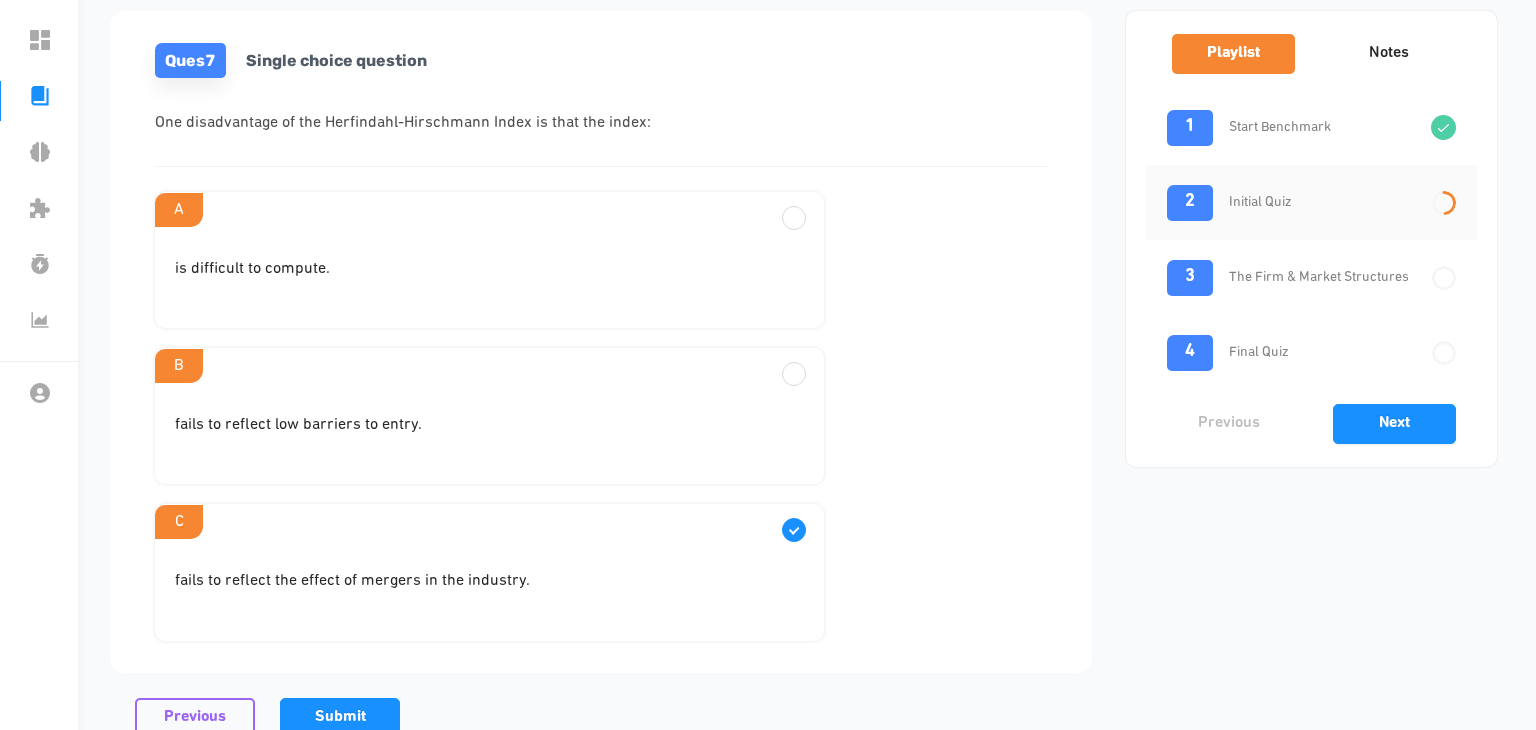 click on "fails to reflect low barriers to entry." at bounding box center (489, 277) 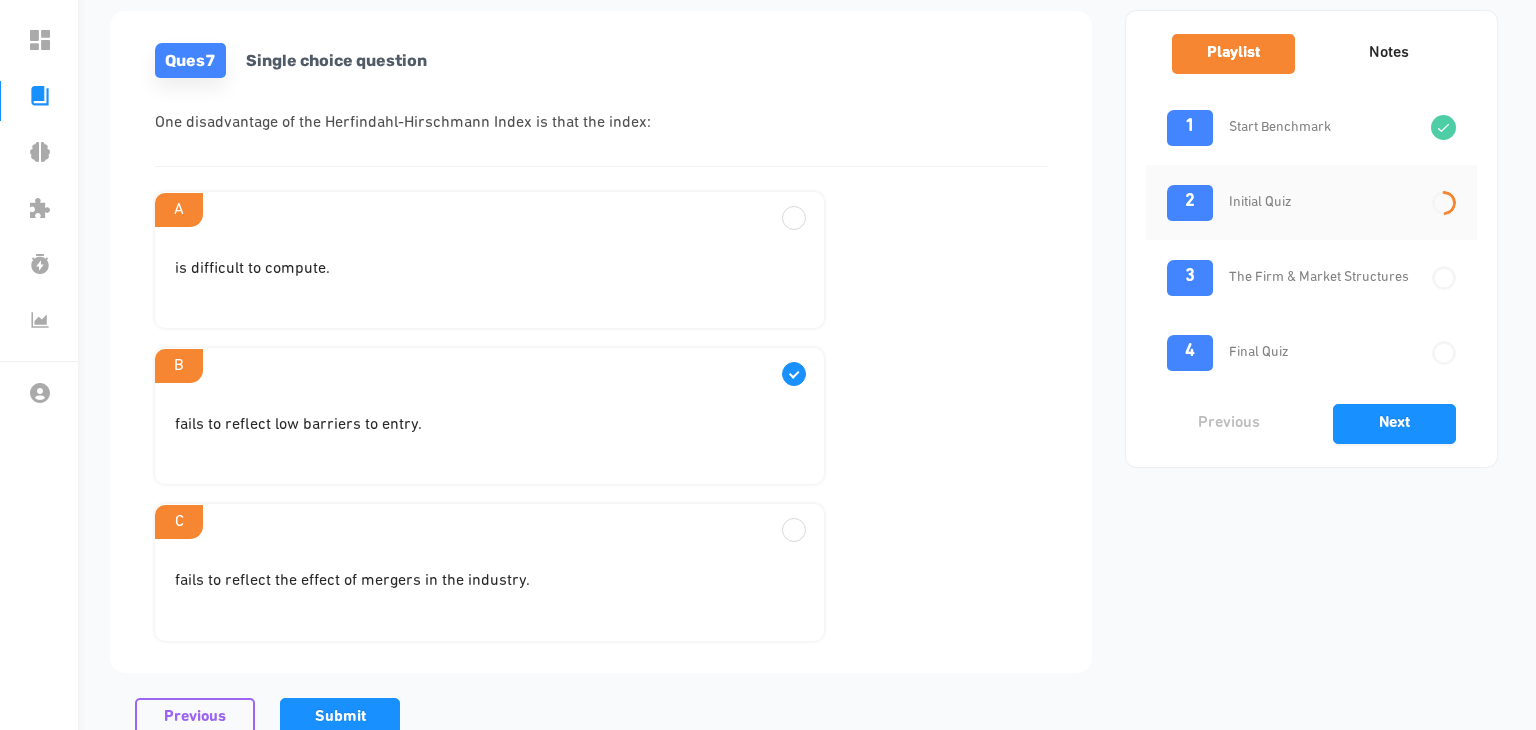 scroll, scrollTop: 222, scrollLeft: 0, axis: vertical 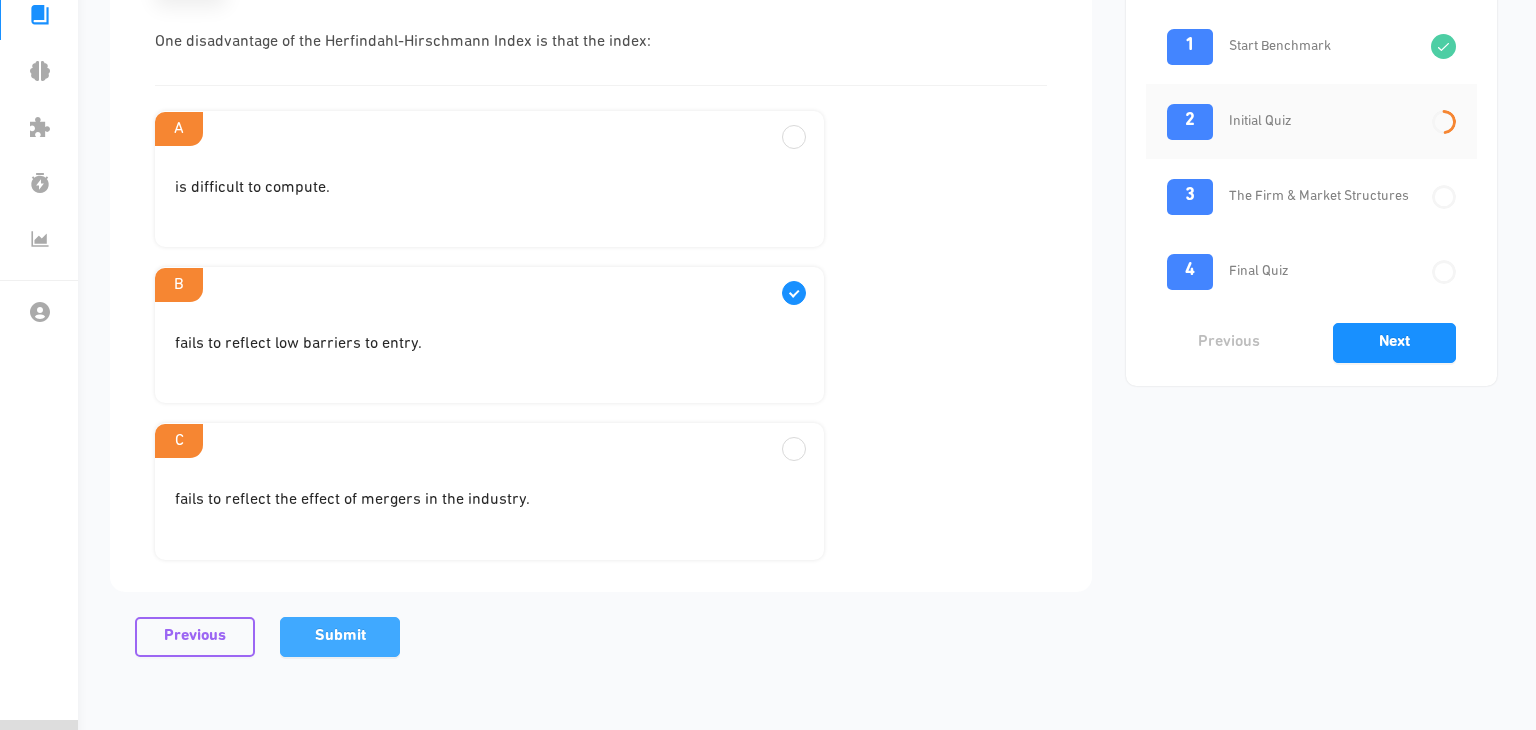 click on "Submit" at bounding box center [340, 636] 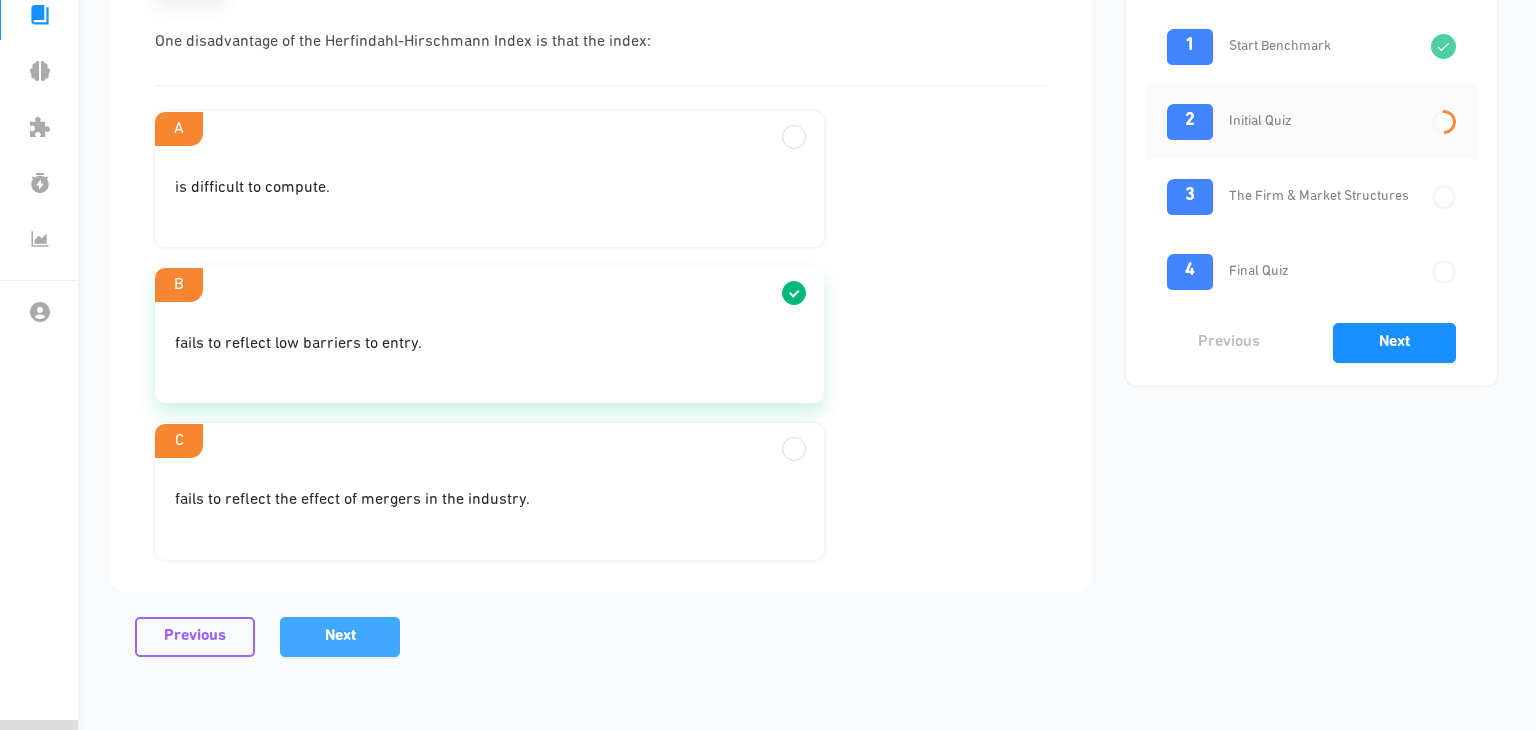 click on "Next" at bounding box center [340, 636] 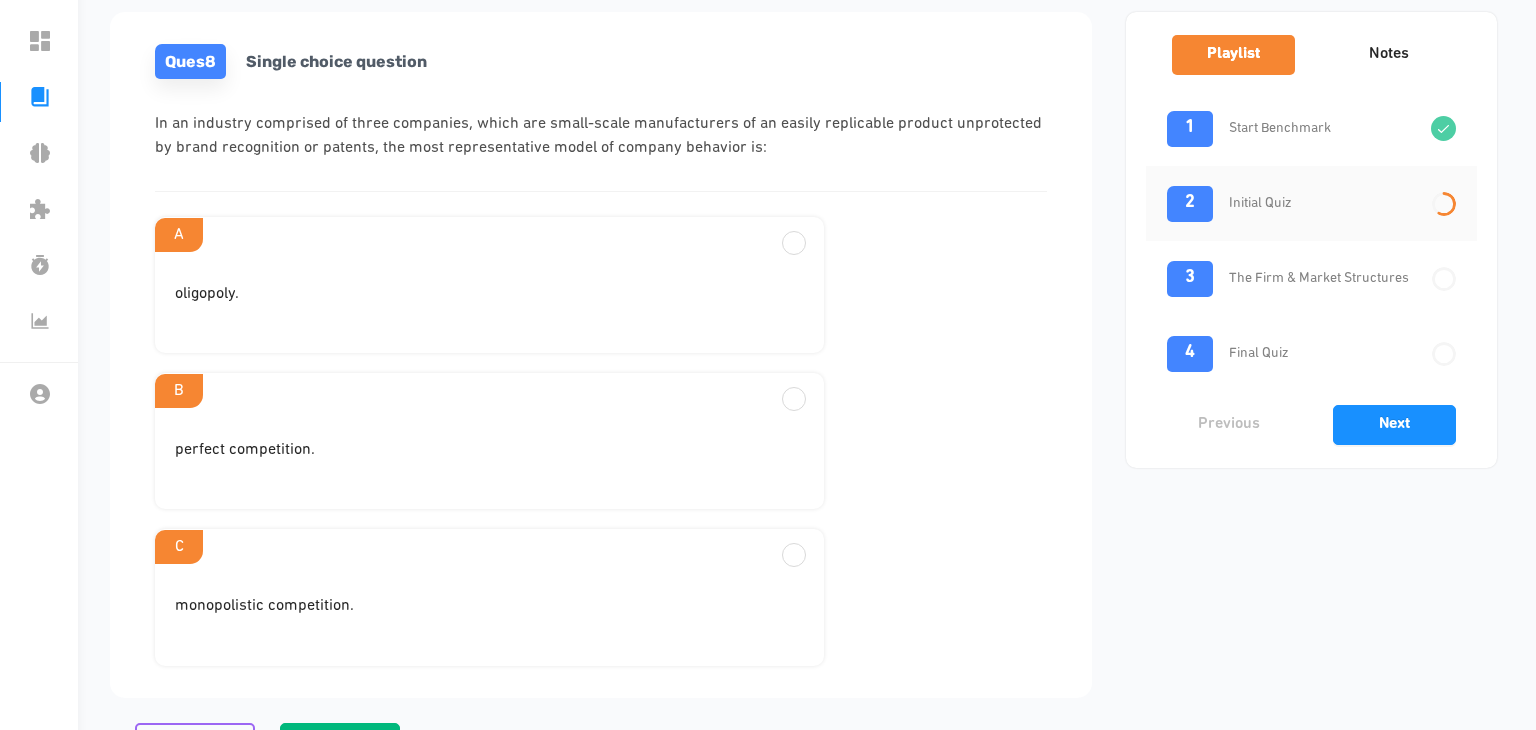 scroll, scrollTop: 126, scrollLeft: 0, axis: vertical 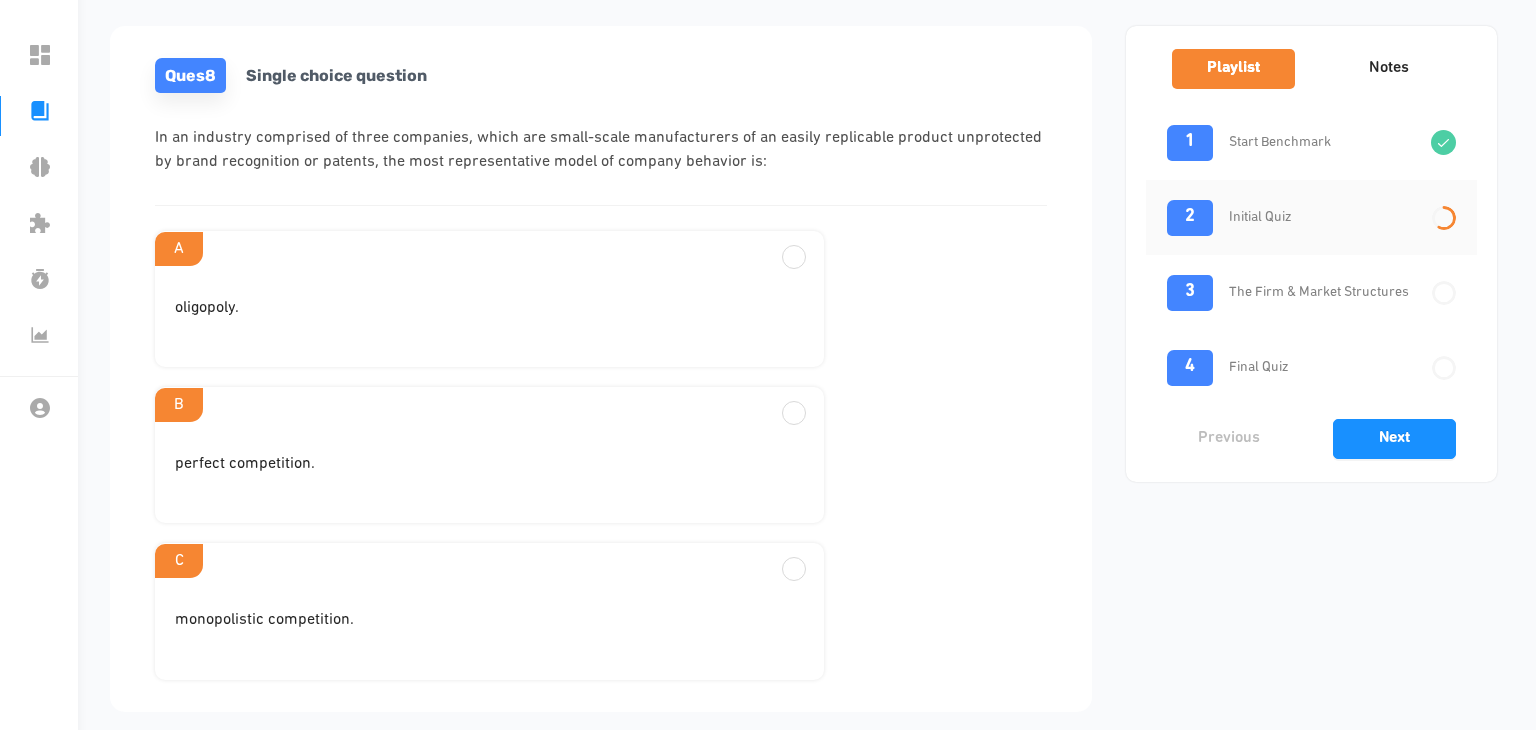 click on "perfect competition." at bounding box center [489, 316] 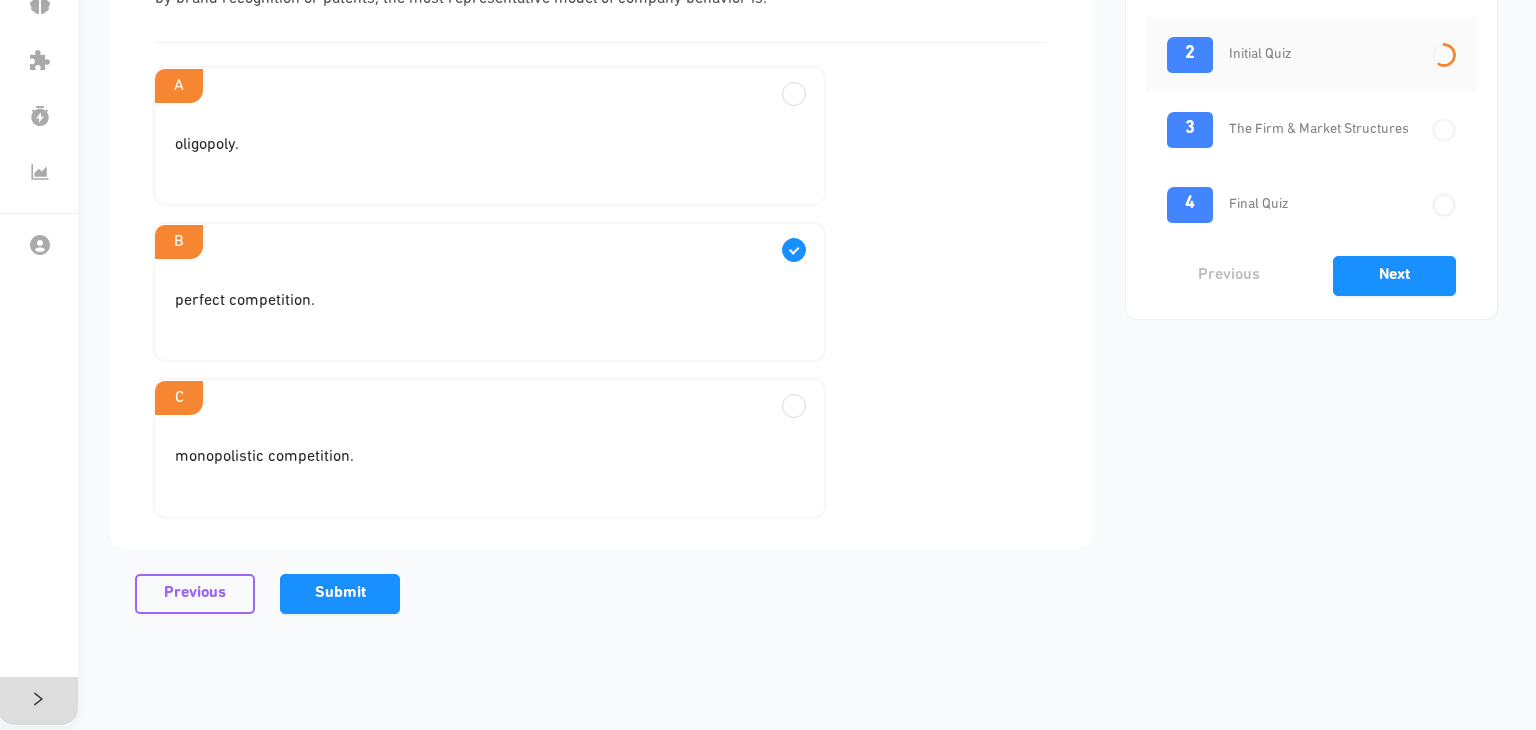 scroll, scrollTop: 298, scrollLeft: 0, axis: vertical 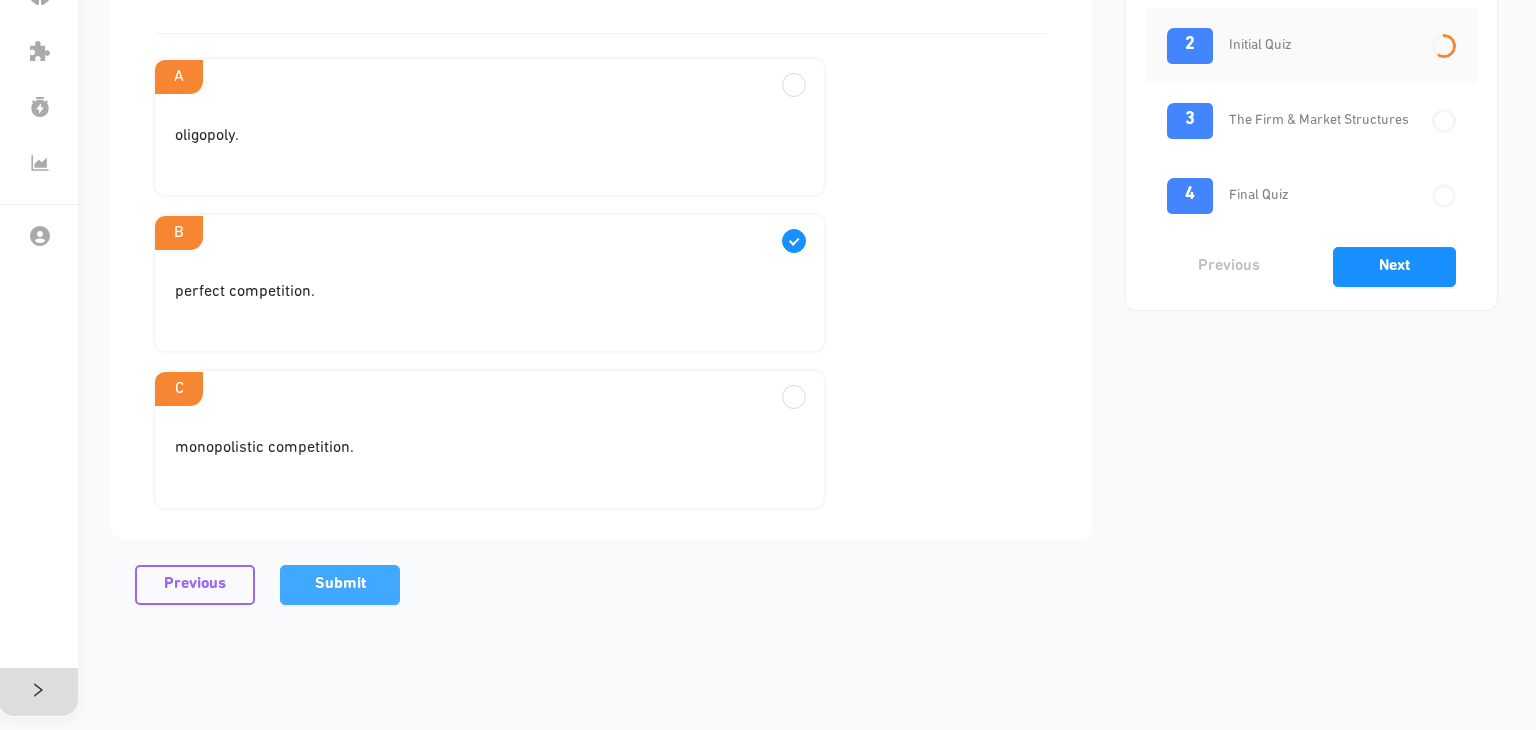 click on "Submit" at bounding box center [340, 584] 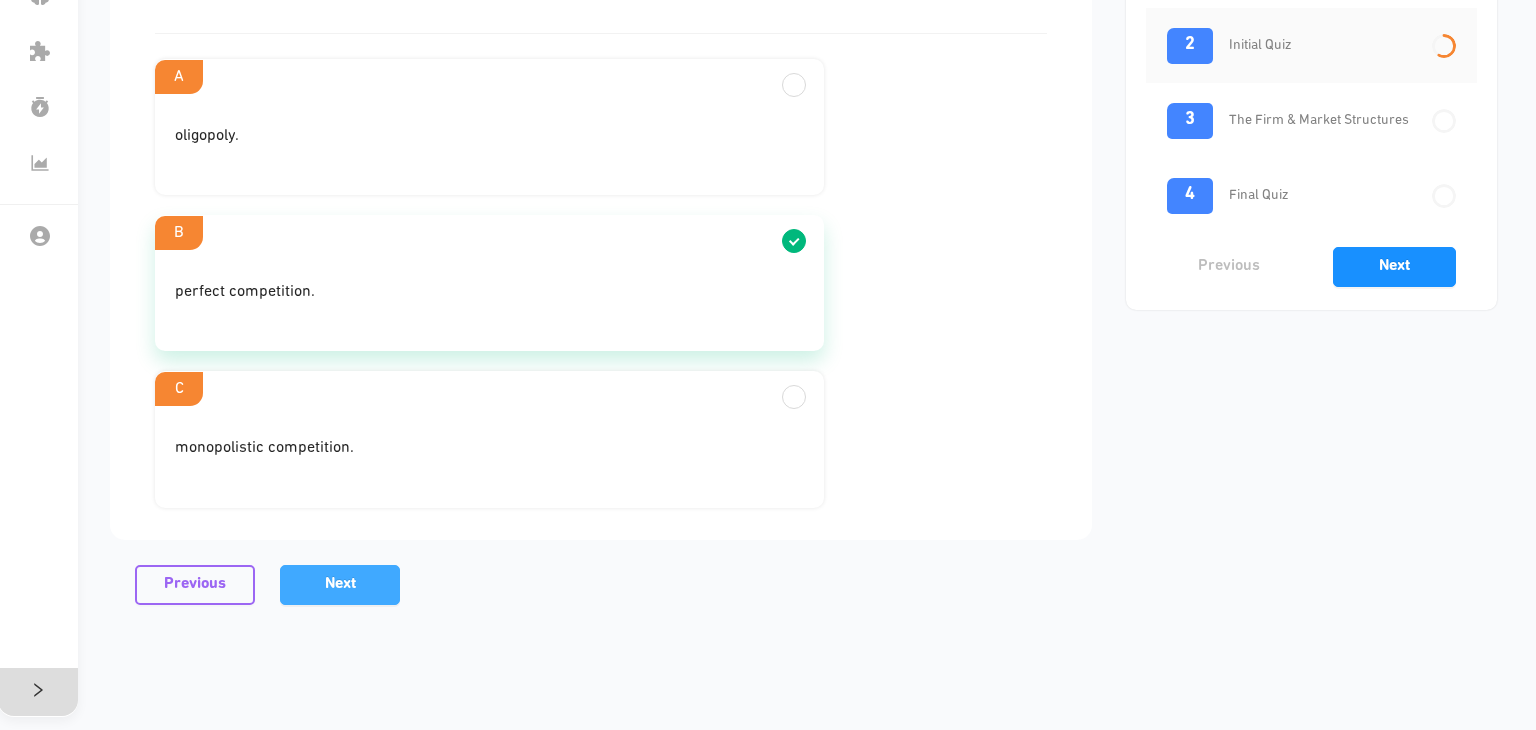 click on "Next" at bounding box center [340, 585] 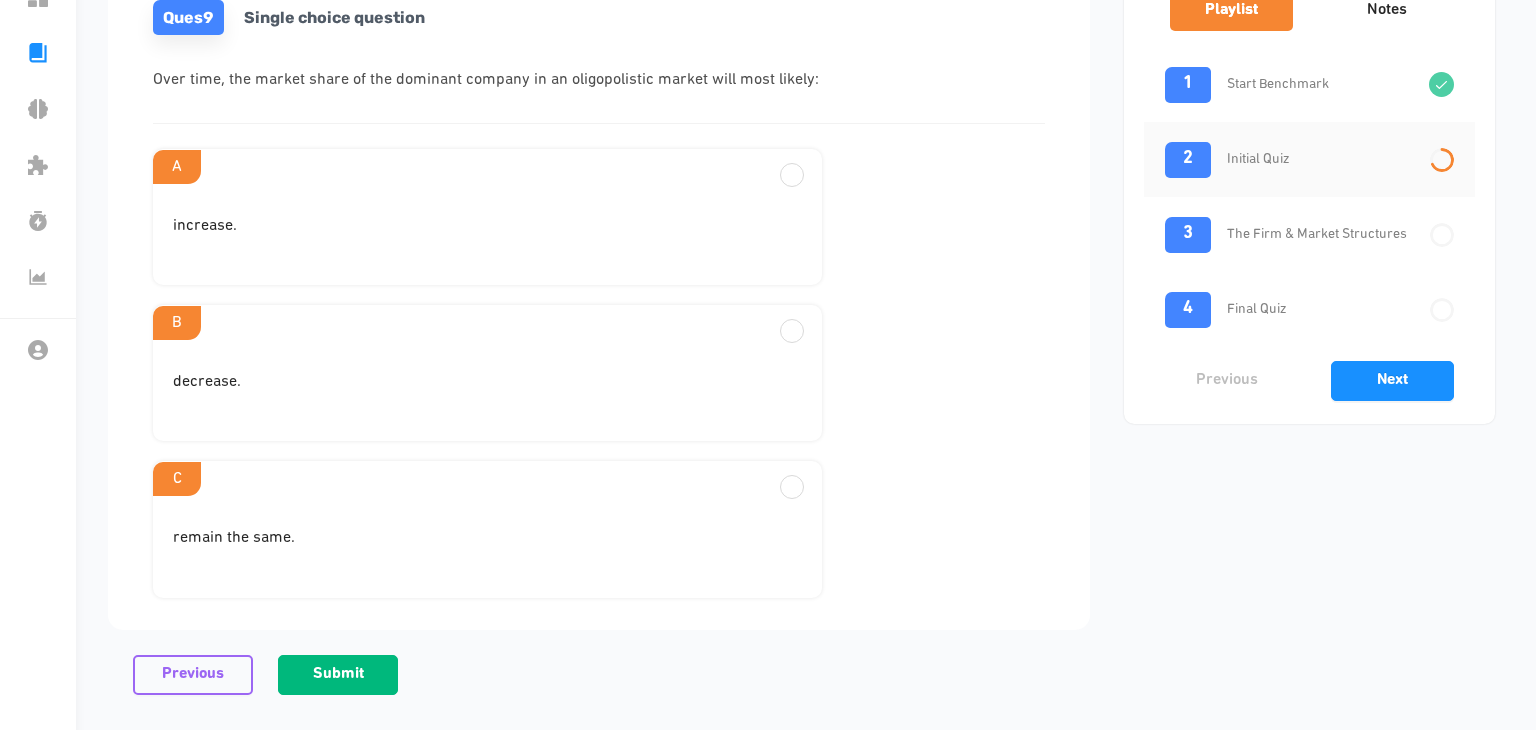 scroll, scrollTop: 184, scrollLeft: 8, axis: both 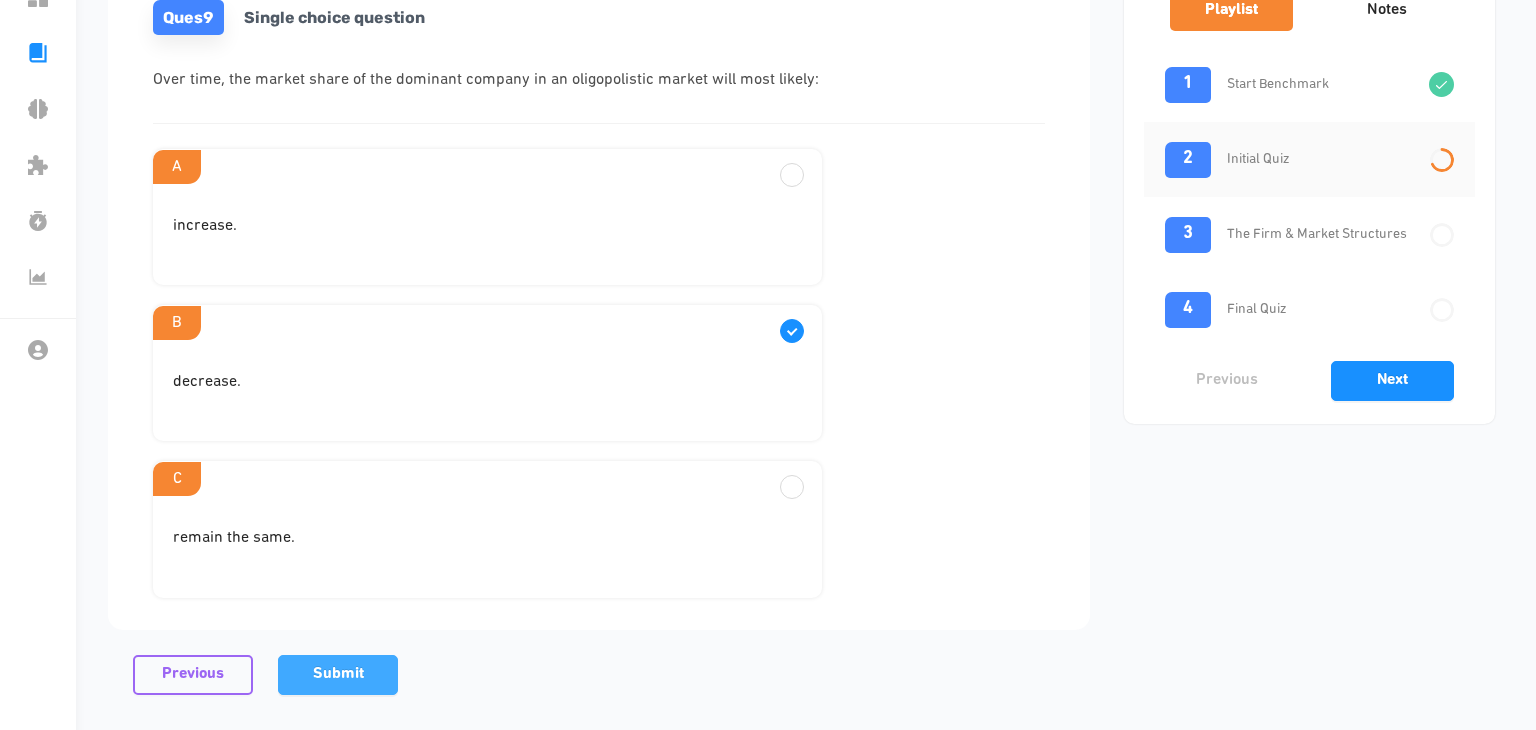click on "Submit" at bounding box center (338, 674) 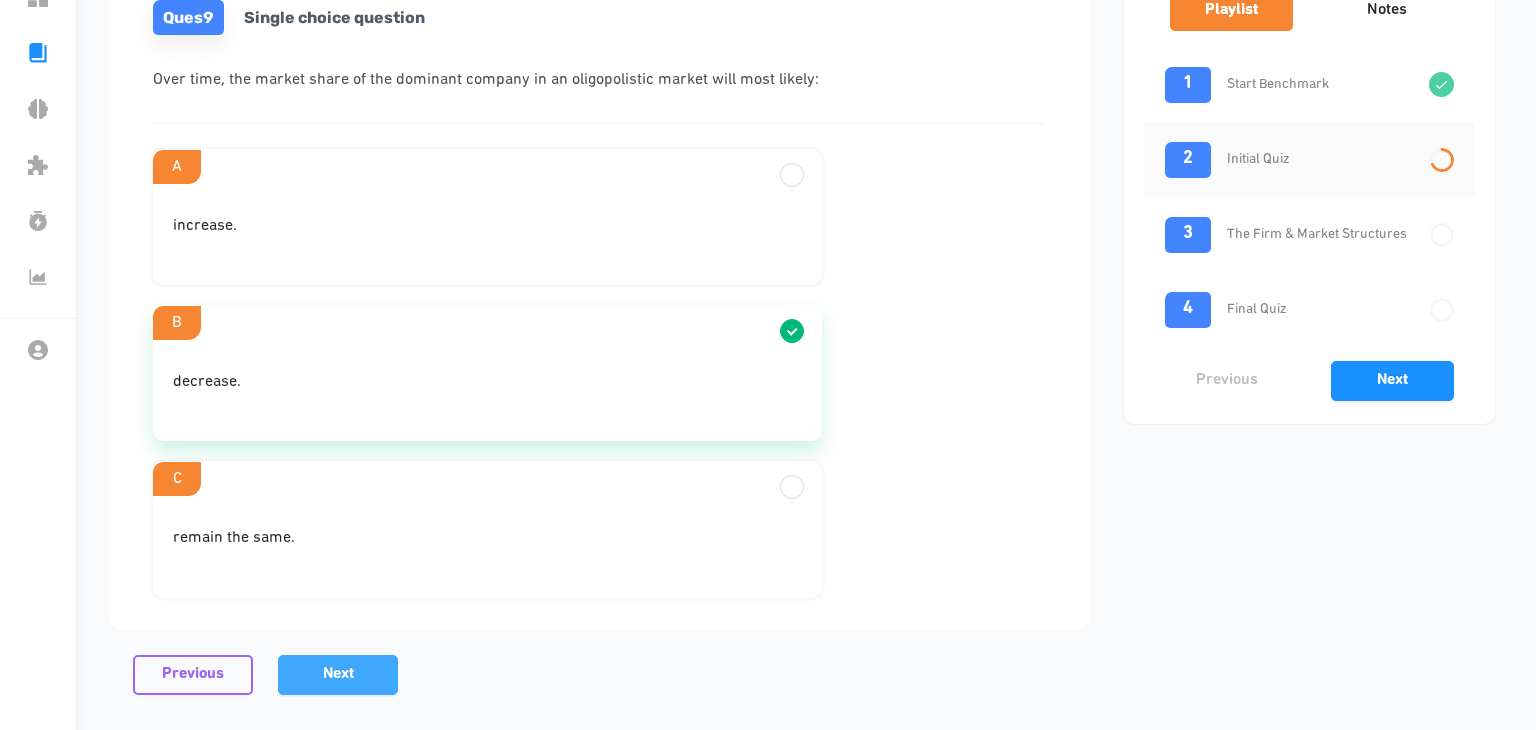 click on "Next" at bounding box center [338, 675] 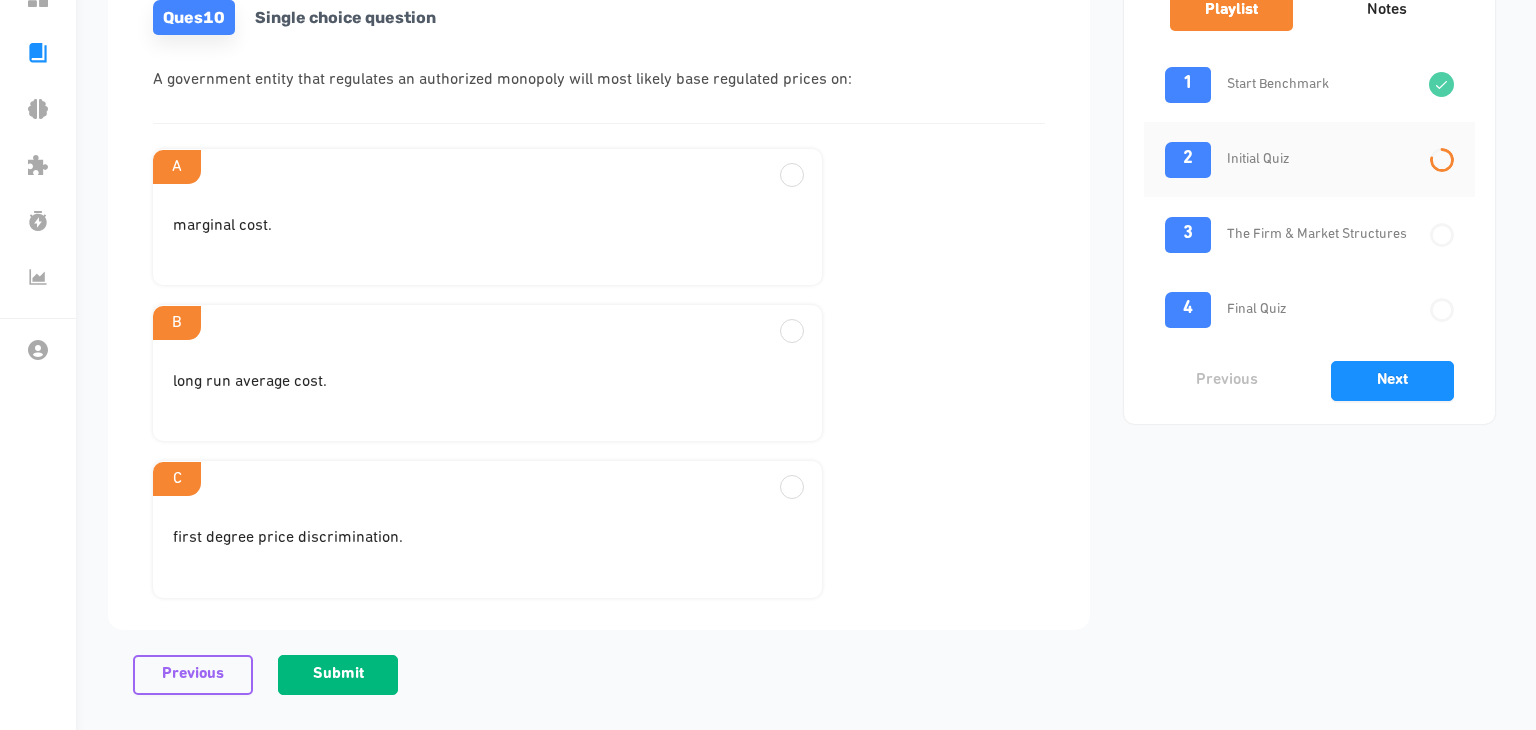 click on "A marginal cost. B long run average cost. C first degree price discrimination." at bounding box center [487, 373] 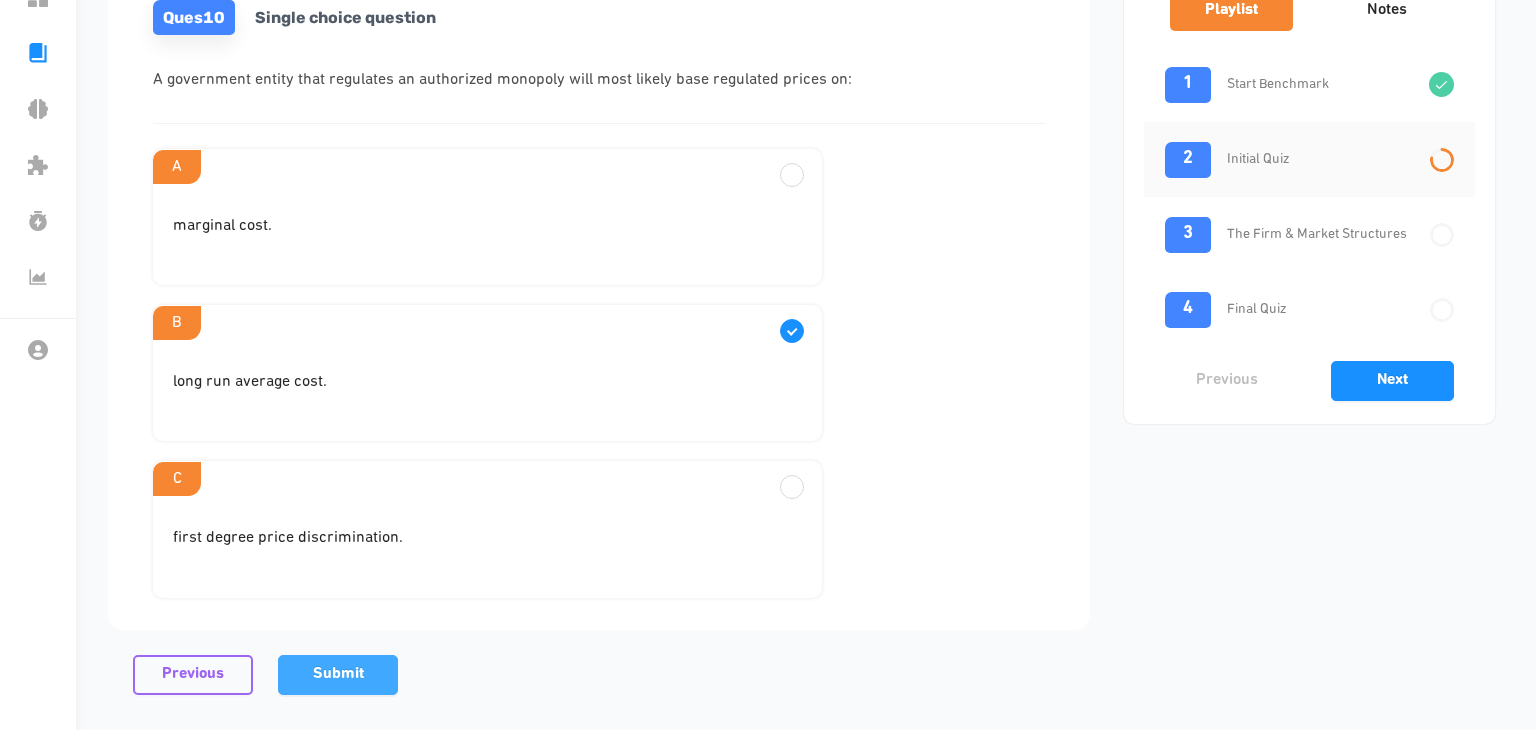 click on "Submit" at bounding box center (338, 674) 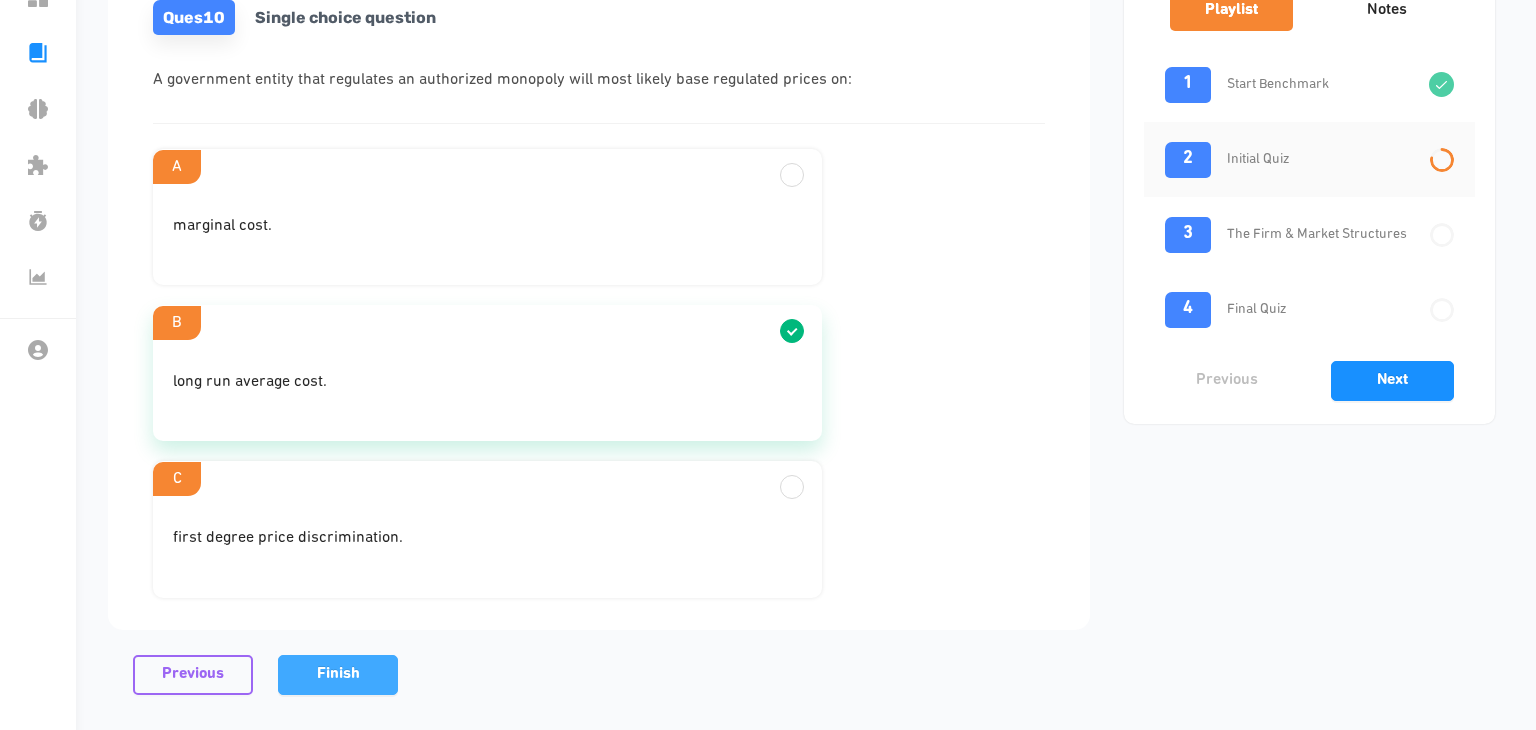 click on "Finish" at bounding box center (338, 674) 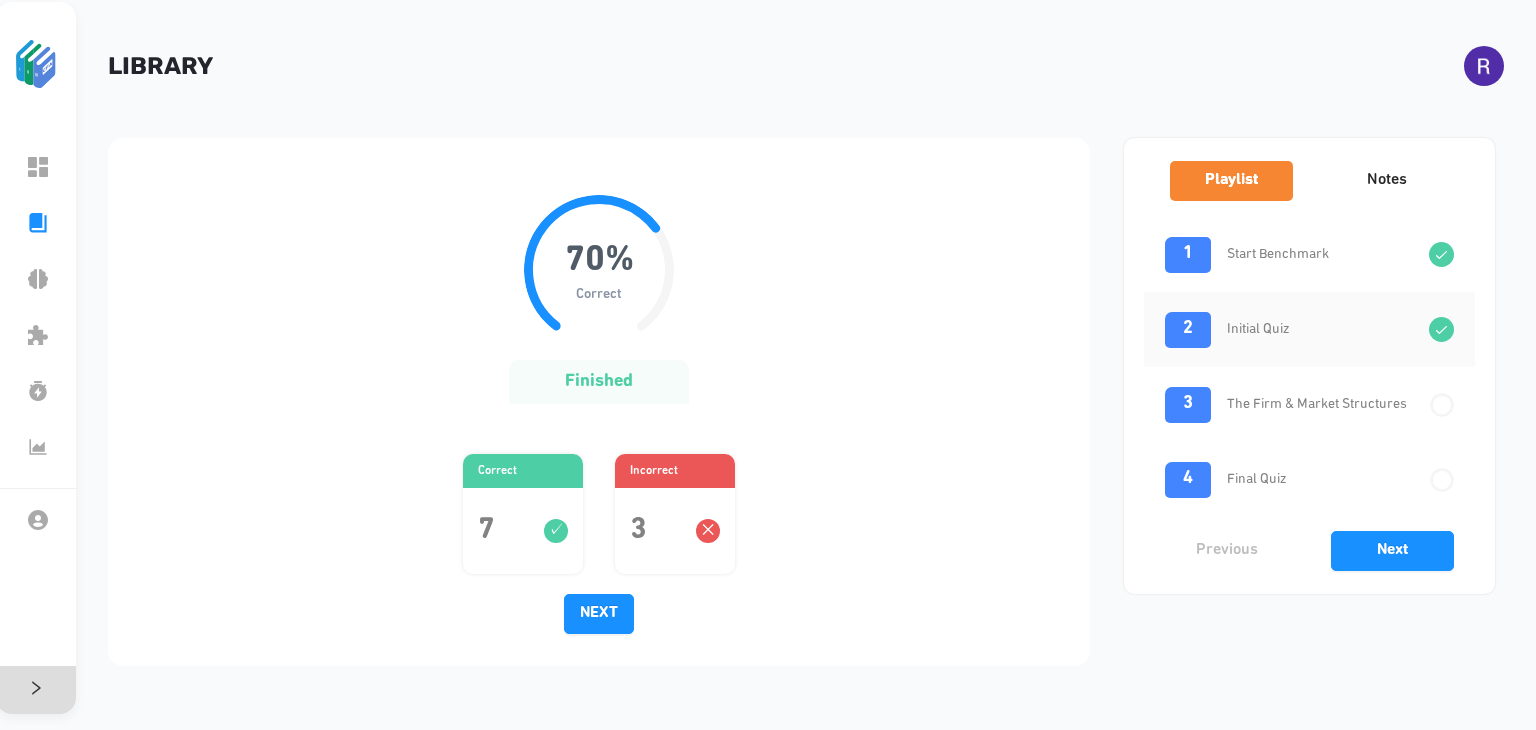 scroll, scrollTop: 29, scrollLeft: 8, axis: both 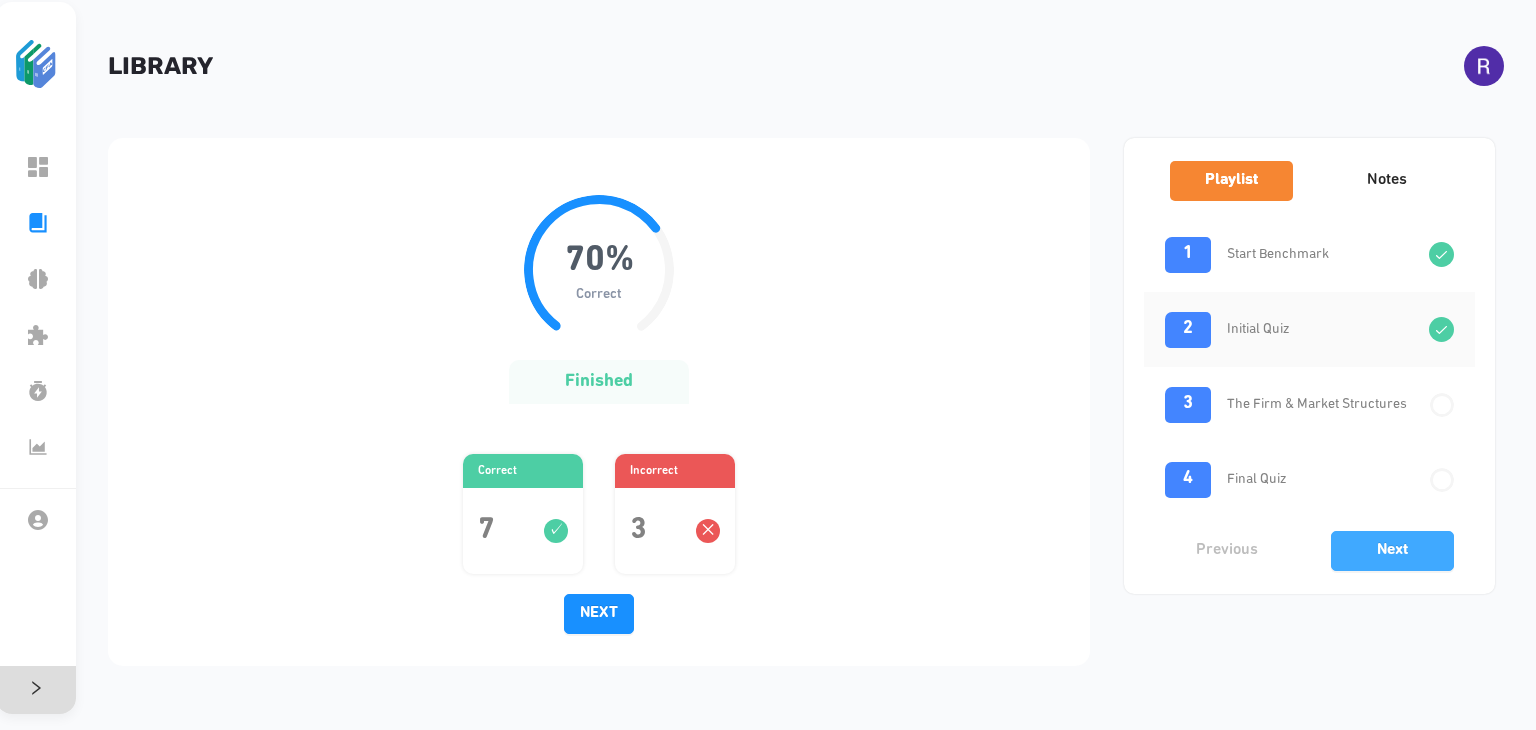 click on "Next" at bounding box center (1392, 551) 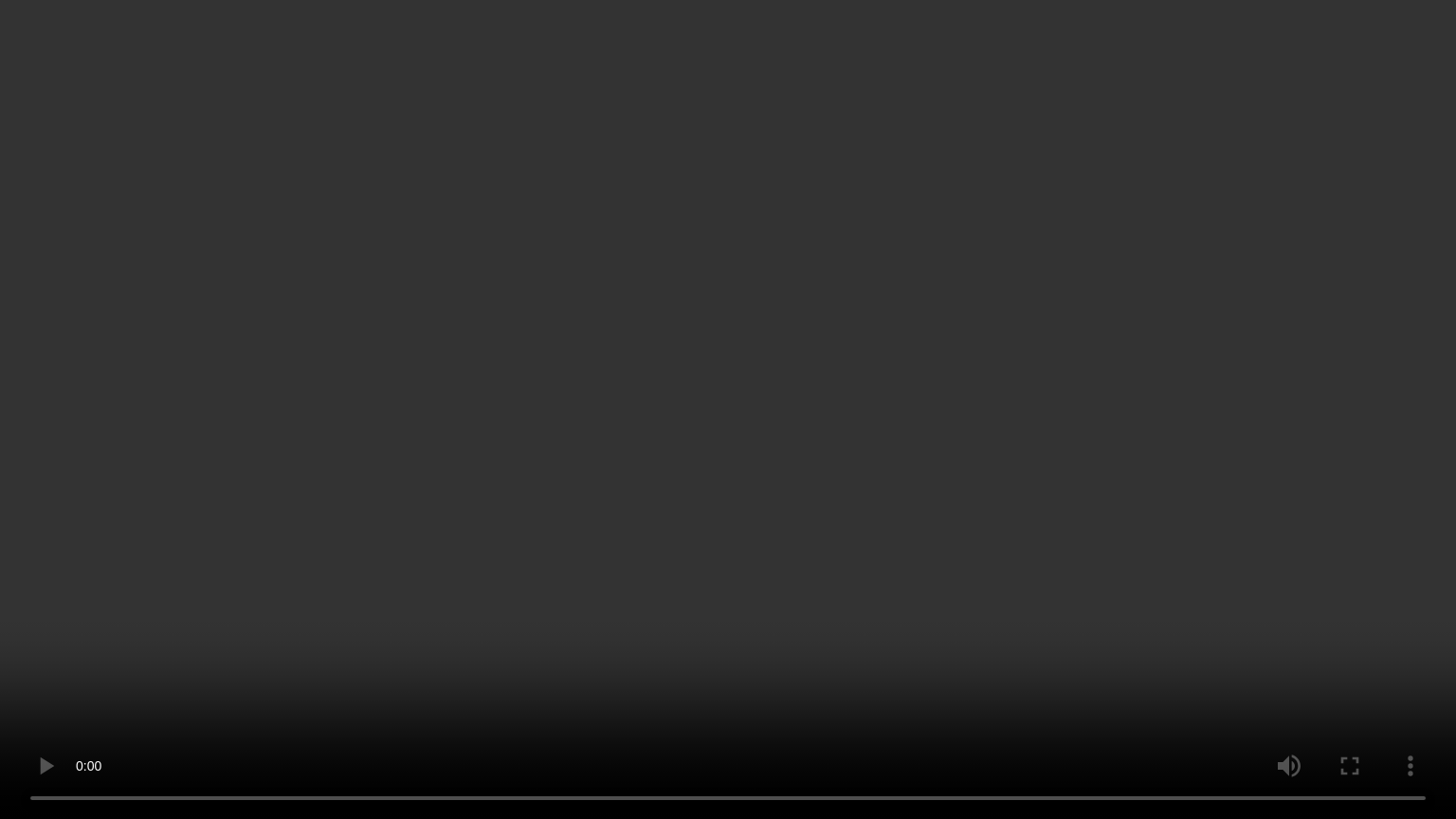 click at bounding box center [728, 410] 